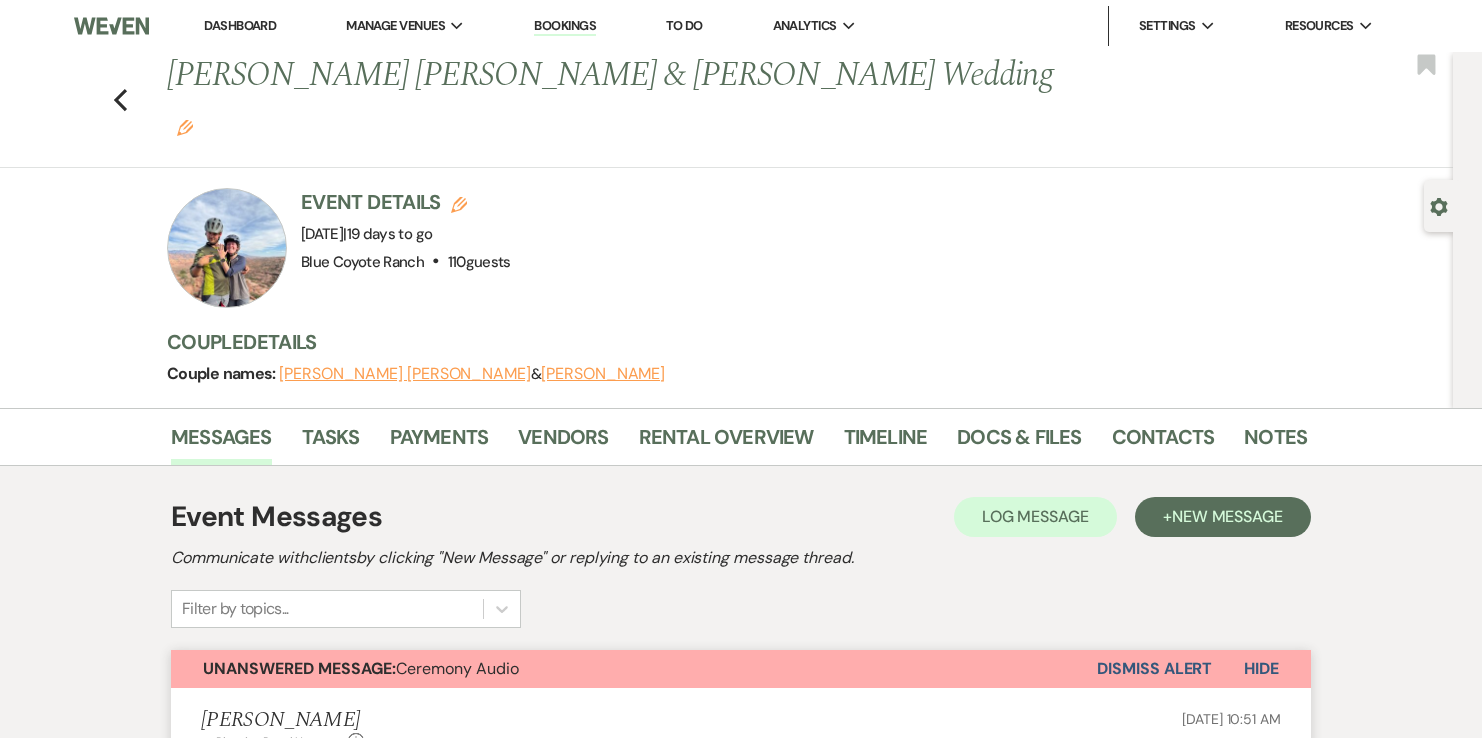 scroll, scrollTop: 718, scrollLeft: 0, axis: vertical 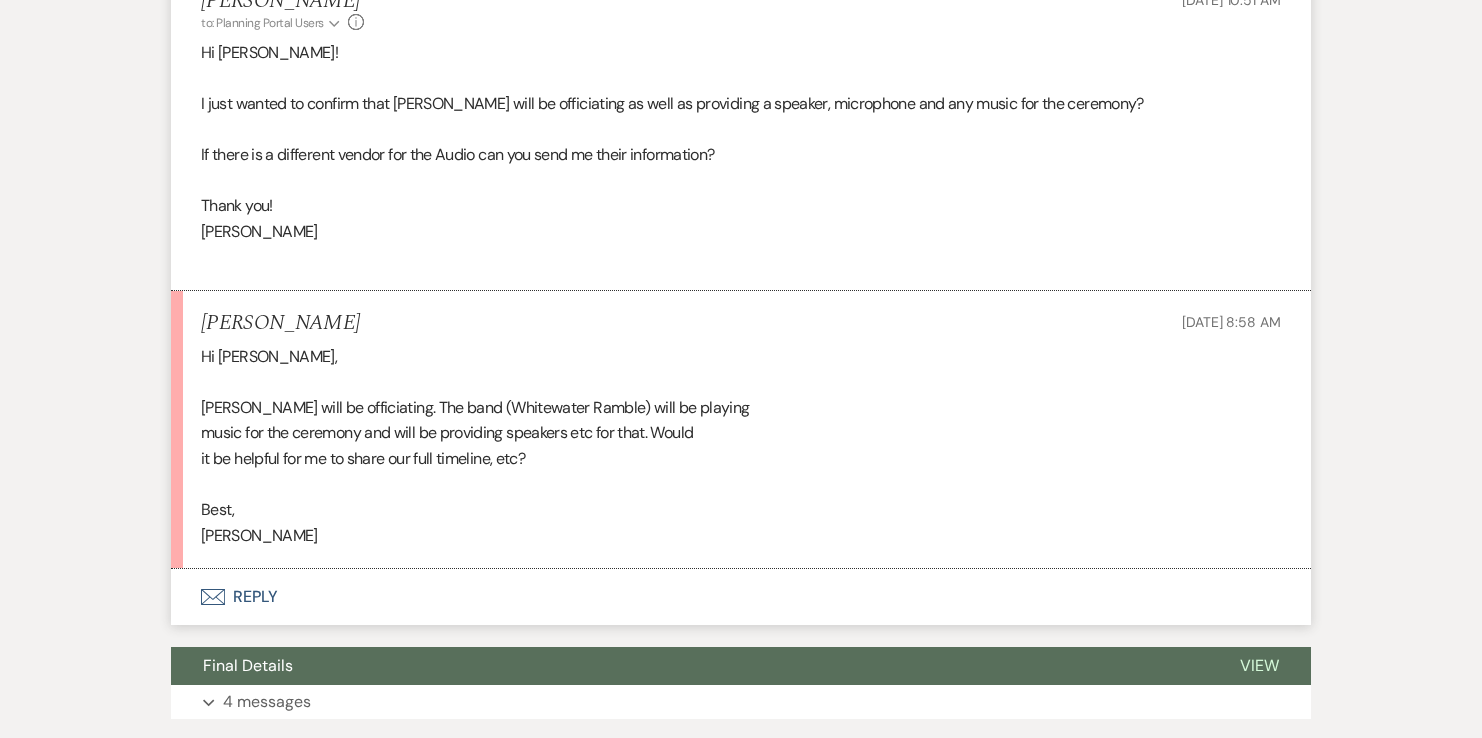 click on "Envelope Reply" at bounding box center (741, 597) 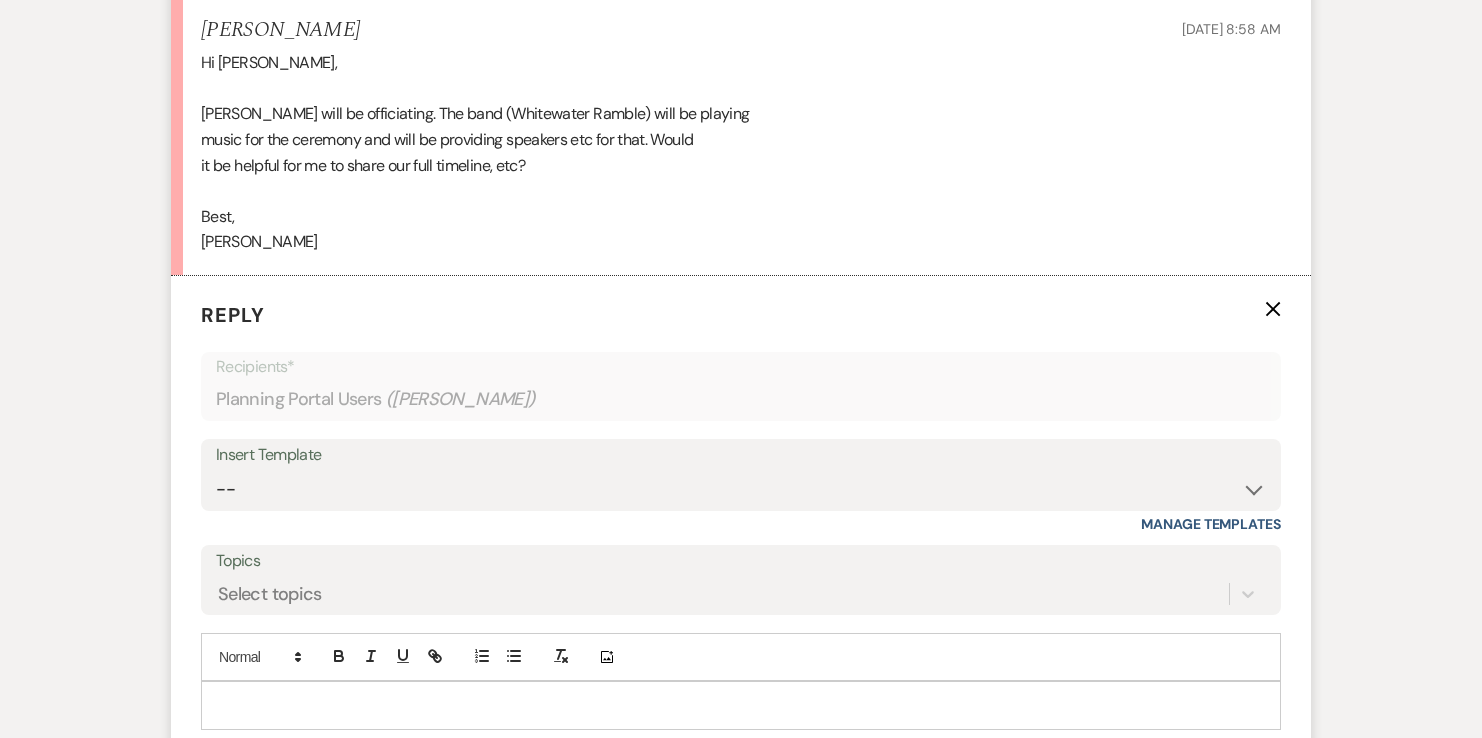 scroll, scrollTop: 1027, scrollLeft: 0, axis: vertical 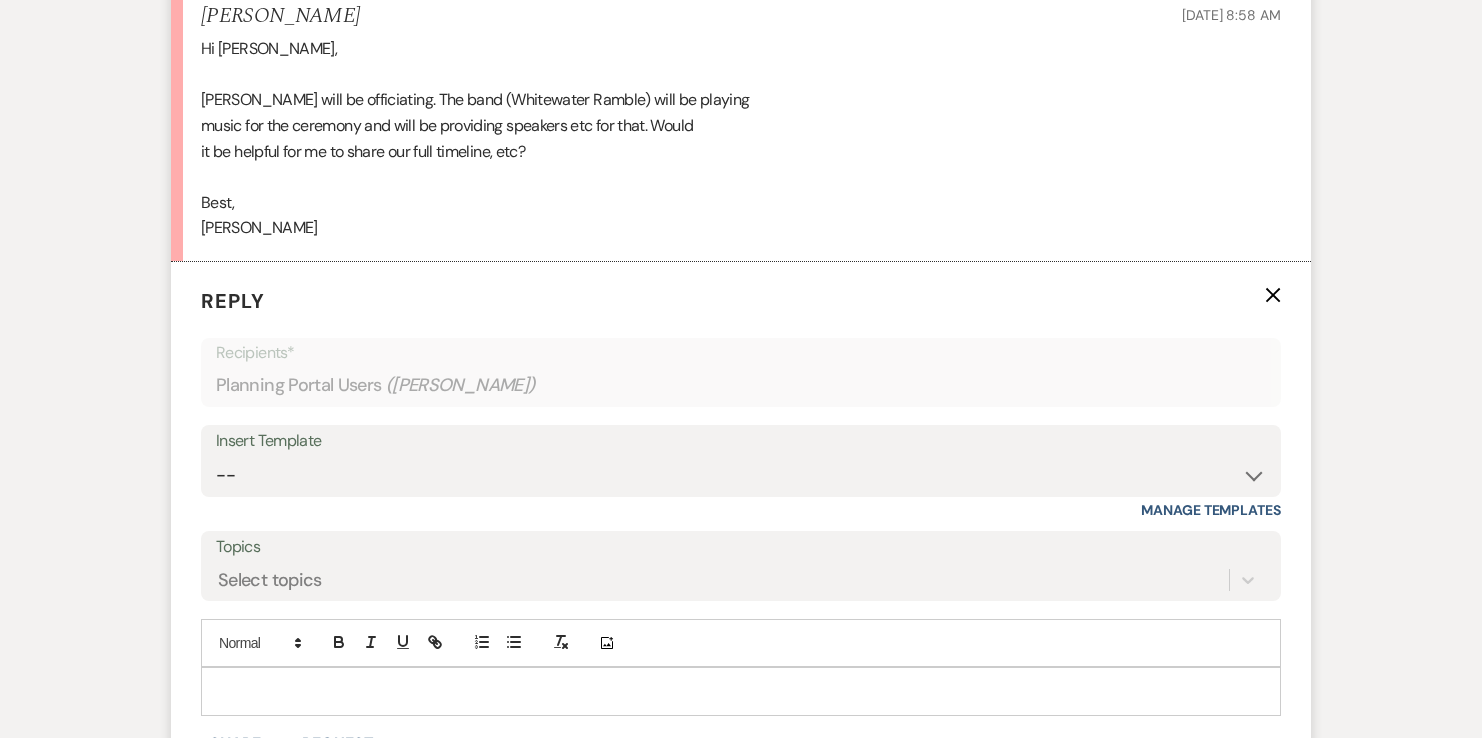 click at bounding box center [741, 691] 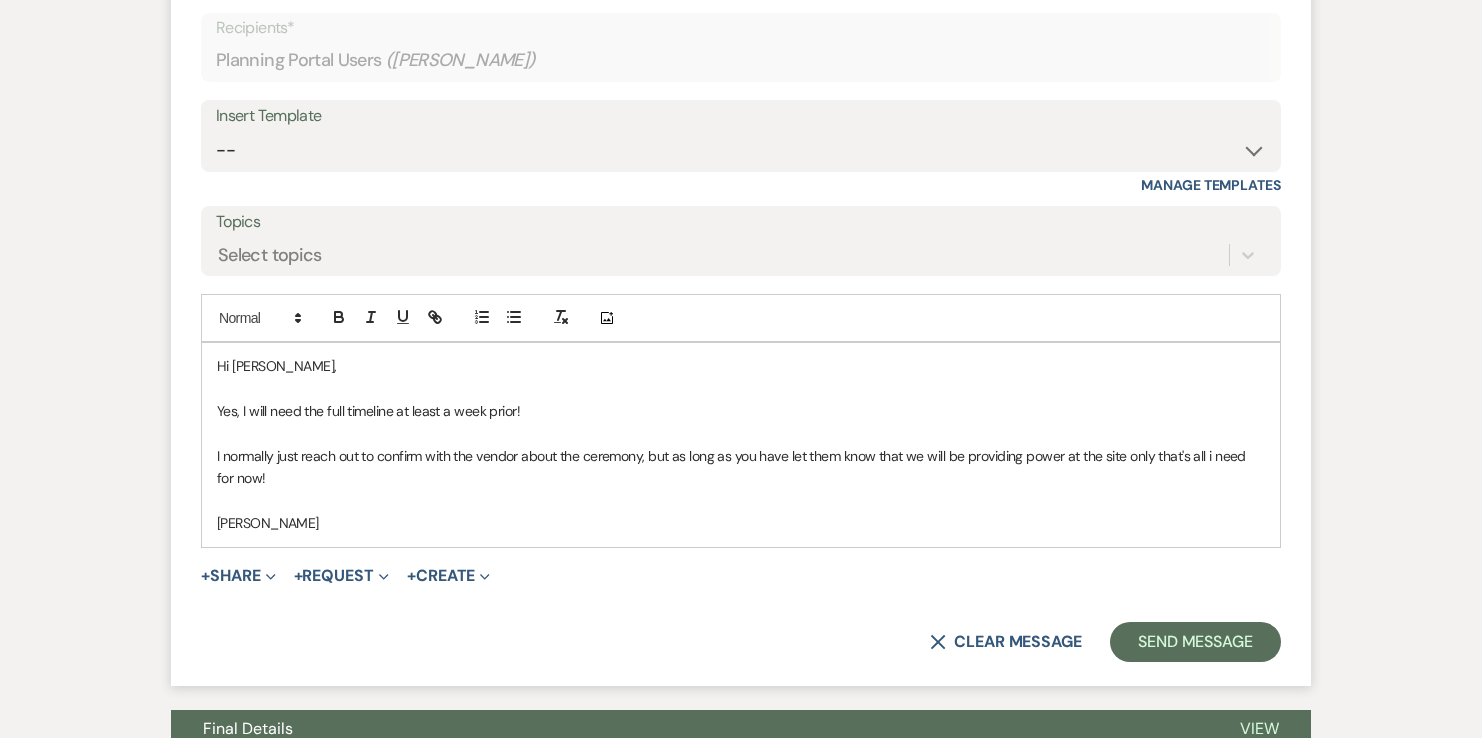scroll, scrollTop: 1360, scrollLeft: 0, axis: vertical 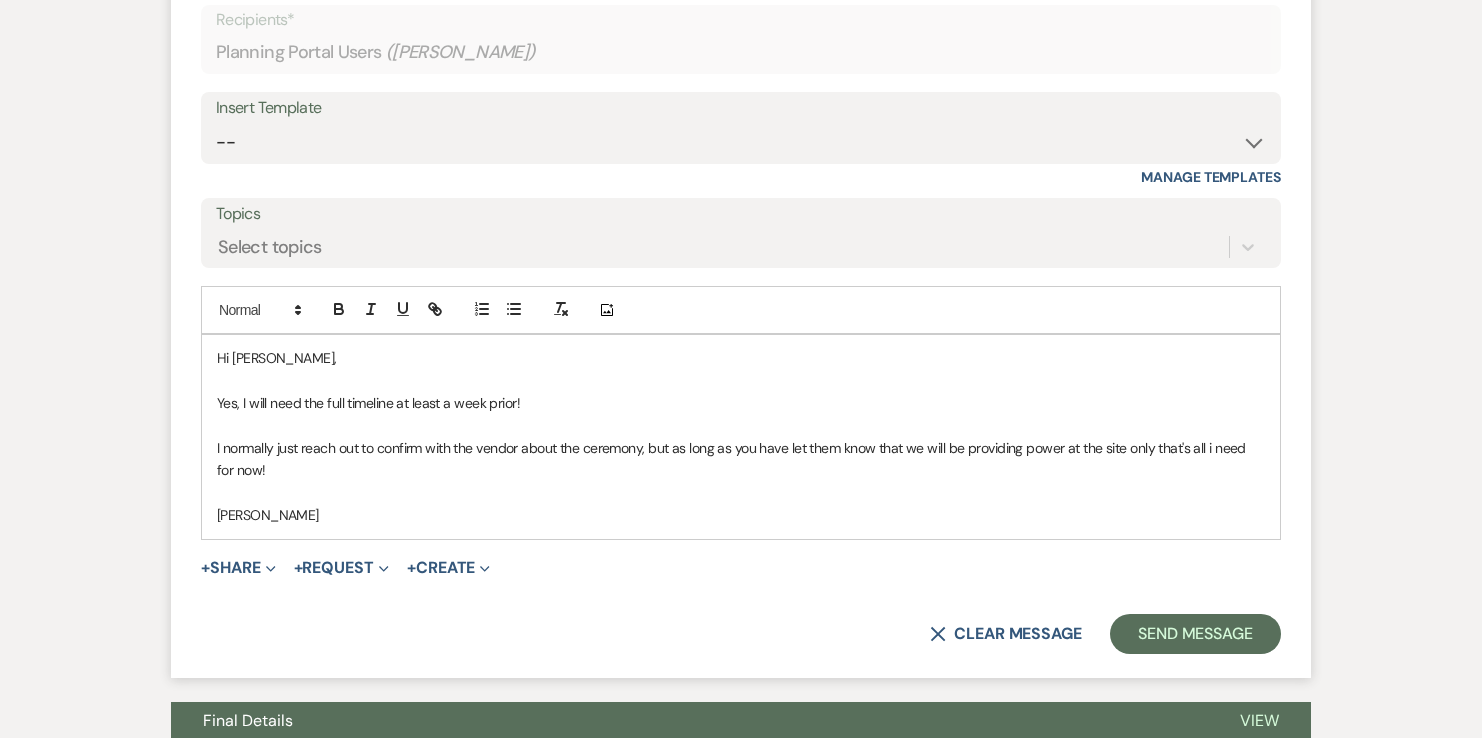 click on "I normally just reach out to confirm with the vendor about the ceremony, but as long as you have let them know that we will be providing power at the site only that's all i need for now!" at bounding box center (741, 459) 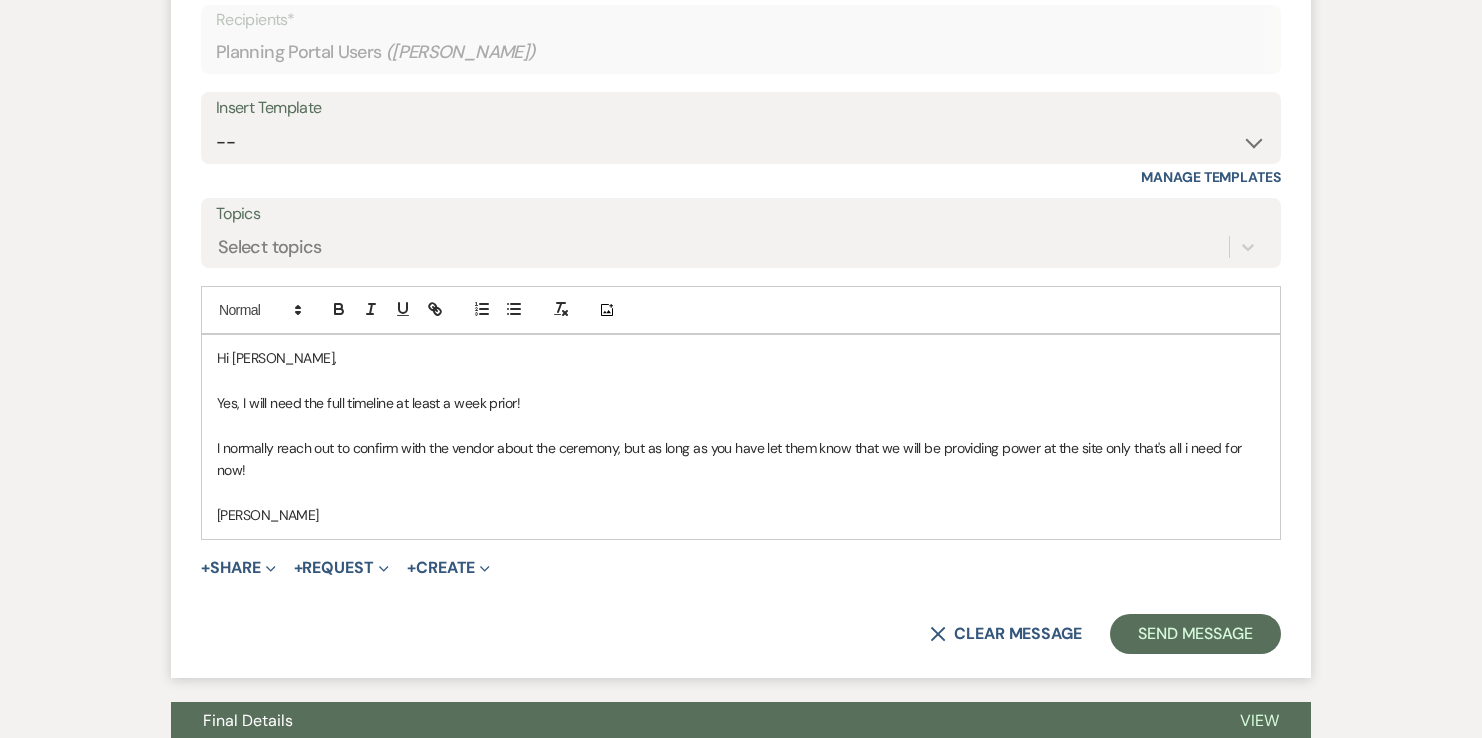 click on "I normally reach out to confirm with the vendor about the ceremony, but as long as you have let them know that we will be providing power at the site only that's all i need for now!" at bounding box center [741, 459] 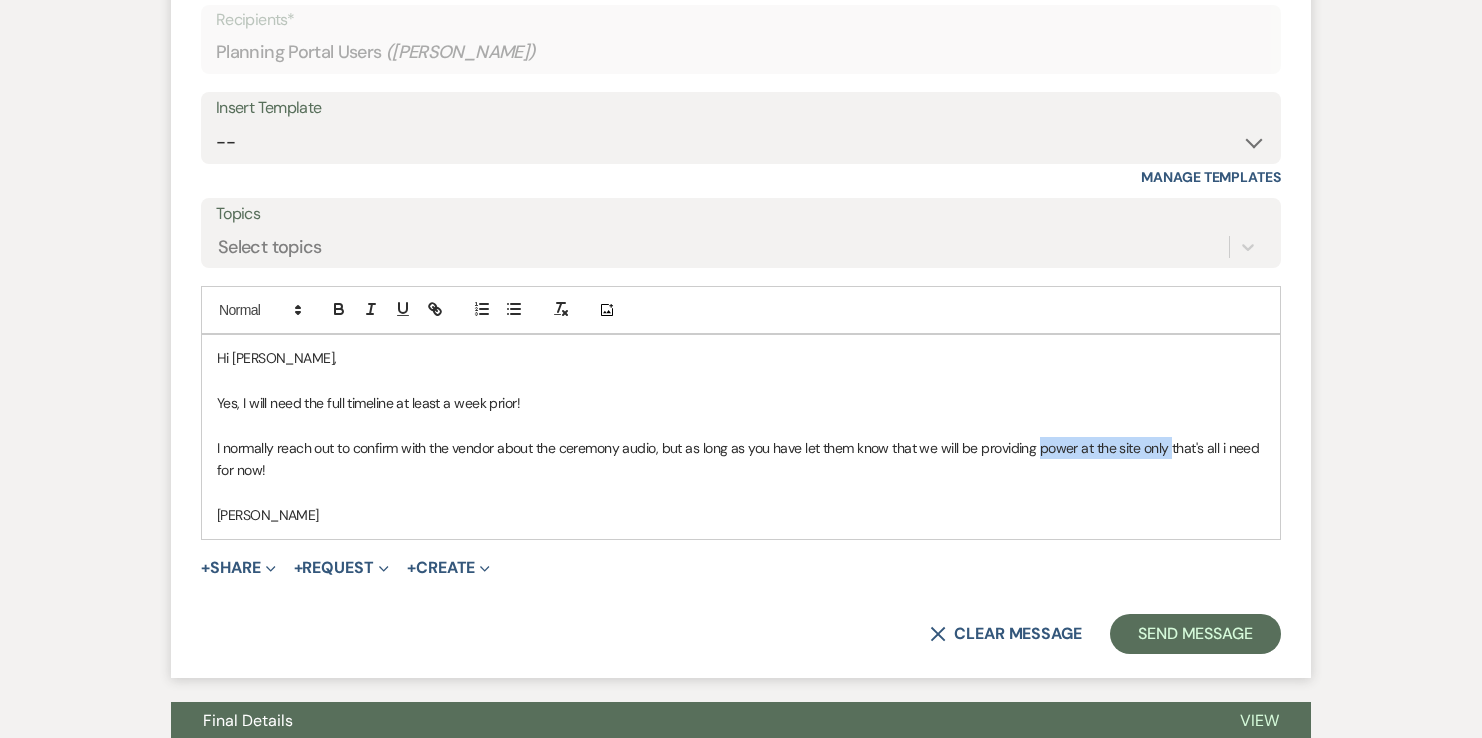 drag, startPoint x: 1168, startPoint y: 400, endPoint x: 1041, endPoint y: 407, distance: 127.192764 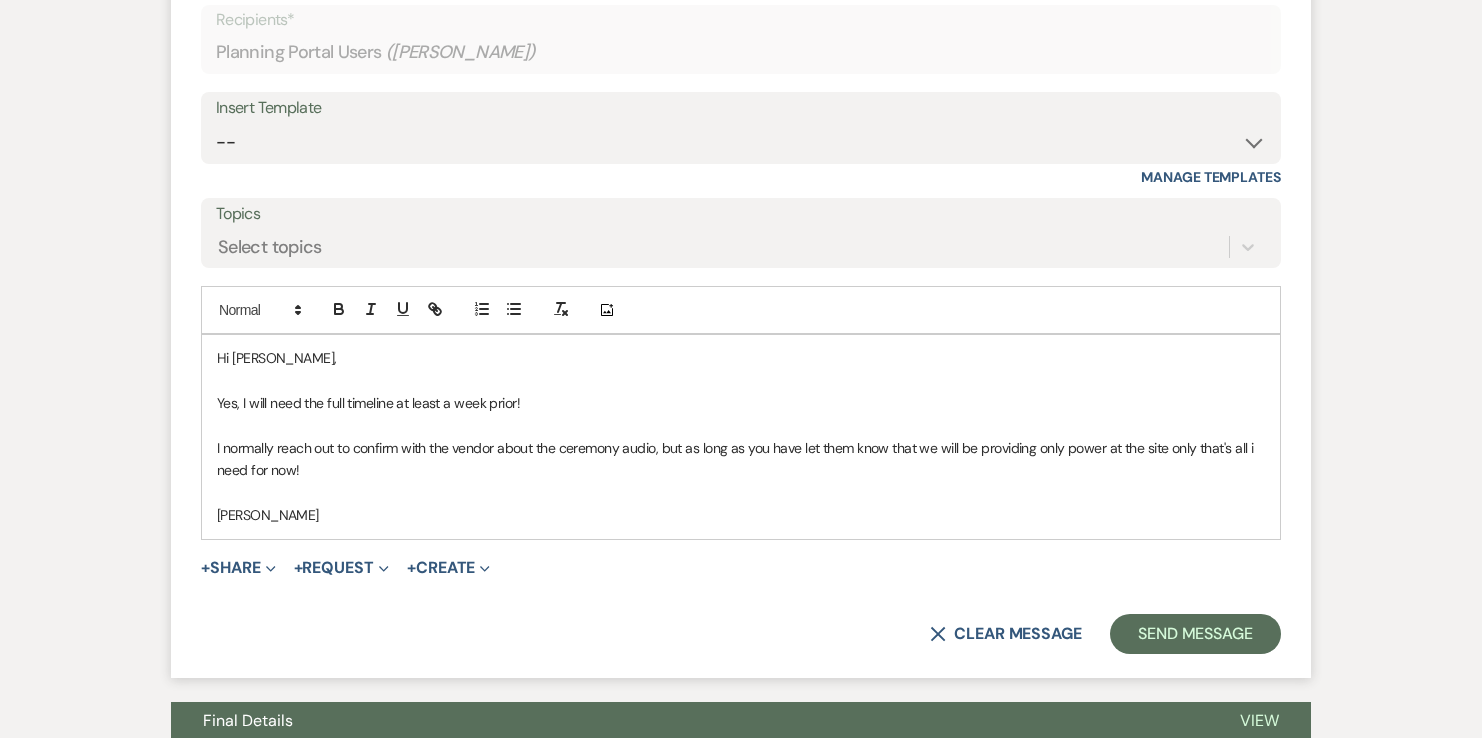 click on "I normally reach out to confirm with the vendor about the ceremony audio, but as long as you have let them know that we will be providing only power at the site only that's all i need for now!" at bounding box center [741, 459] 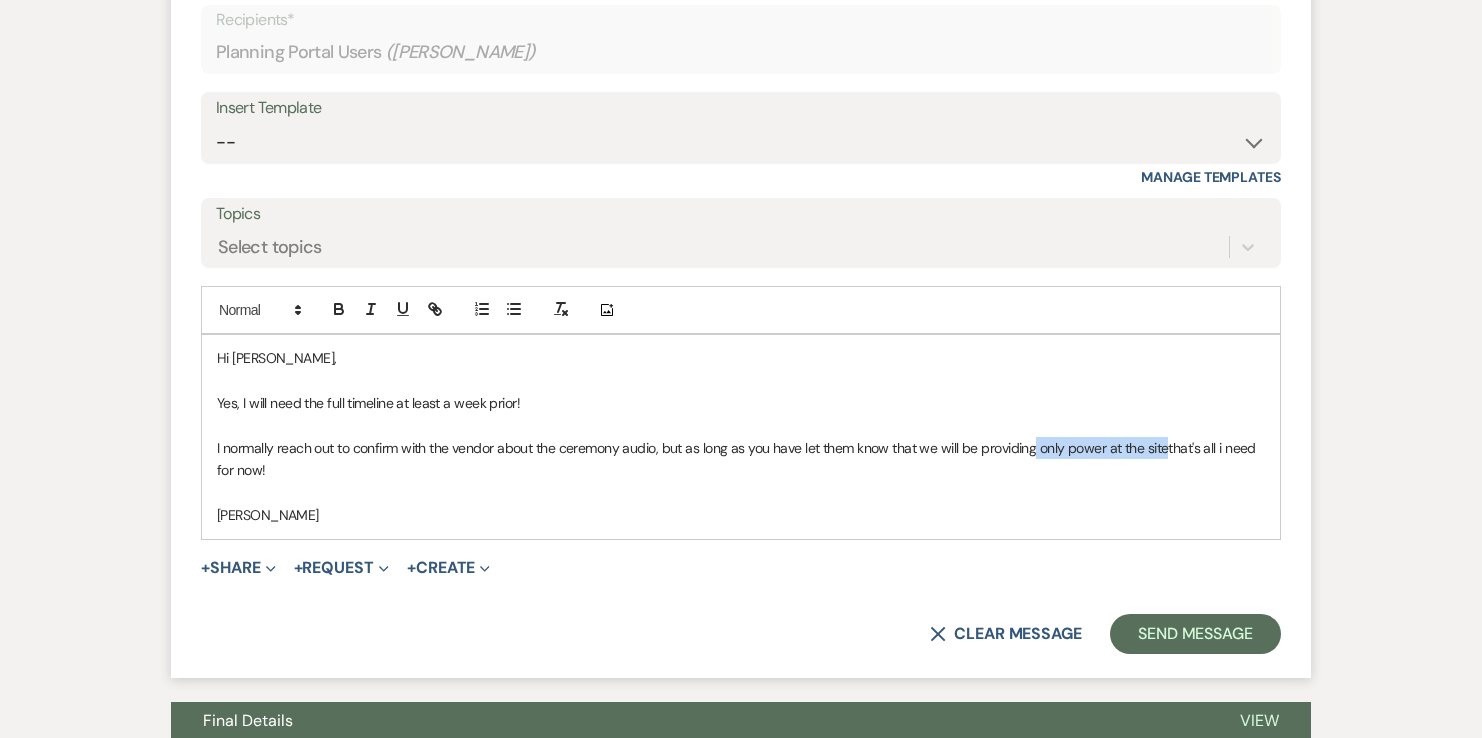 click on "I normally reach out to confirm with the vendor about the ceremony audio, but as long as you have let them know that we will be providing only power at the sitethat's all i need for now!" at bounding box center (741, 459) 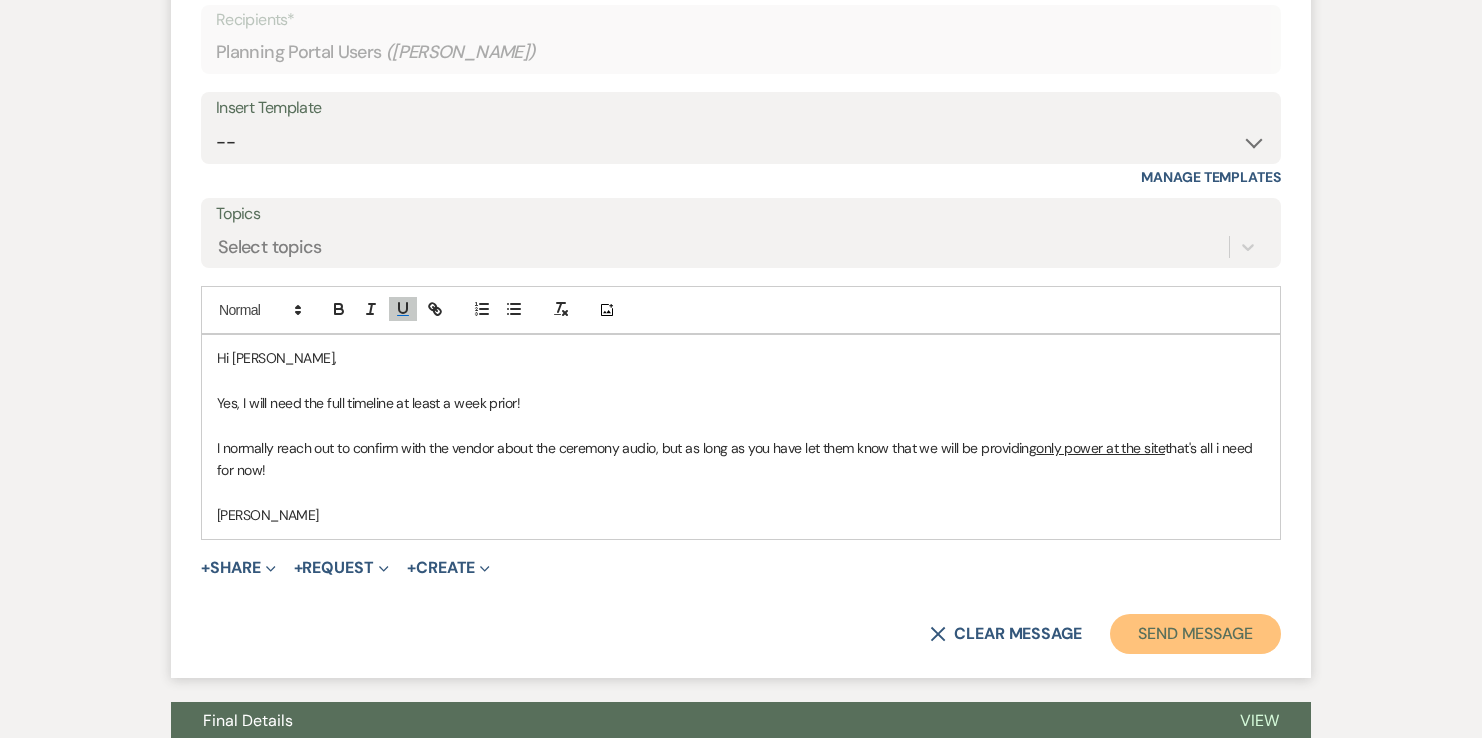 click on "Send Message" at bounding box center (1195, 634) 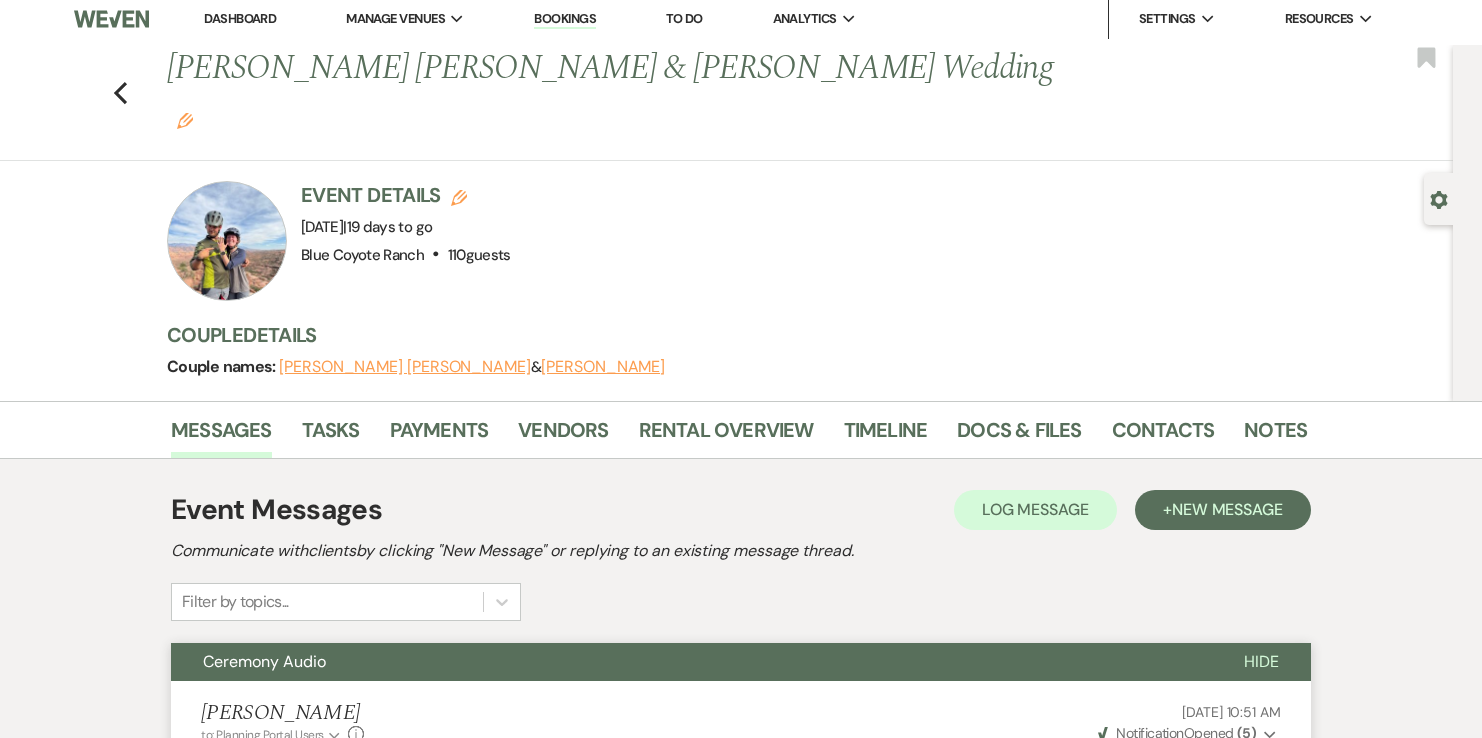 scroll, scrollTop: 0, scrollLeft: 0, axis: both 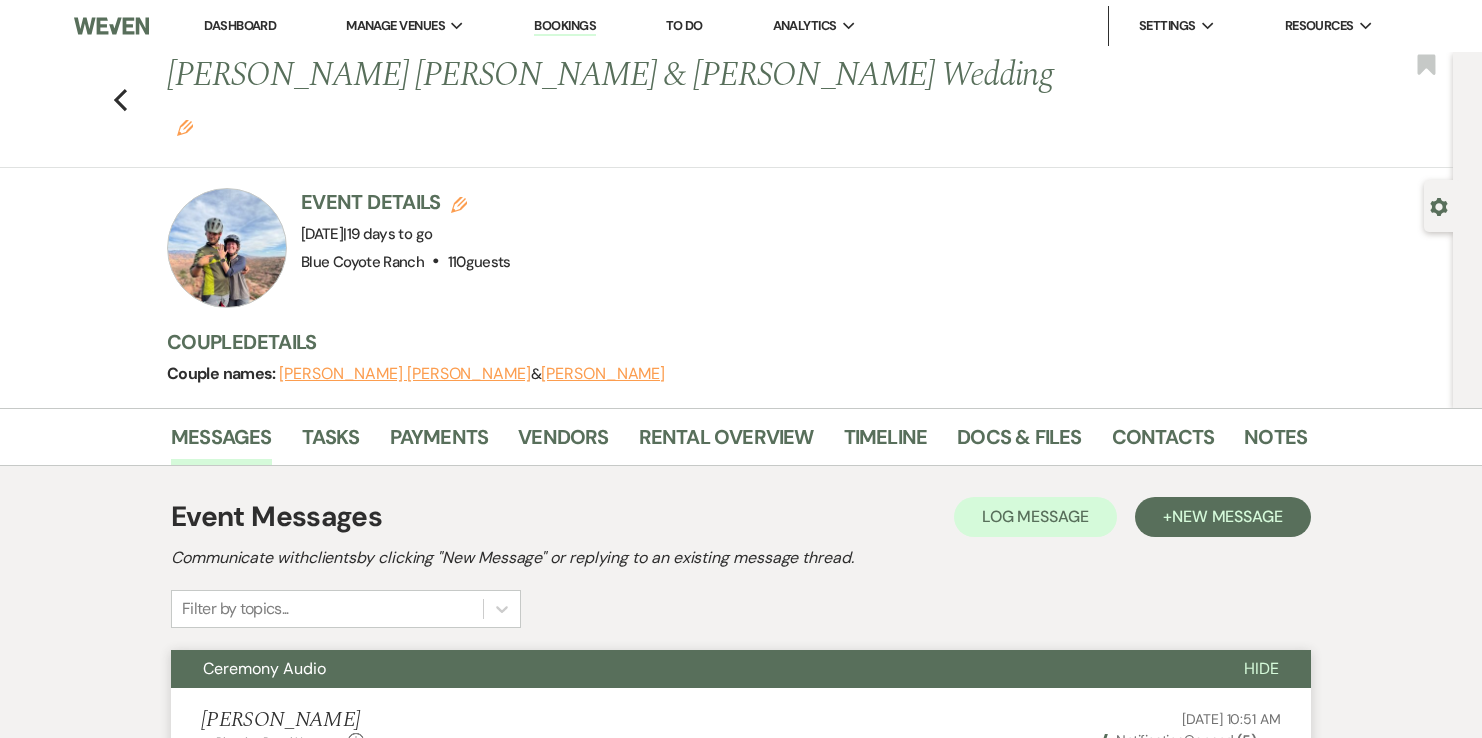 click on "Dashboard" at bounding box center (240, 26) 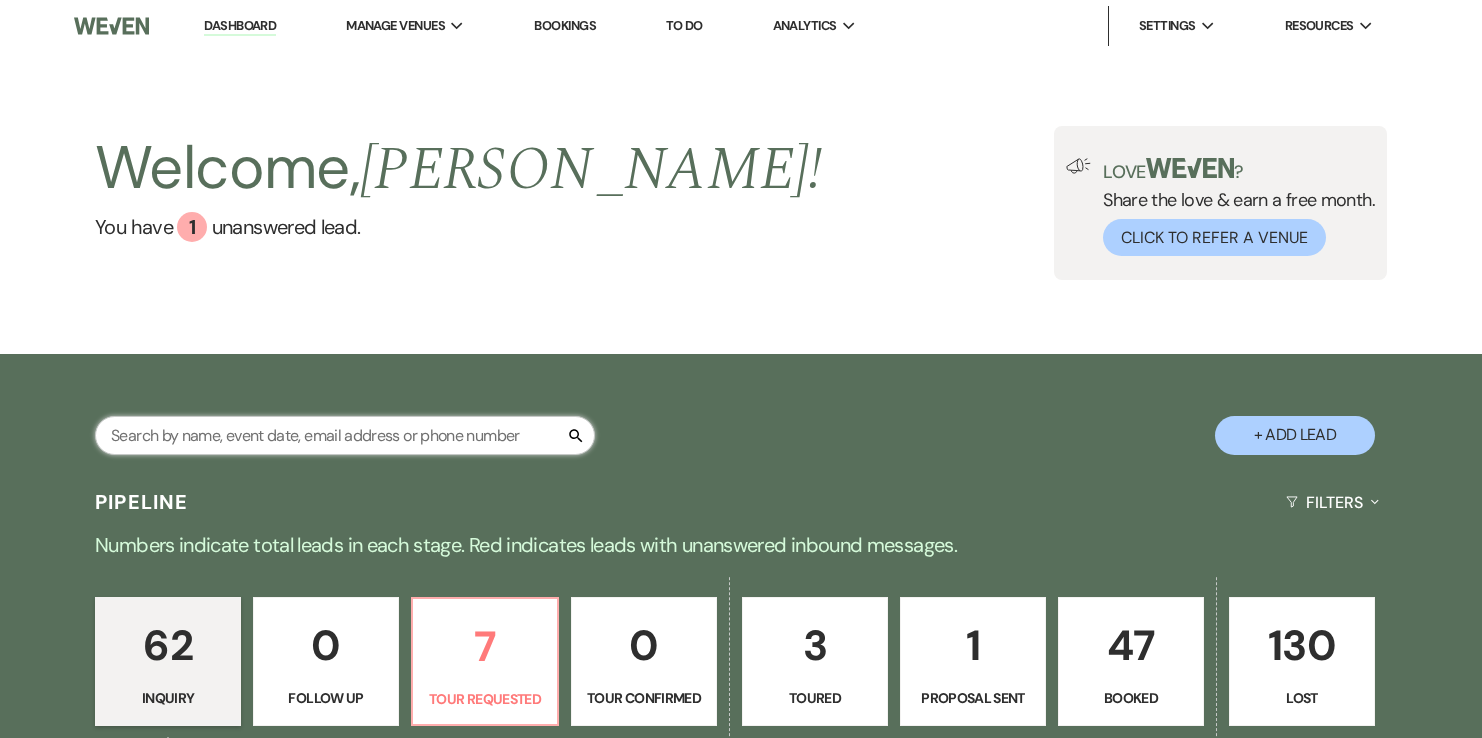 click at bounding box center (345, 435) 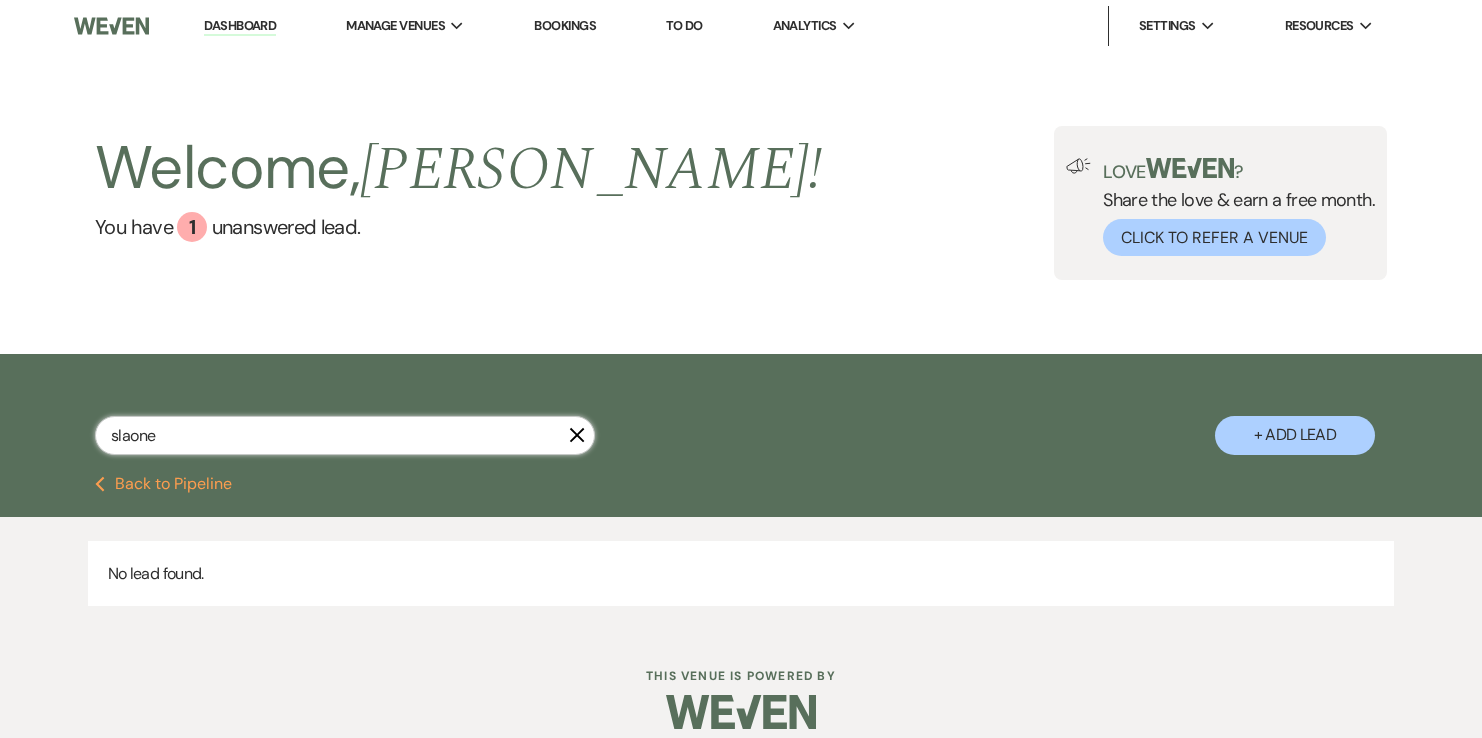 click on "slaone" at bounding box center (345, 435) 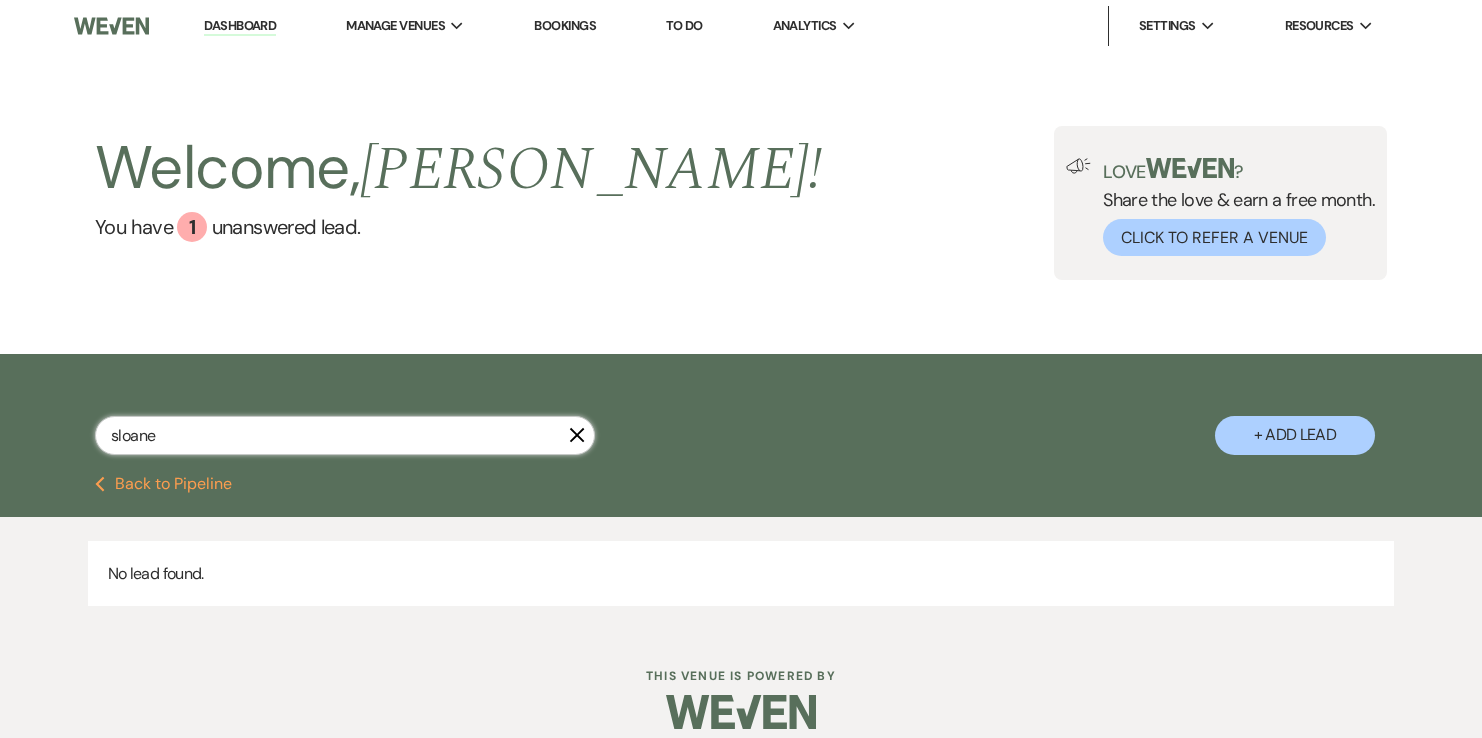 type on "sloane" 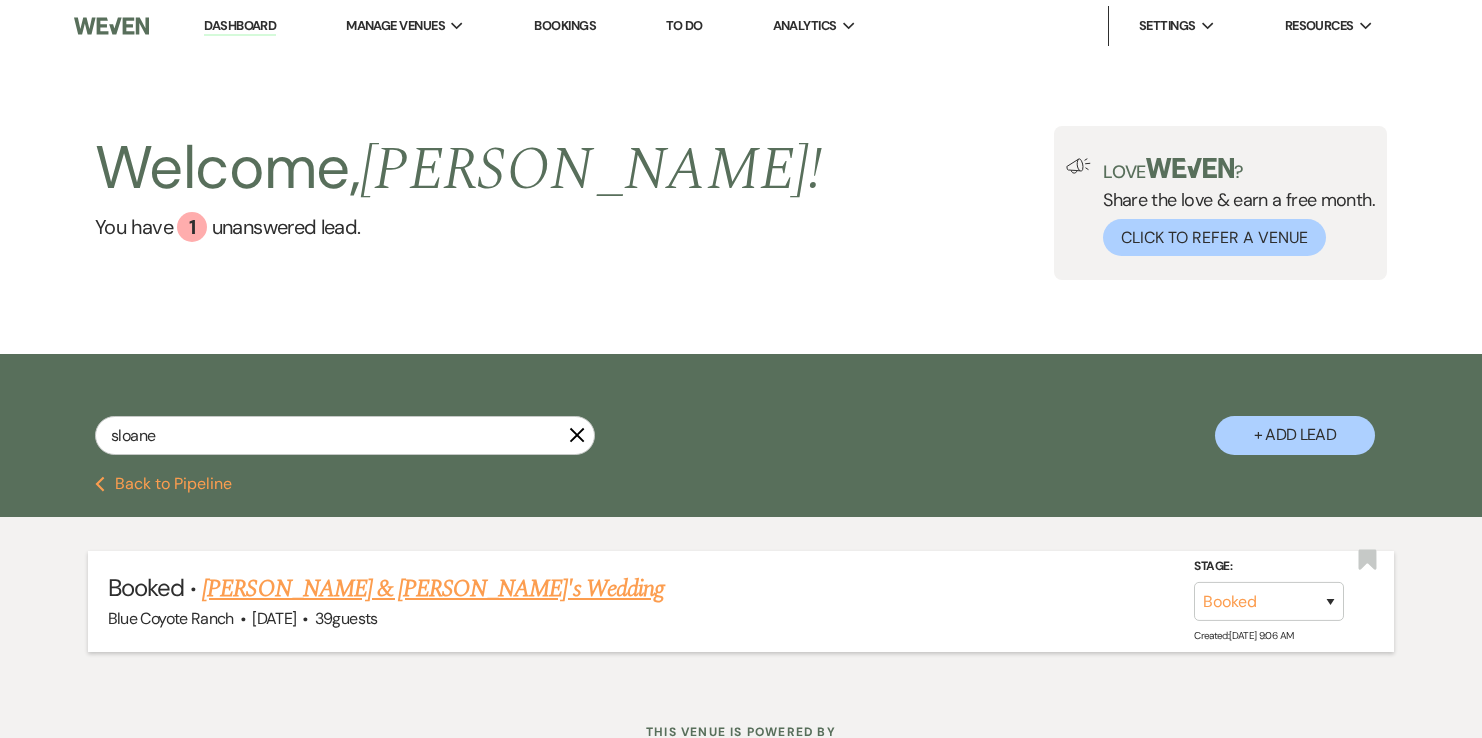 click on "Sloane Simon & Fiance's Wedding" at bounding box center [433, 589] 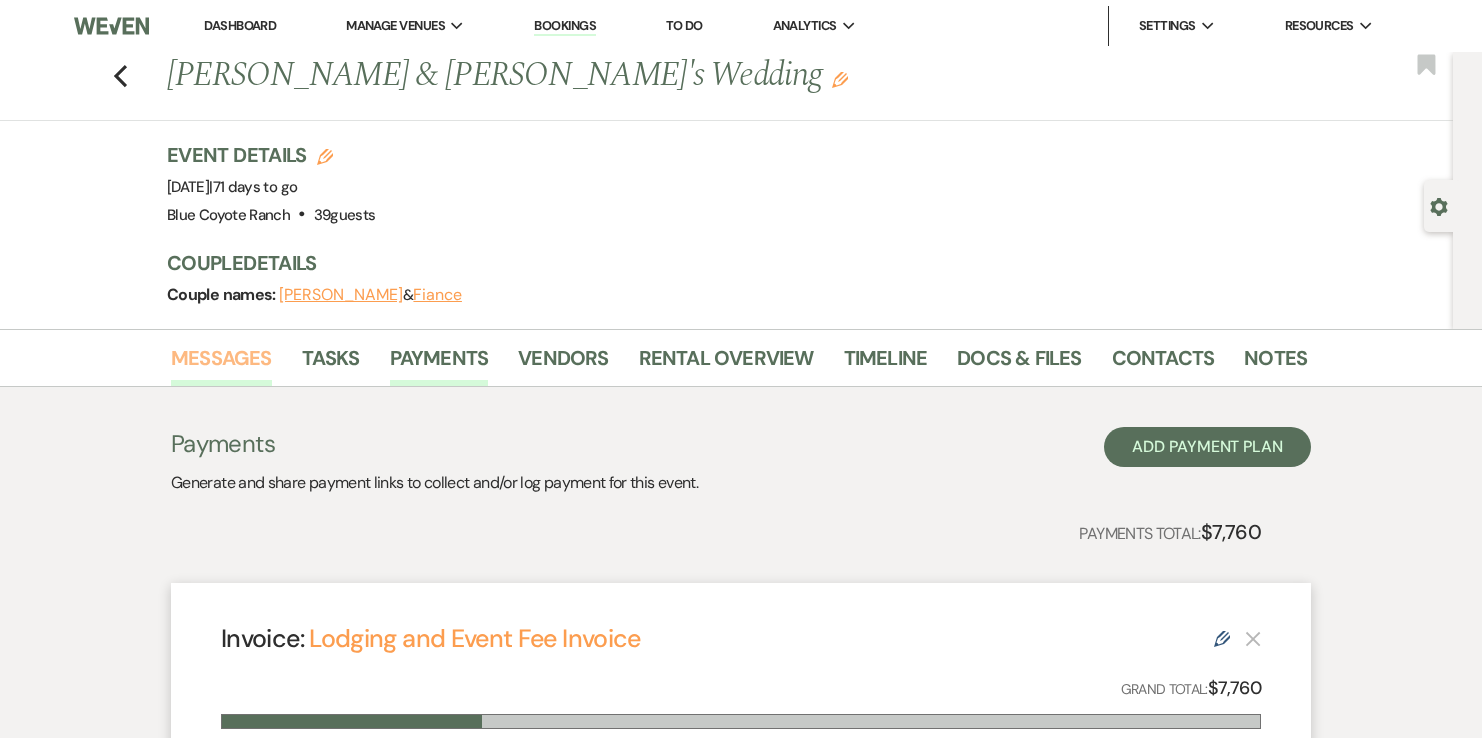 click on "Messages" at bounding box center (221, 364) 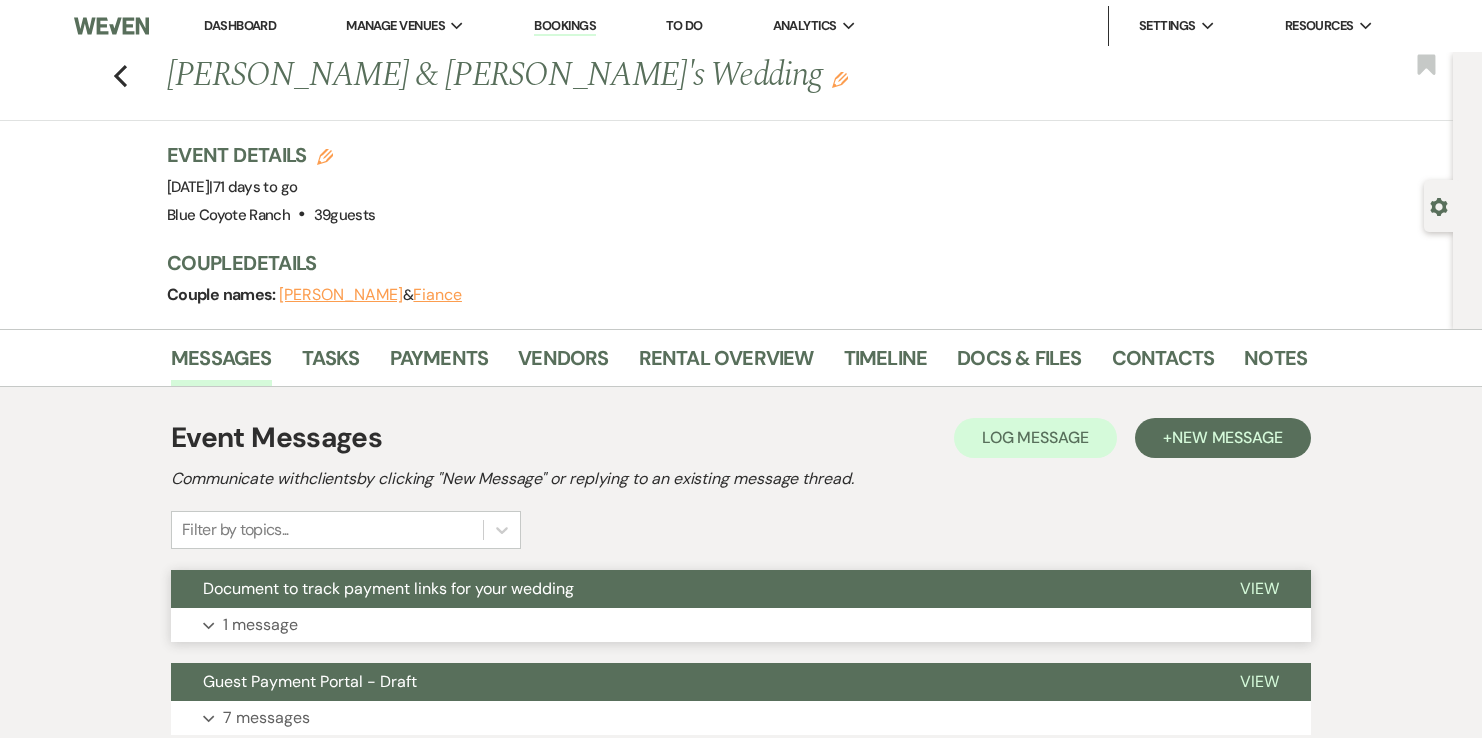 click on "Expand 1 message" at bounding box center (741, 625) 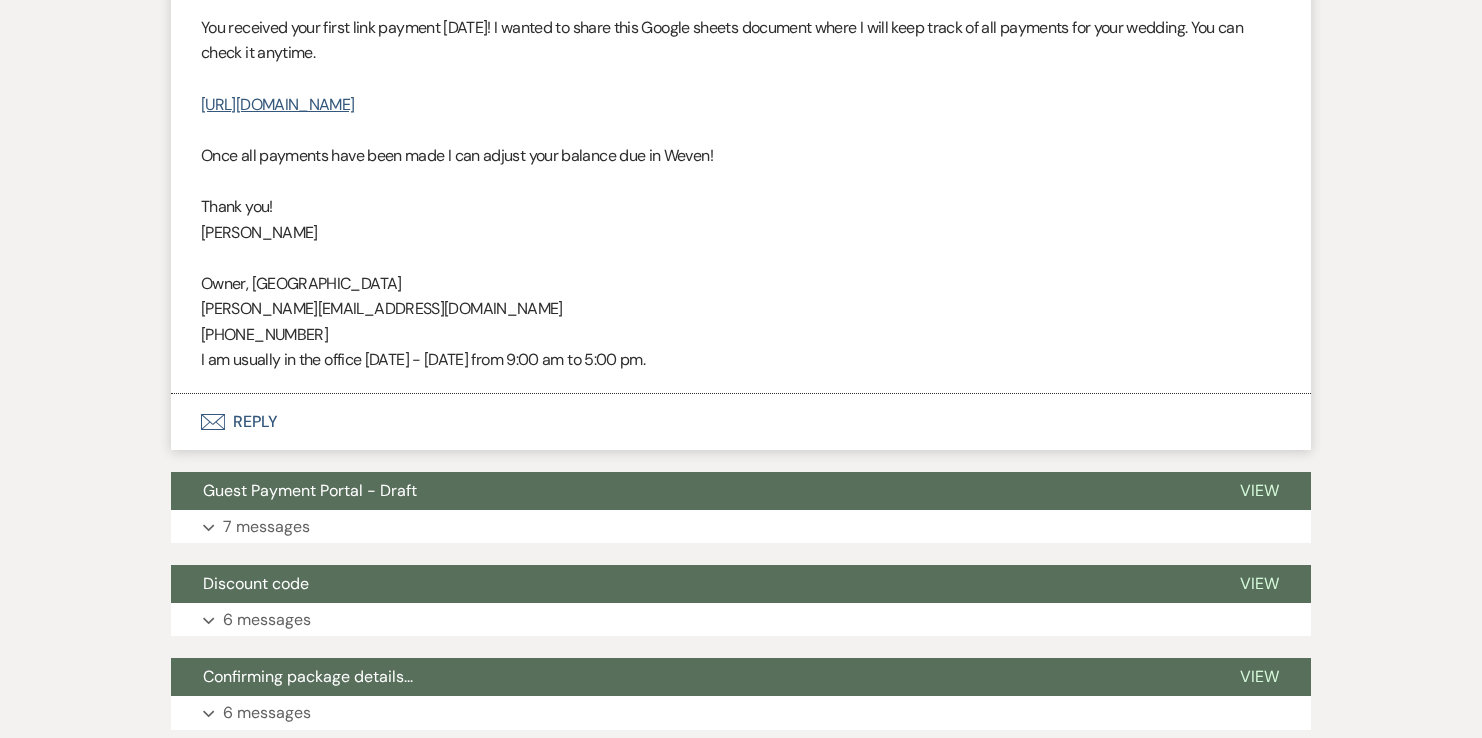 scroll, scrollTop: 727, scrollLeft: 0, axis: vertical 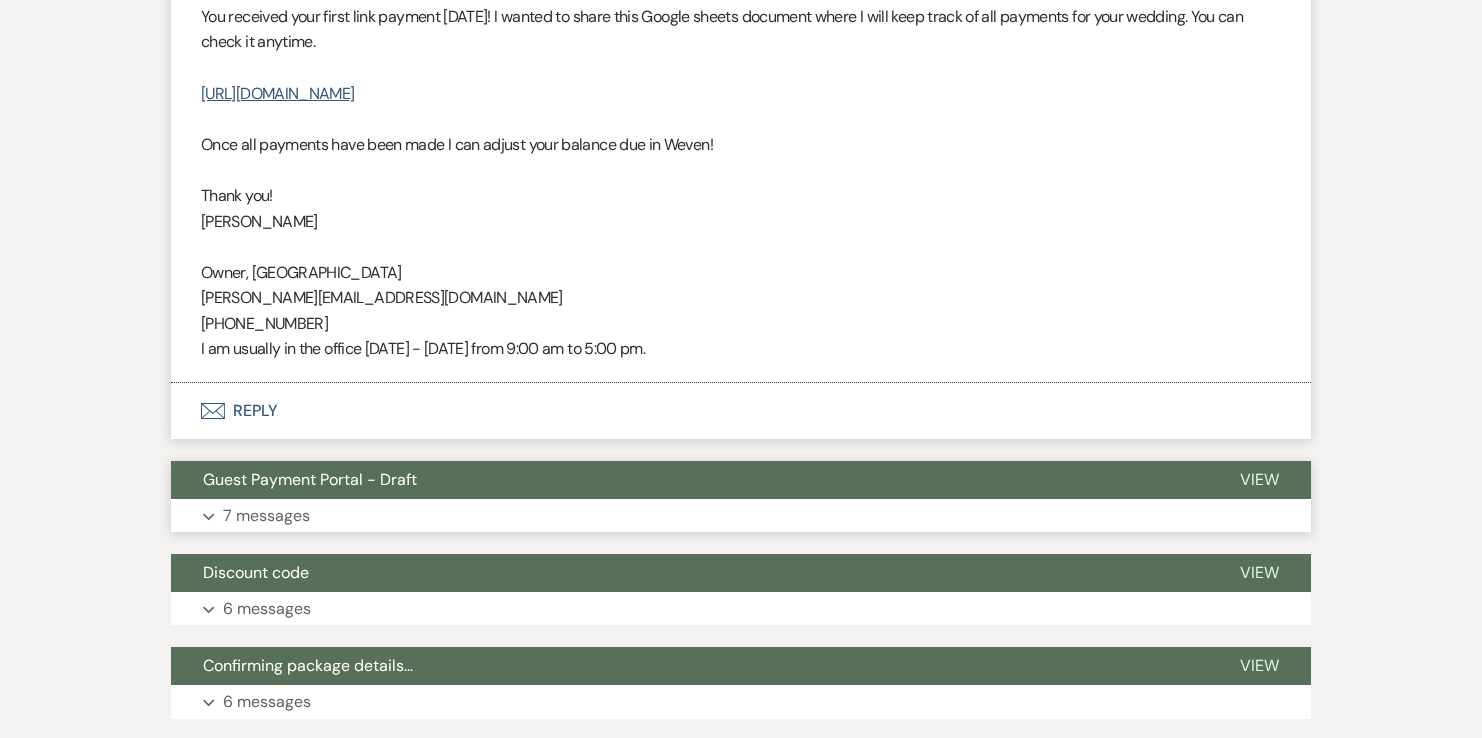 click on "Expand 7 messages" at bounding box center [741, 516] 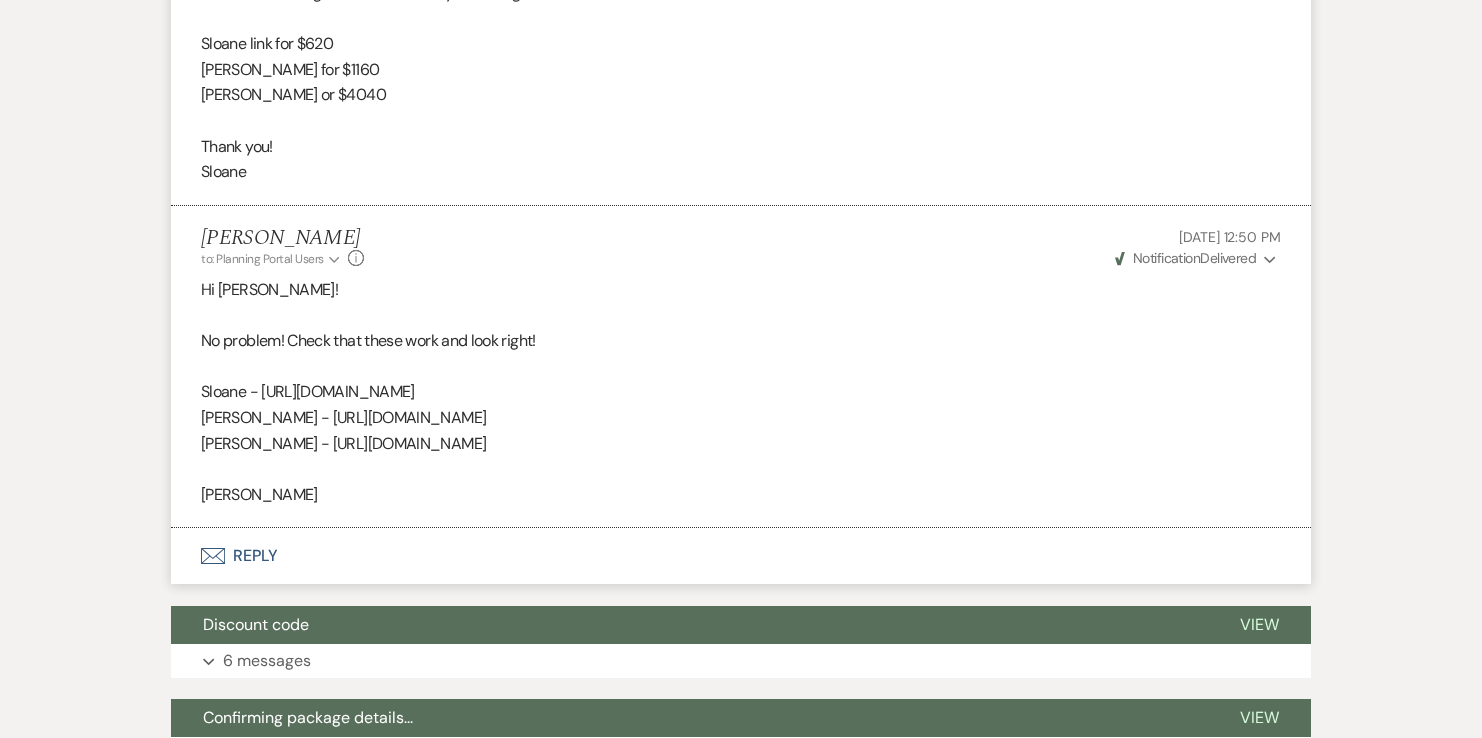 scroll, scrollTop: 3226, scrollLeft: 0, axis: vertical 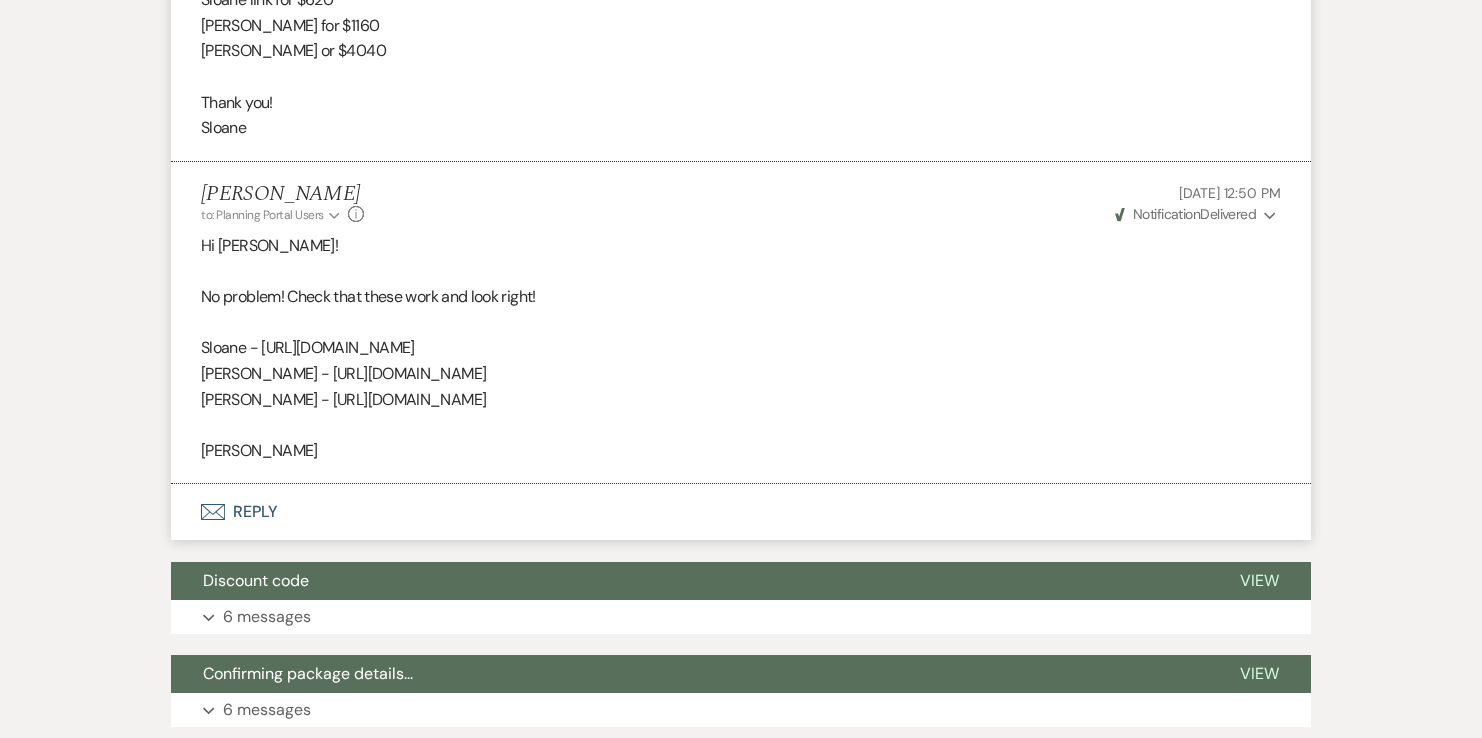 click on "Envelope Reply" at bounding box center [741, 512] 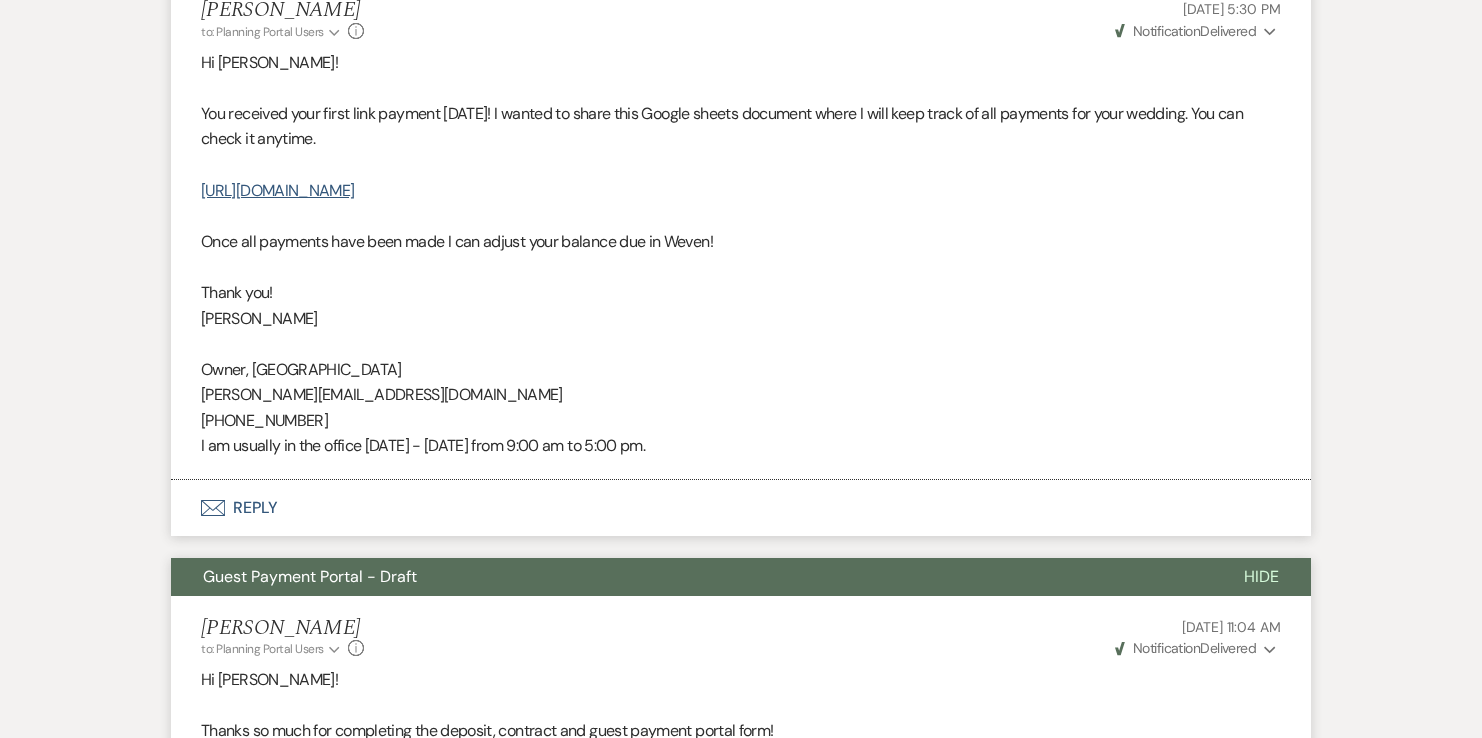scroll, scrollTop: 476, scrollLeft: 0, axis: vertical 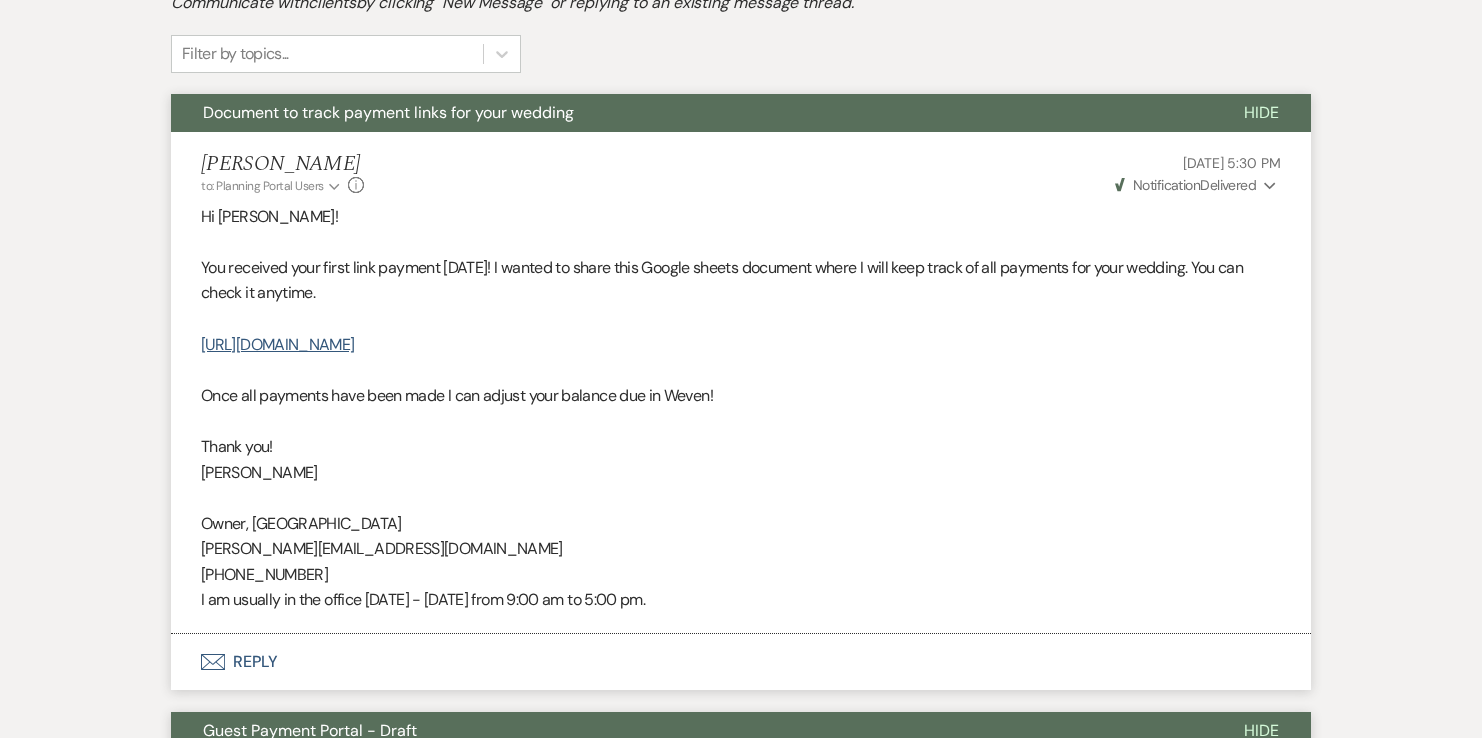 click on "Envelope Reply" at bounding box center [741, 662] 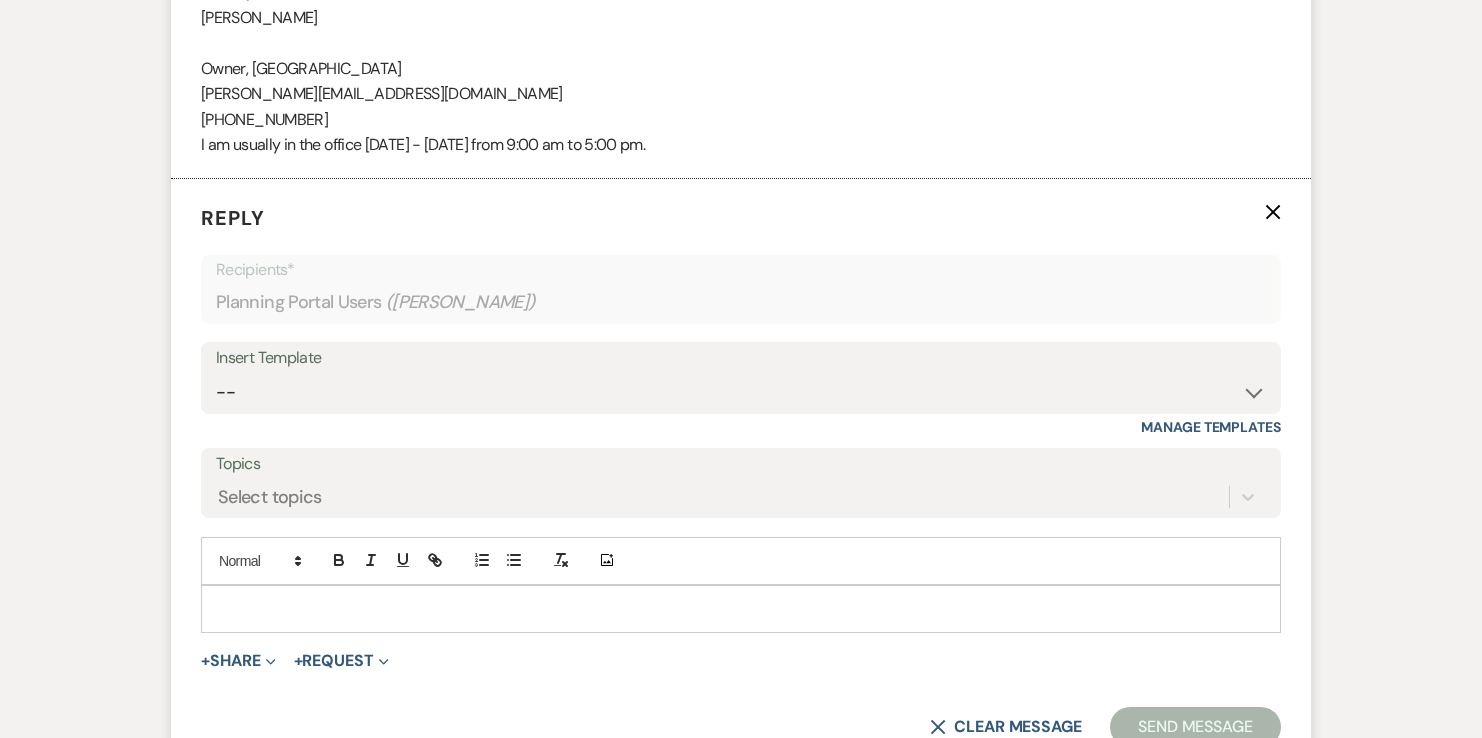scroll, scrollTop: 932, scrollLeft: 0, axis: vertical 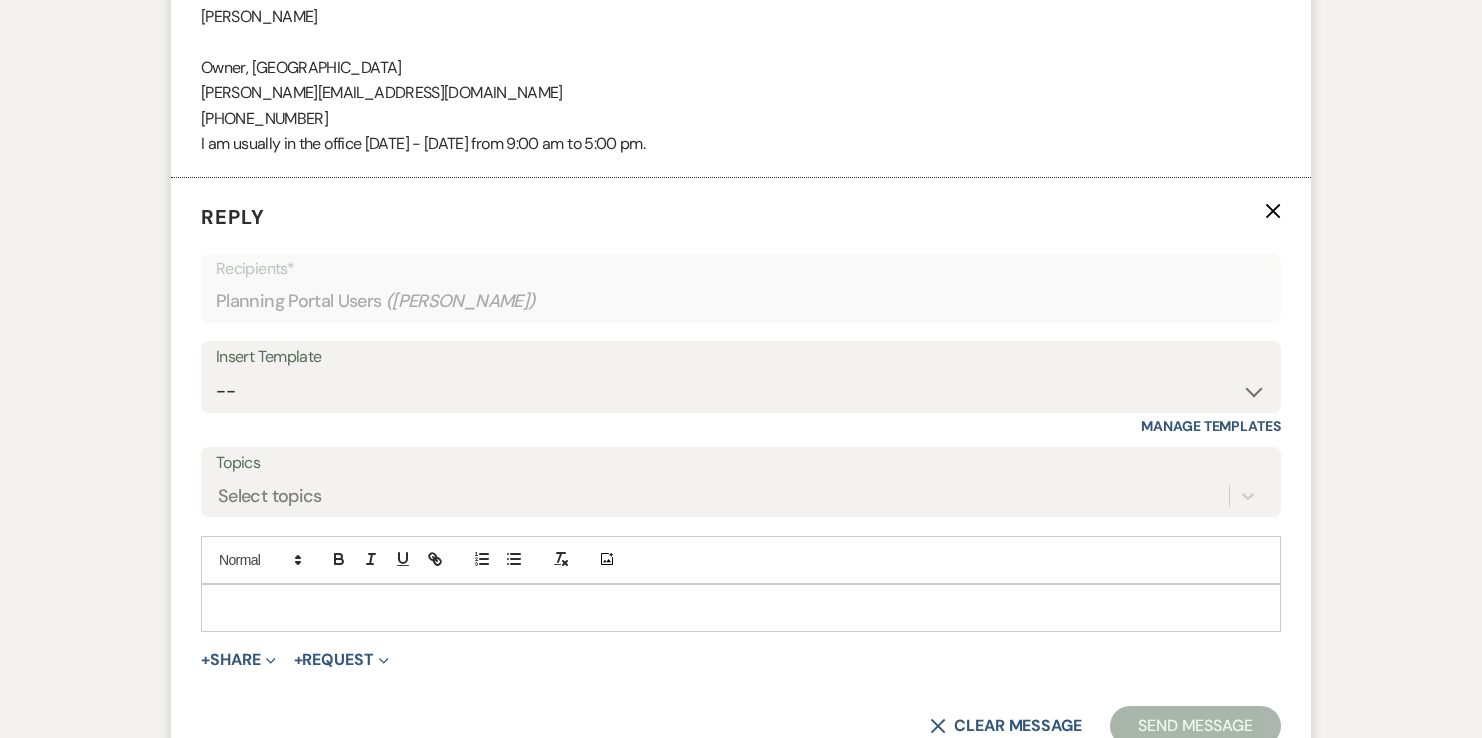 click at bounding box center [741, 608] 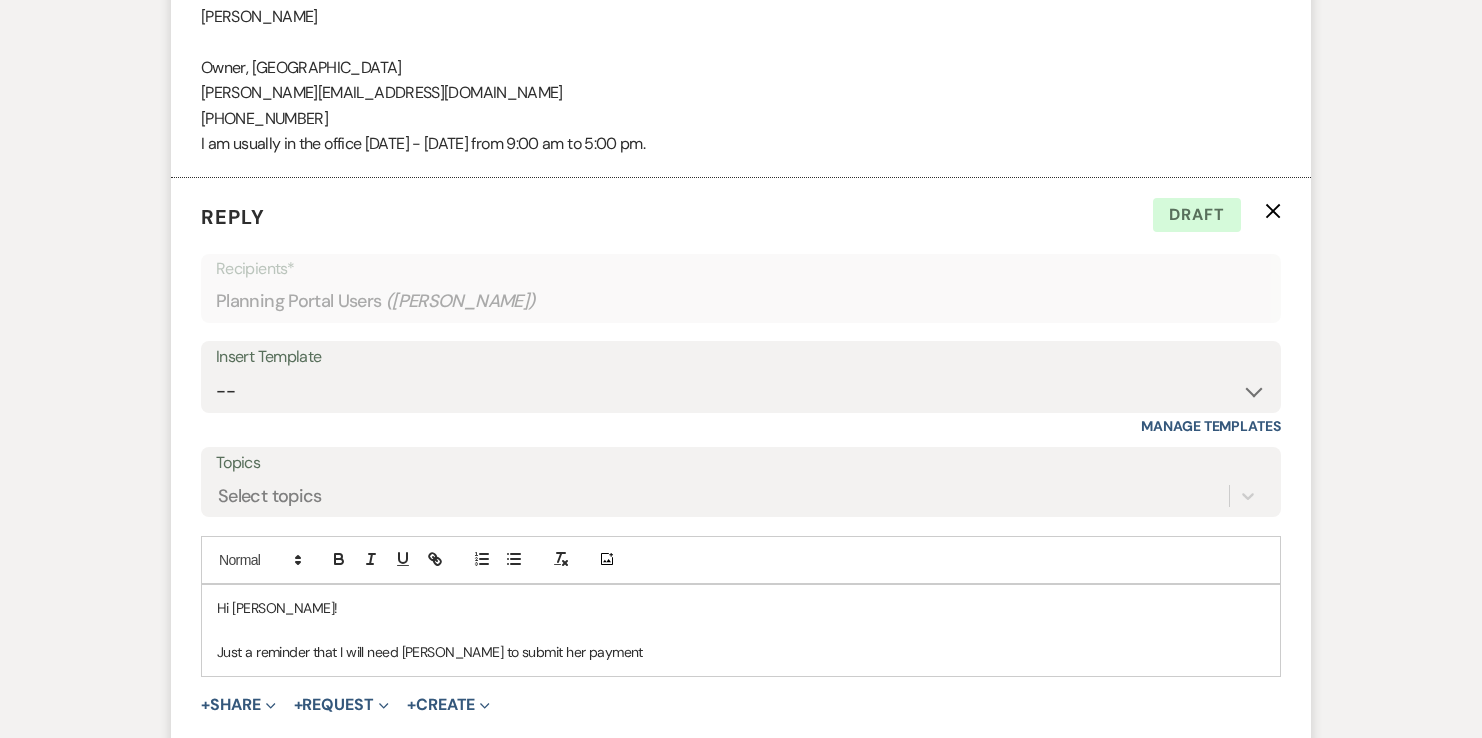 scroll, scrollTop: 974, scrollLeft: 0, axis: vertical 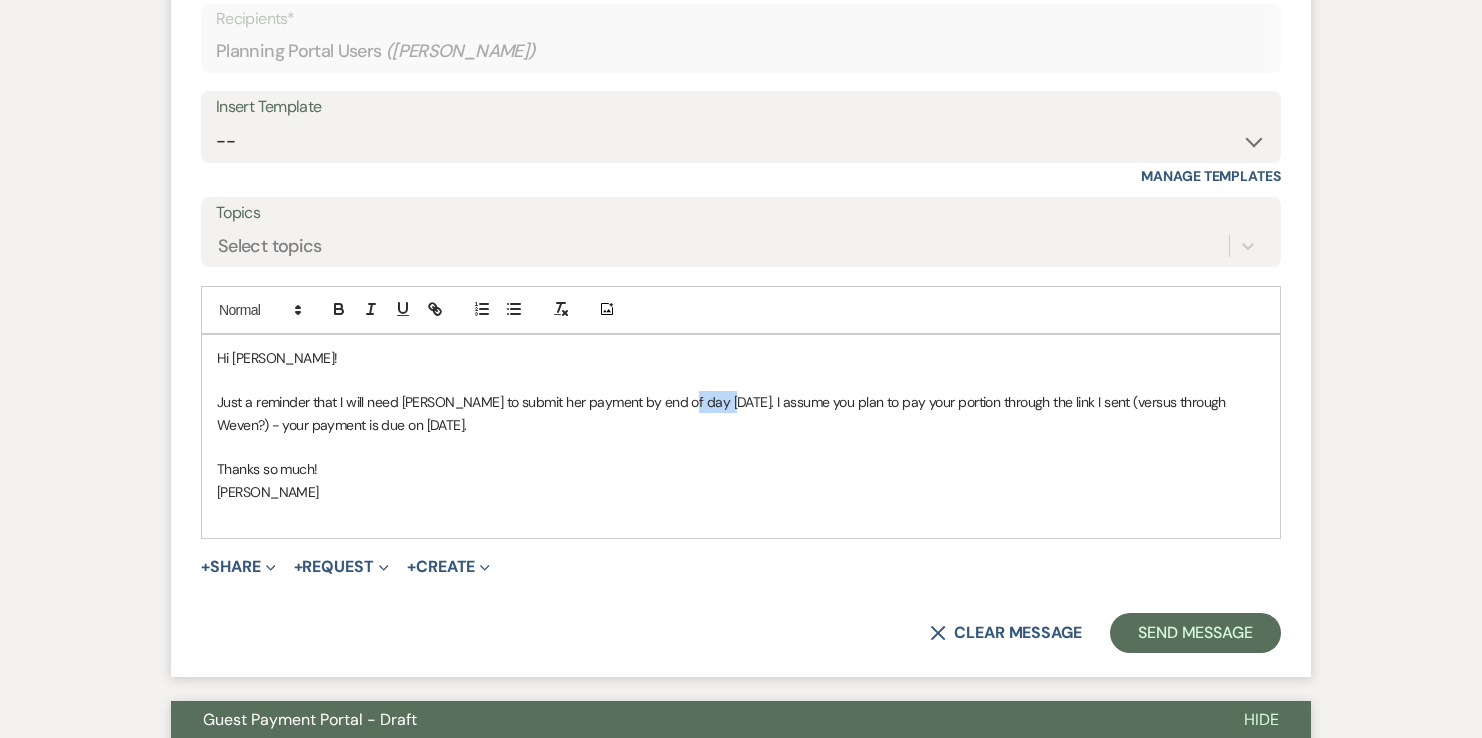 drag, startPoint x: 719, startPoint y: 402, endPoint x: 669, endPoint y: 403, distance: 50.01 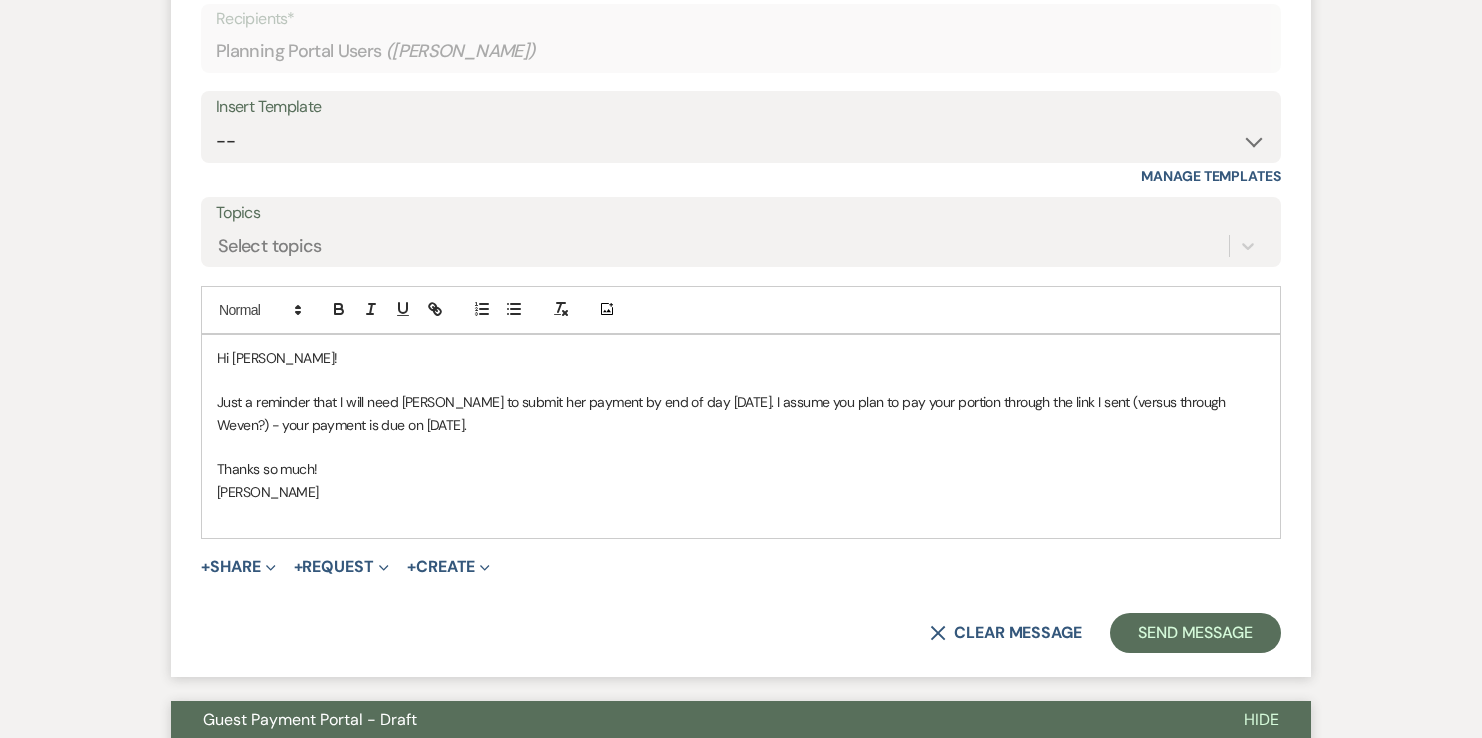 click on "Just a reminder that I will need Kari to submit her payment by end of day on Friday. I assume you plan to pay your portion through the link I sent (versus through Weven?) - your payment is due on August 1." at bounding box center (741, 413) 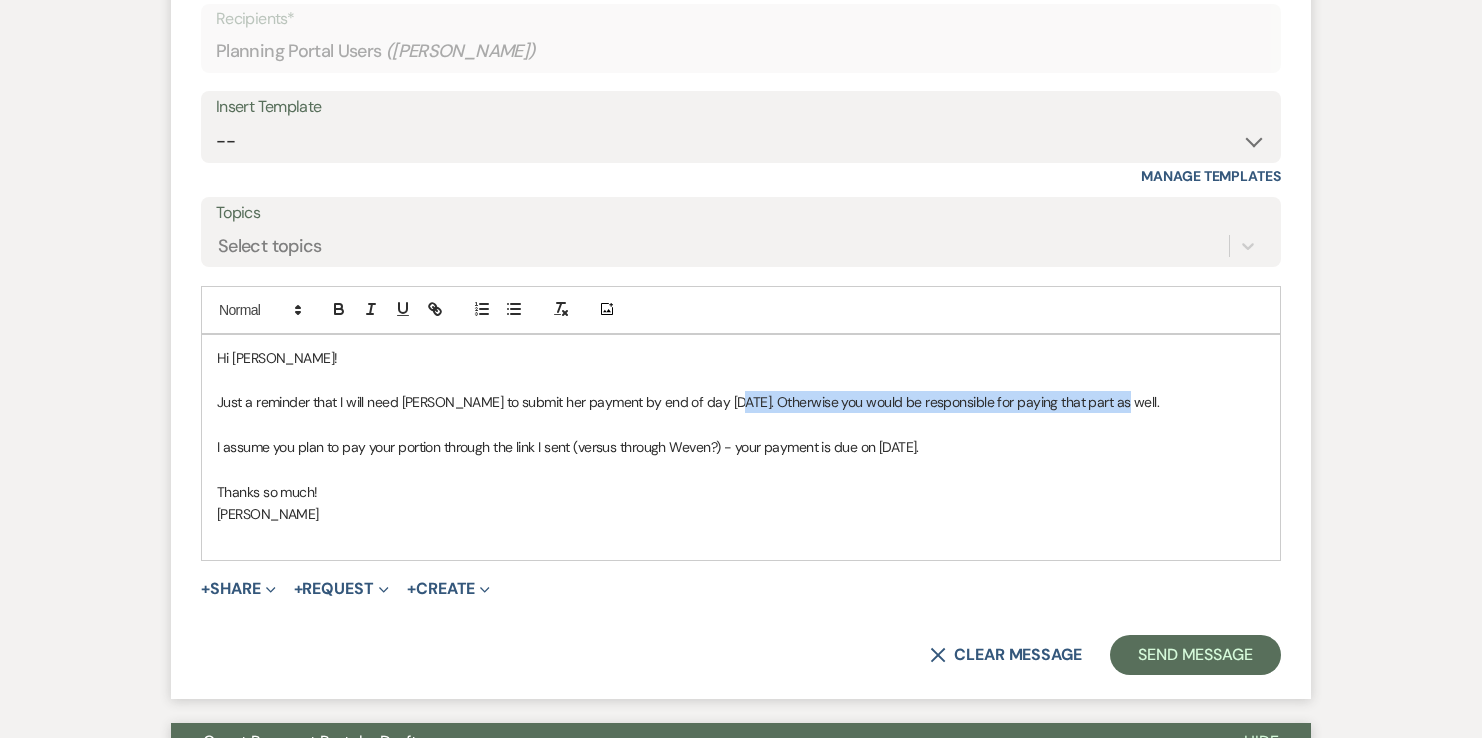 click on "Just a reminder that I will need Kari to submit her payment by end of day on Friday. Otherwise you would be responsible for paying that part as well." at bounding box center (741, 402) 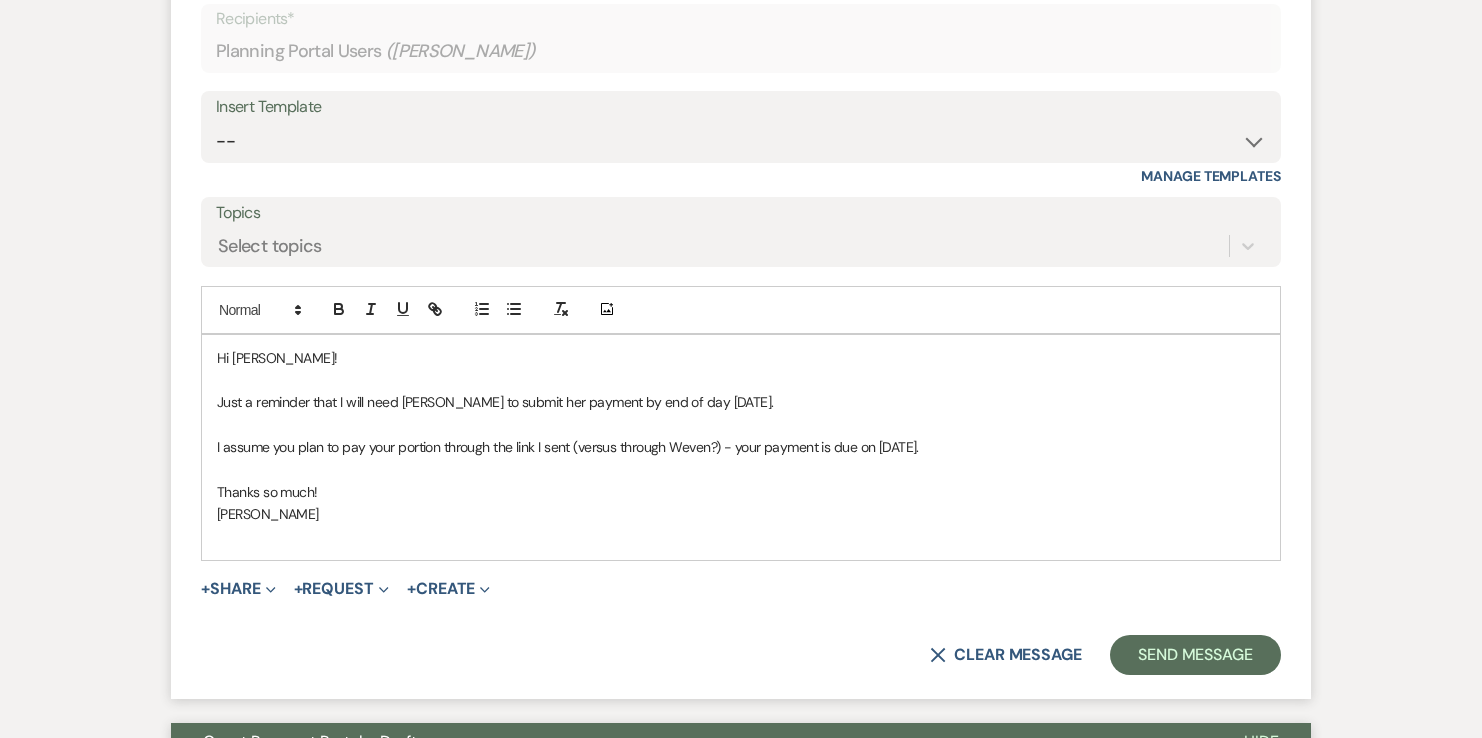 click on "I assume you plan to pay your portion through the link I sent (versus through Weven?) - your payment is due on August 1." at bounding box center [741, 447] 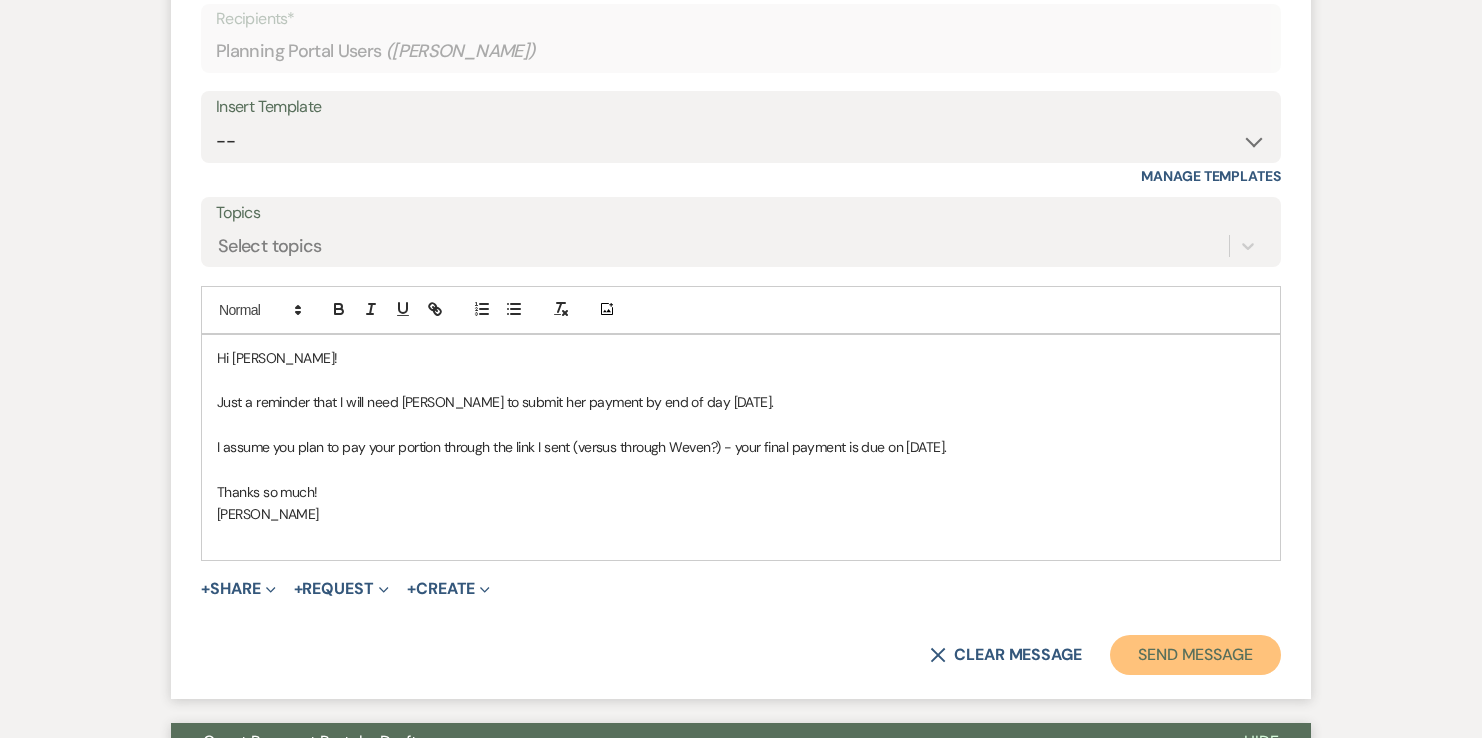 click on "Send Message" at bounding box center (1195, 655) 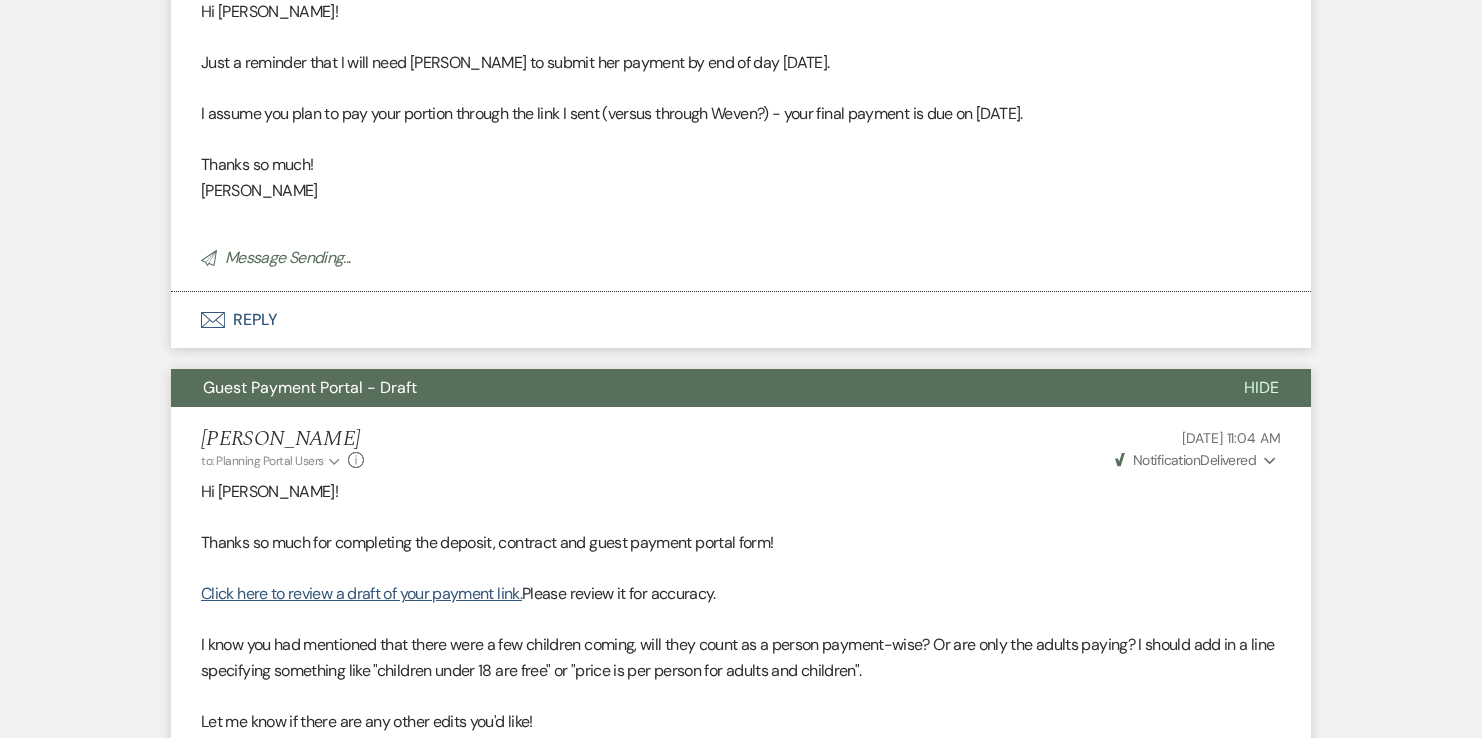 scroll, scrollTop: 1546, scrollLeft: 0, axis: vertical 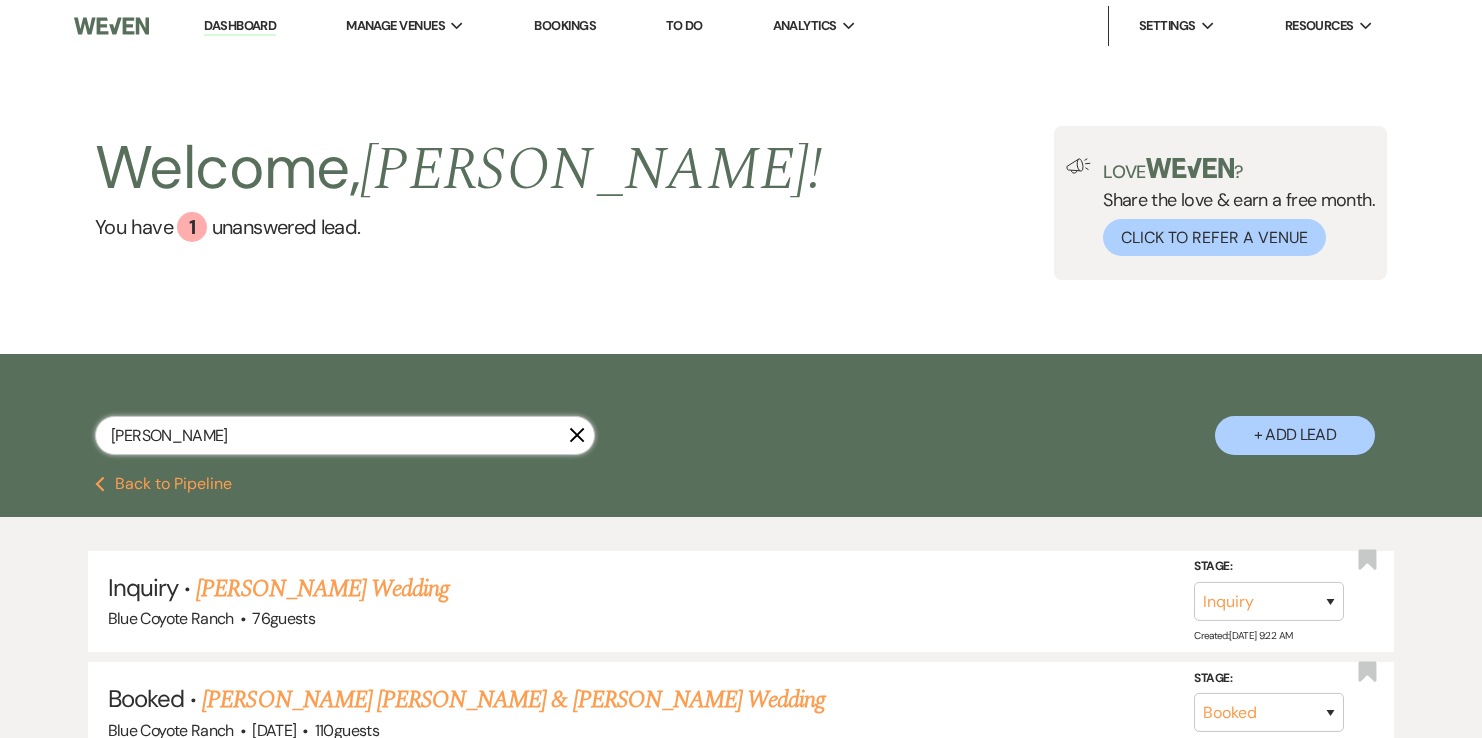 click on "caroline" at bounding box center (345, 435) 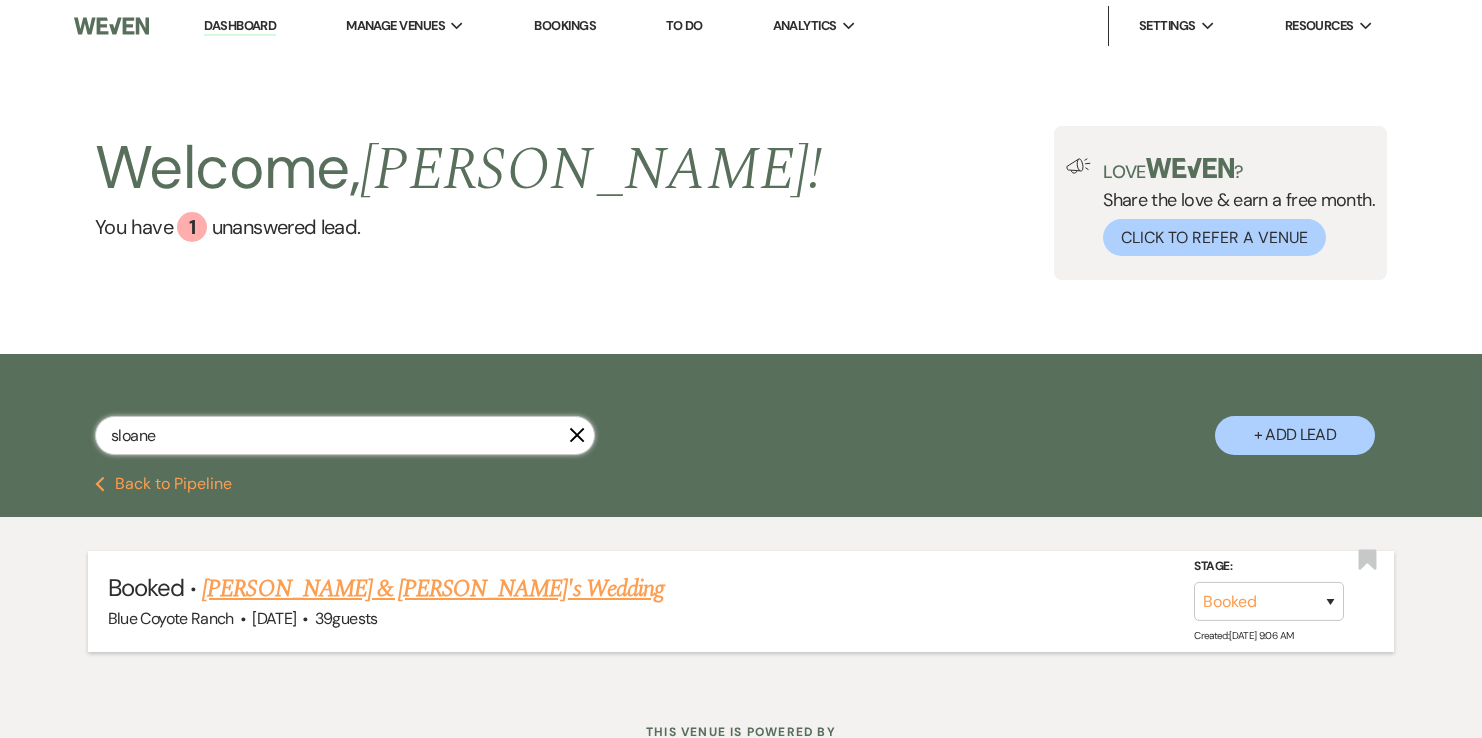type on "sloane" 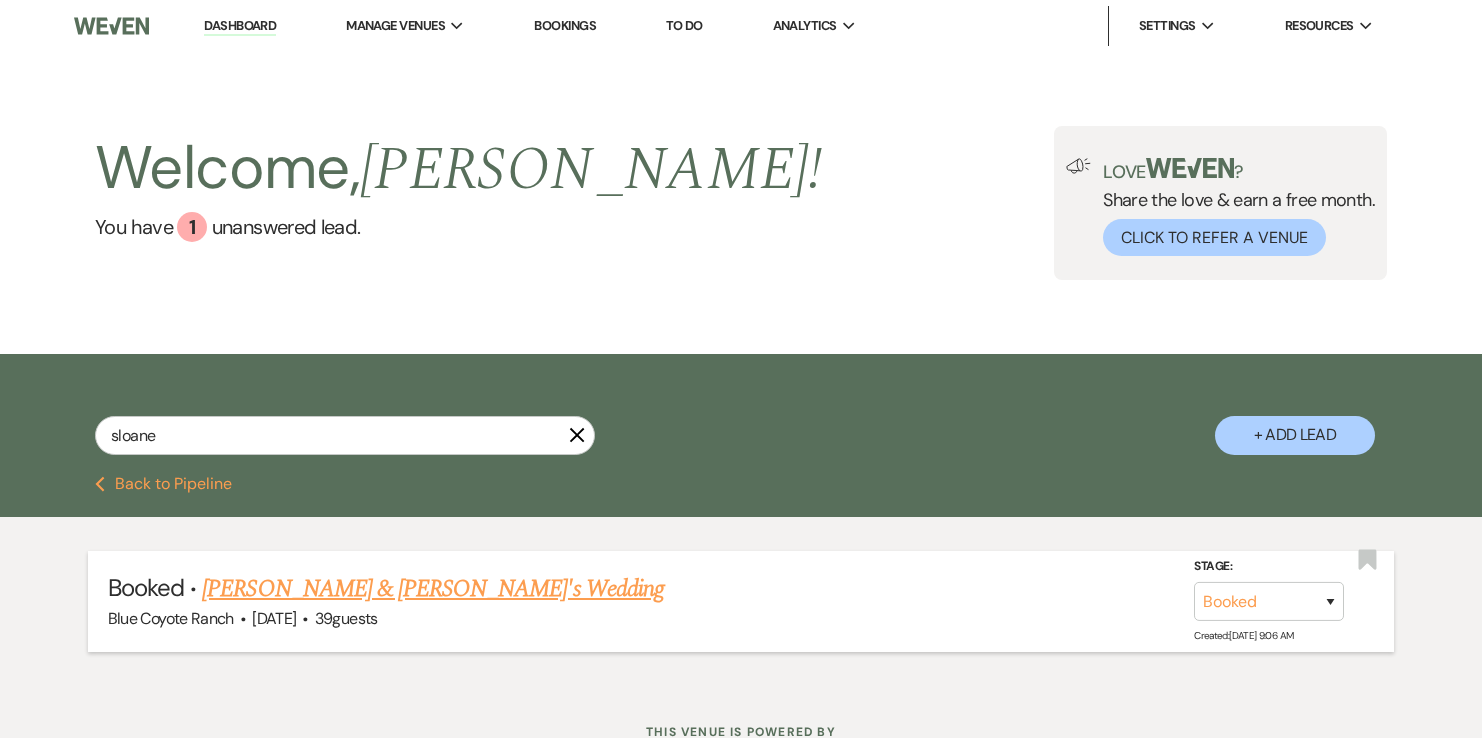click on "Sloane Simon & Fiance's Wedding" at bounding box center [433, 589] 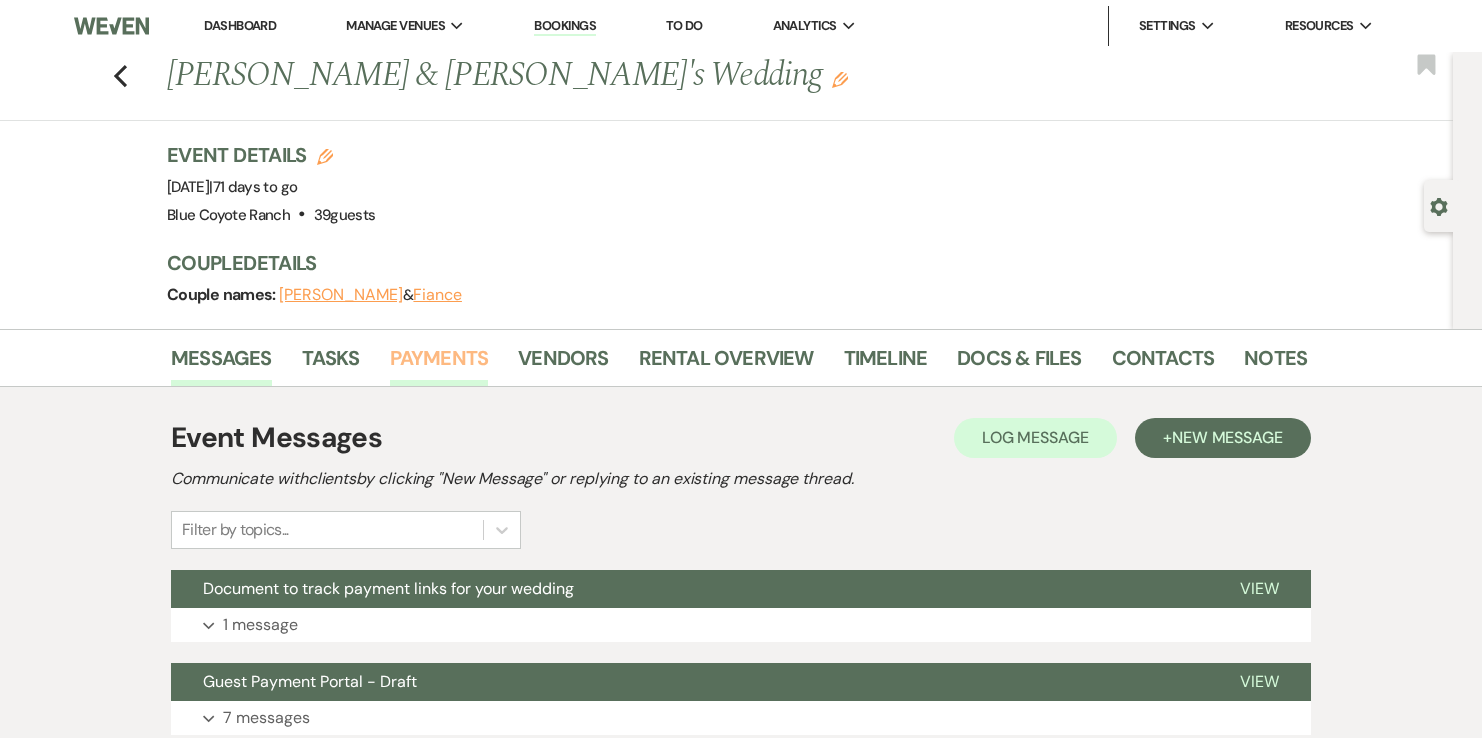 click on "Payments" at bounding box center (439, 364) 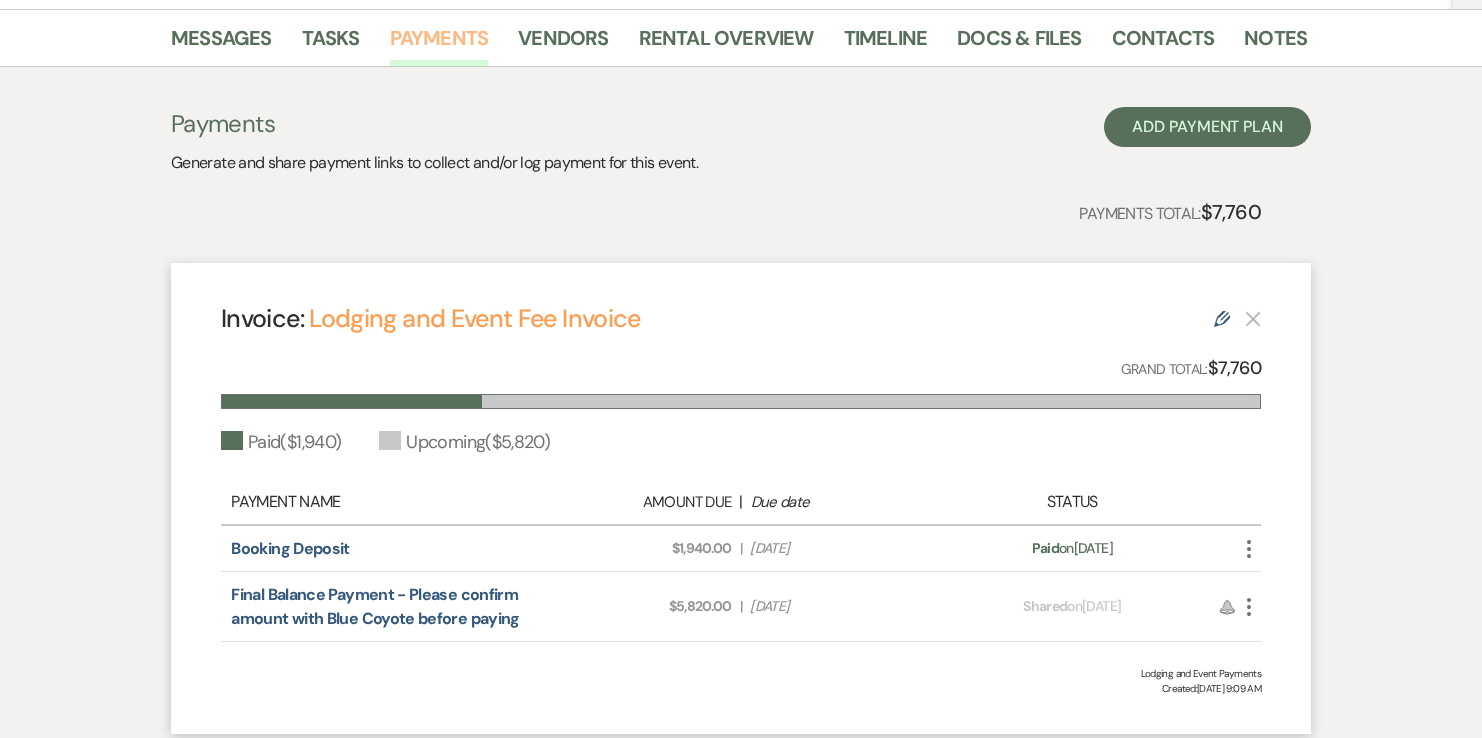 scroll, scrollTop: 461, scrollLeft: 0, axis: vertical 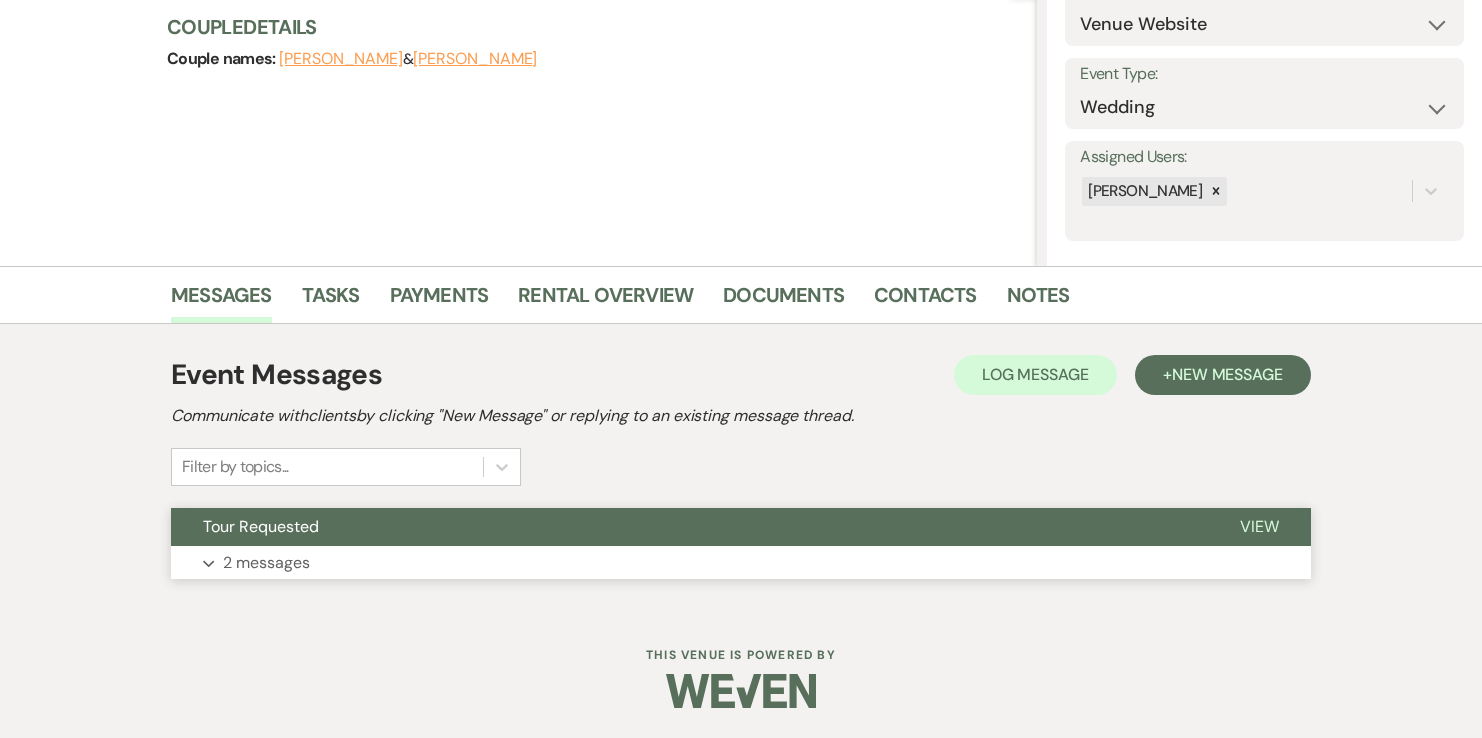 click on "Expand 2 messages" at bounding box center [741, 563] 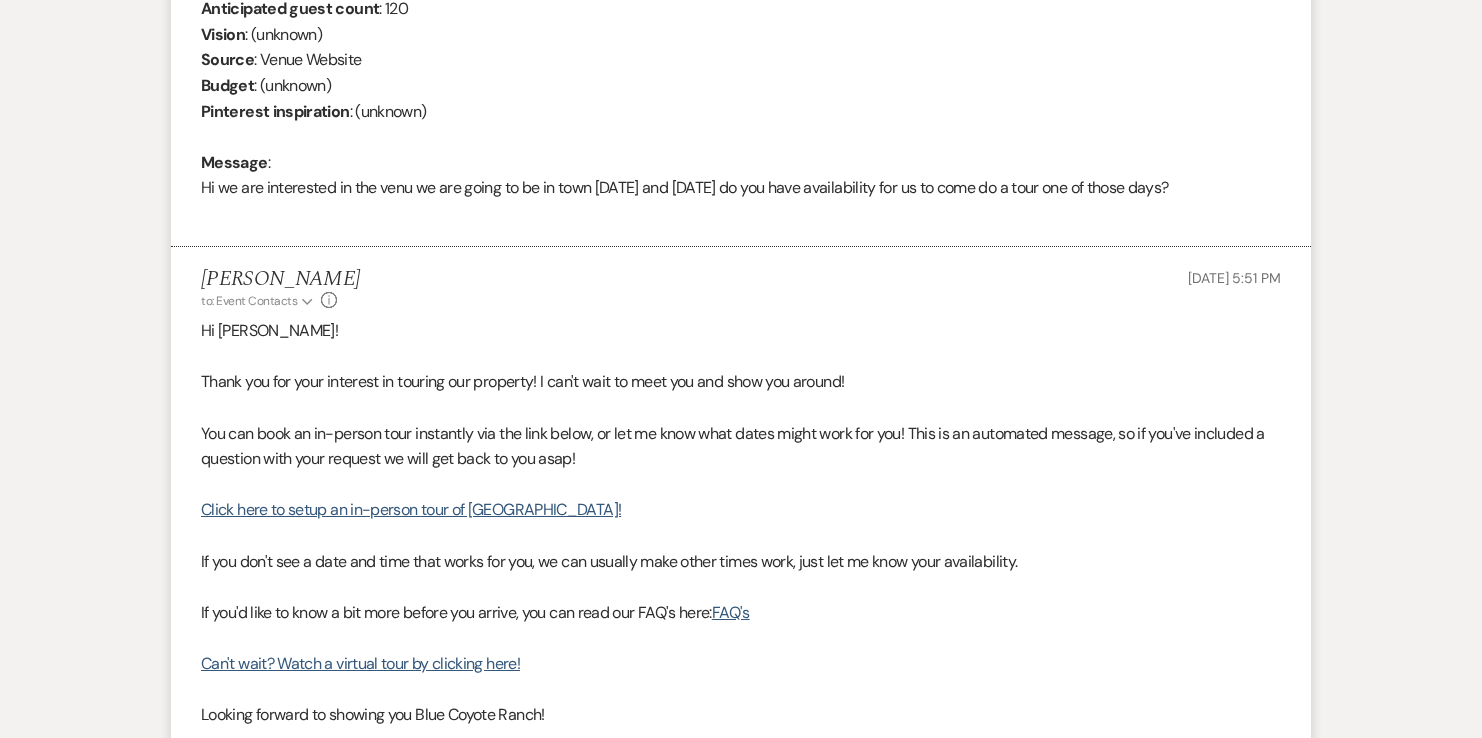 scroll, scrollTop: 1345, scrollLeft: 0, axis: vertical 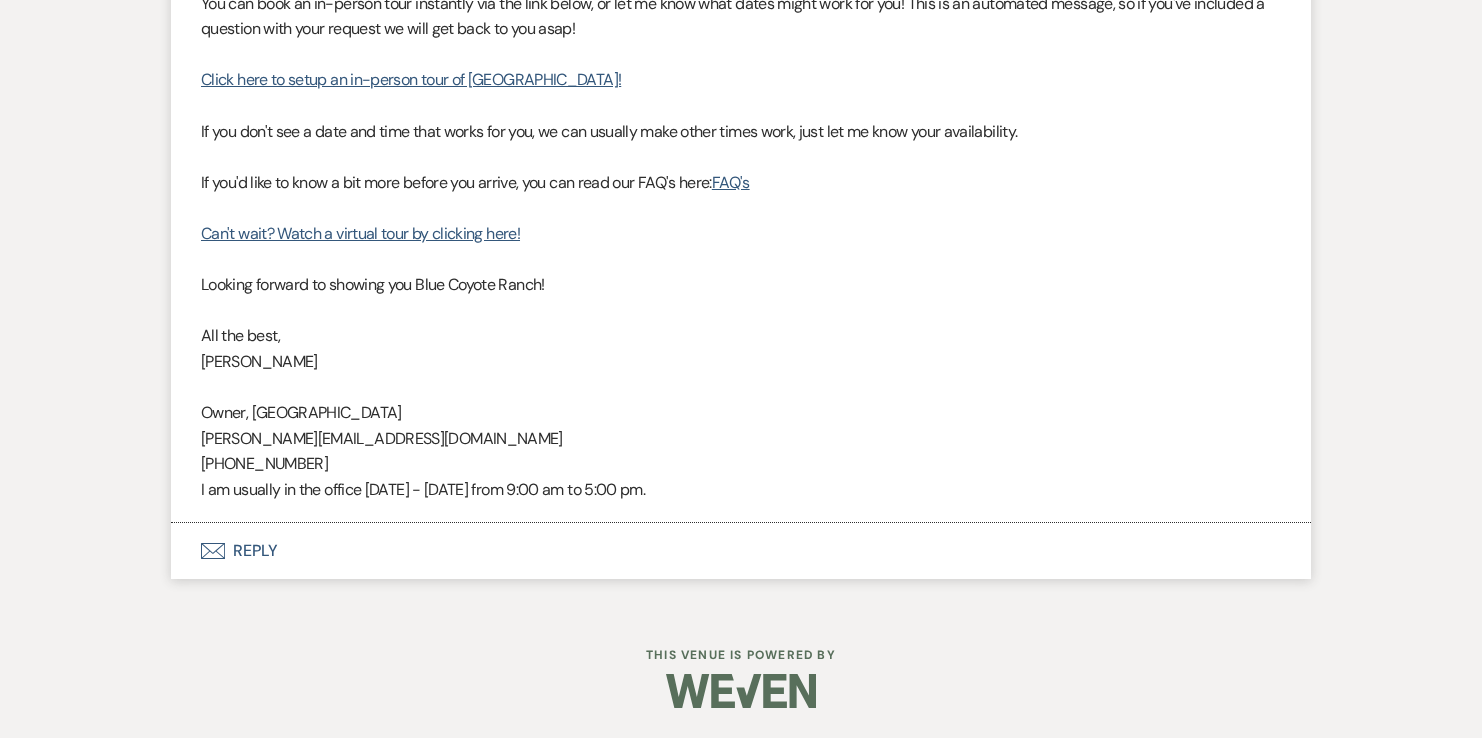 click on "Envelope Reply" at bounding box center (741, 551) 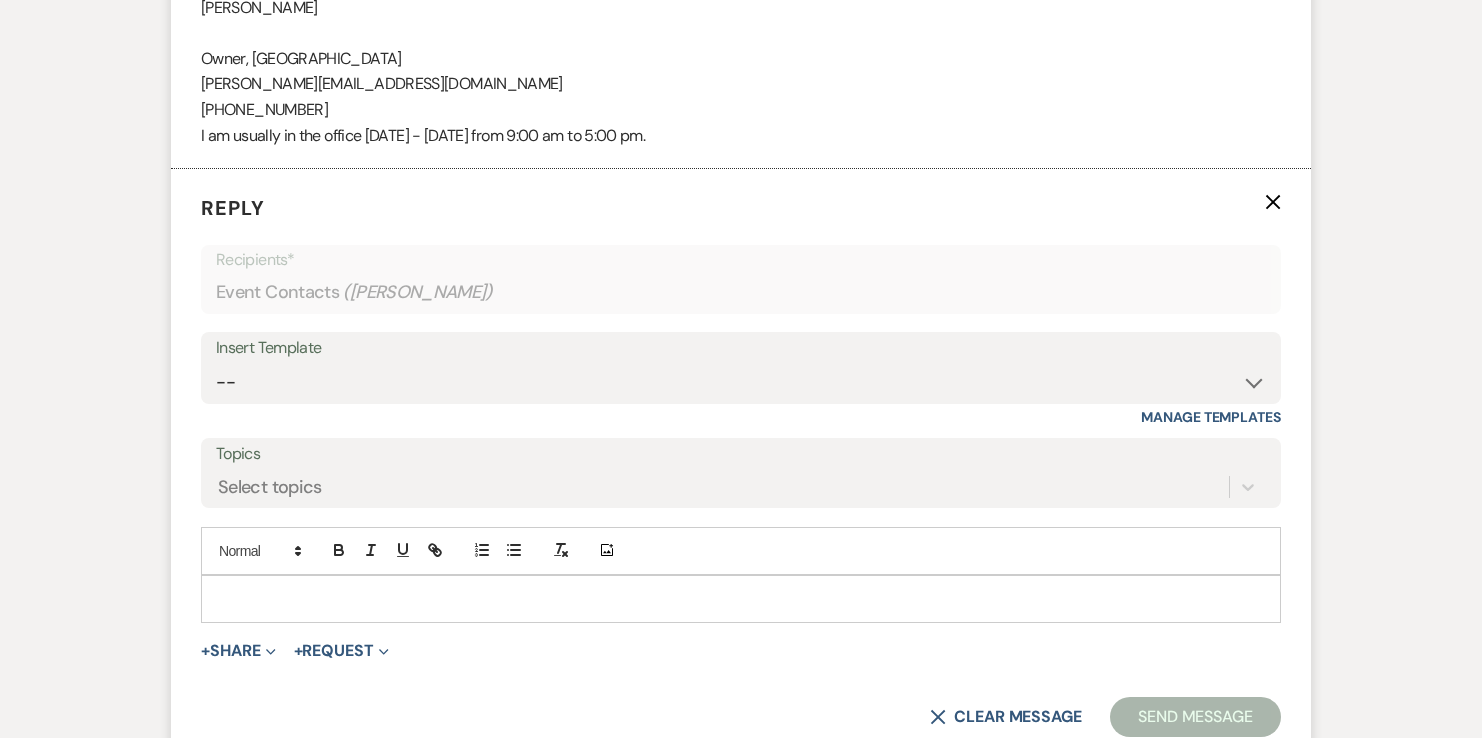 scroll, scrollTop: 1703, scrollLeft: 0, axis: vertical 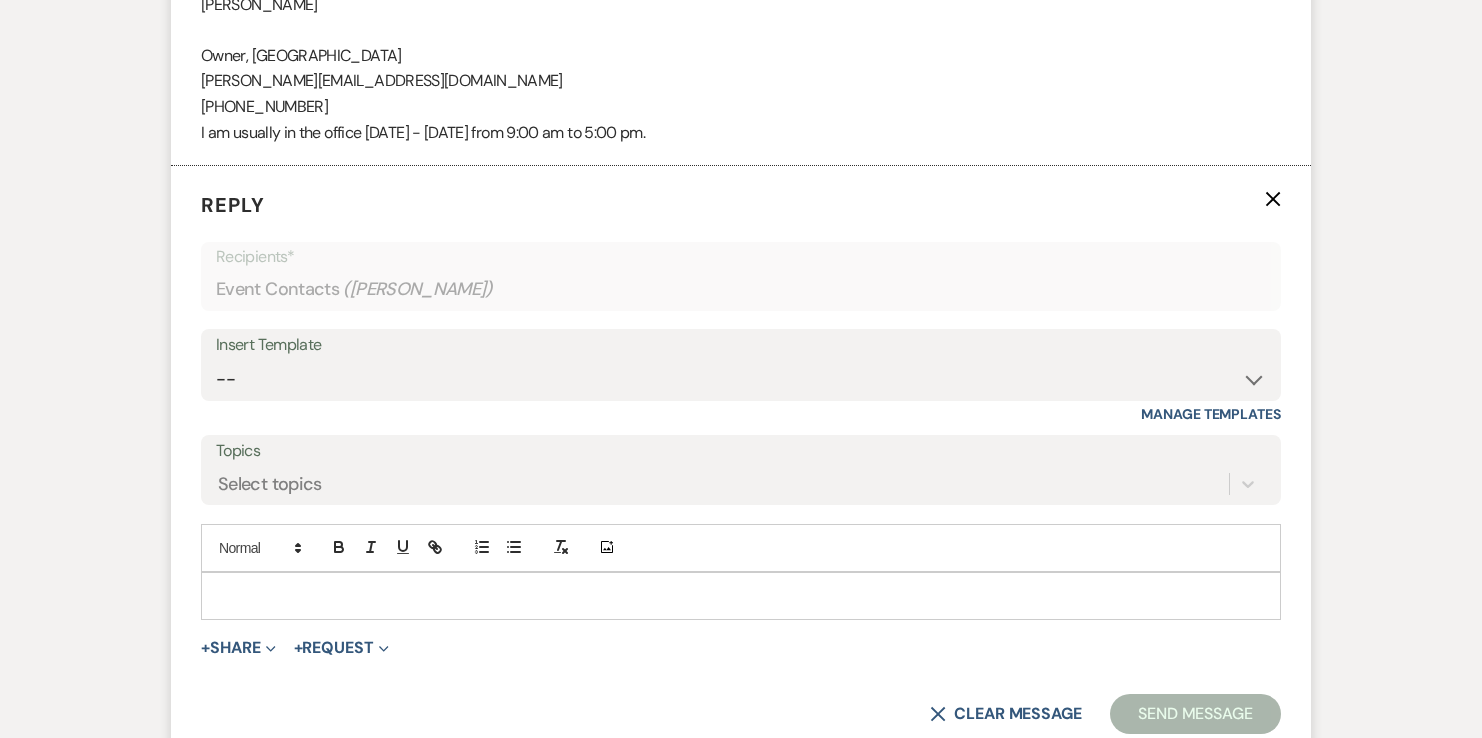 click at bounding box center (741, 596) 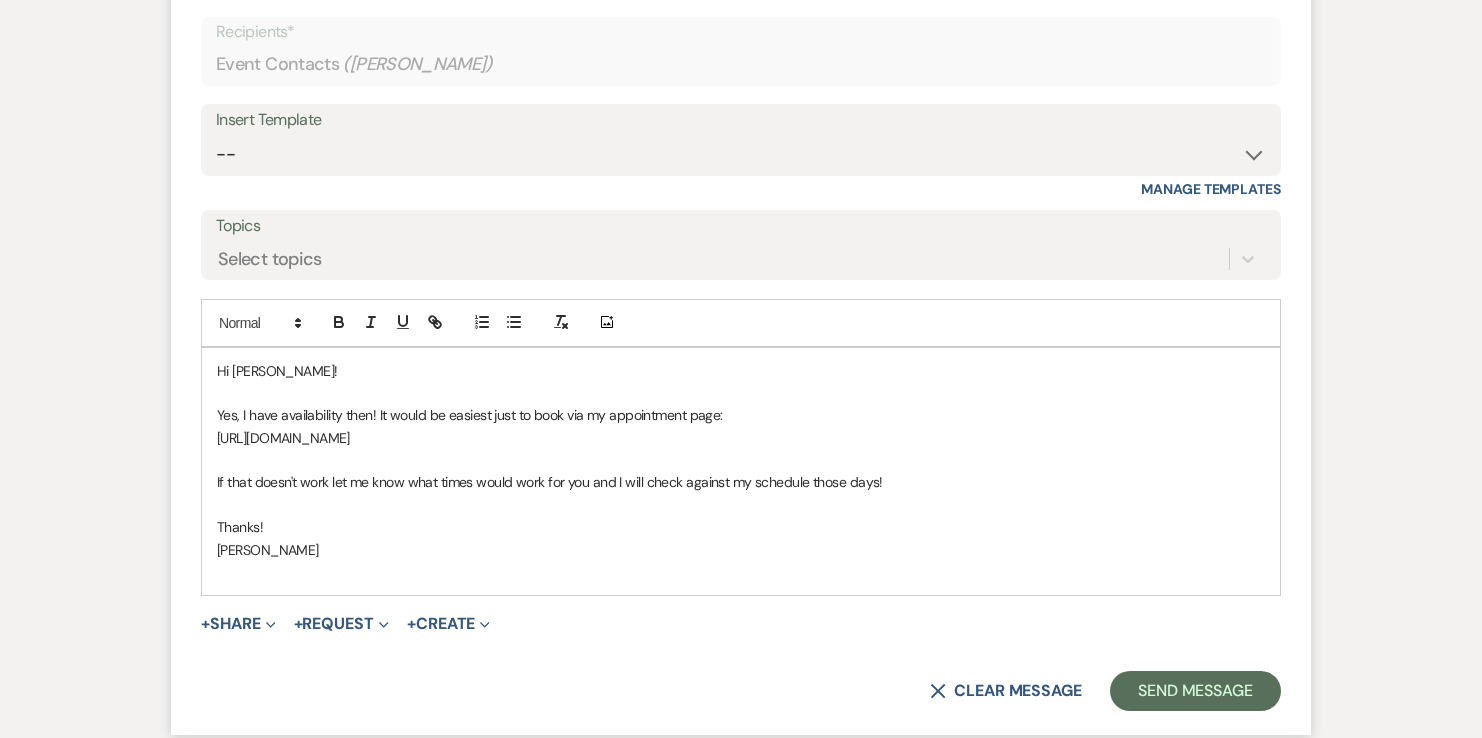 scroll, scrollTop: 2107, scrollLeft: 0, axis: vertical 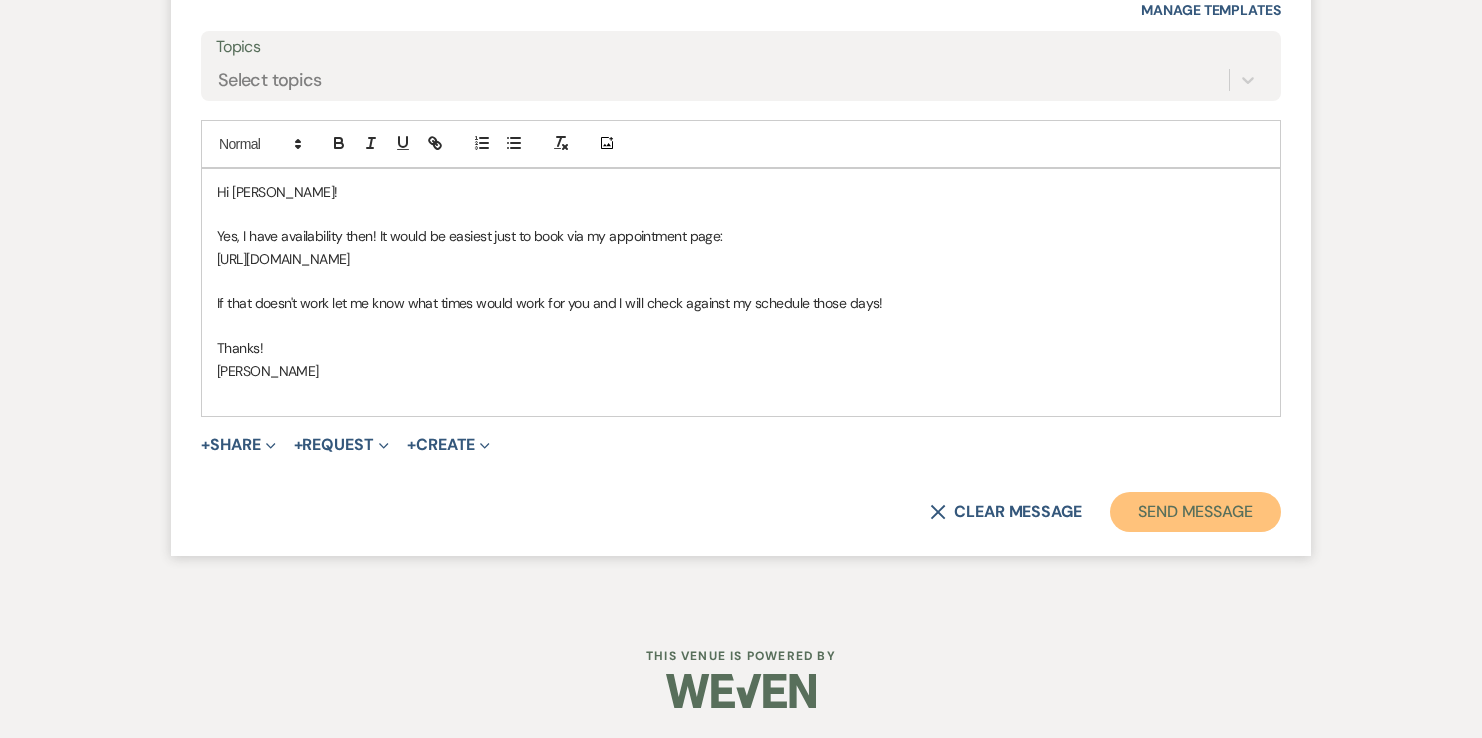 click on "Send Message" at bounding box center [1195, 512] 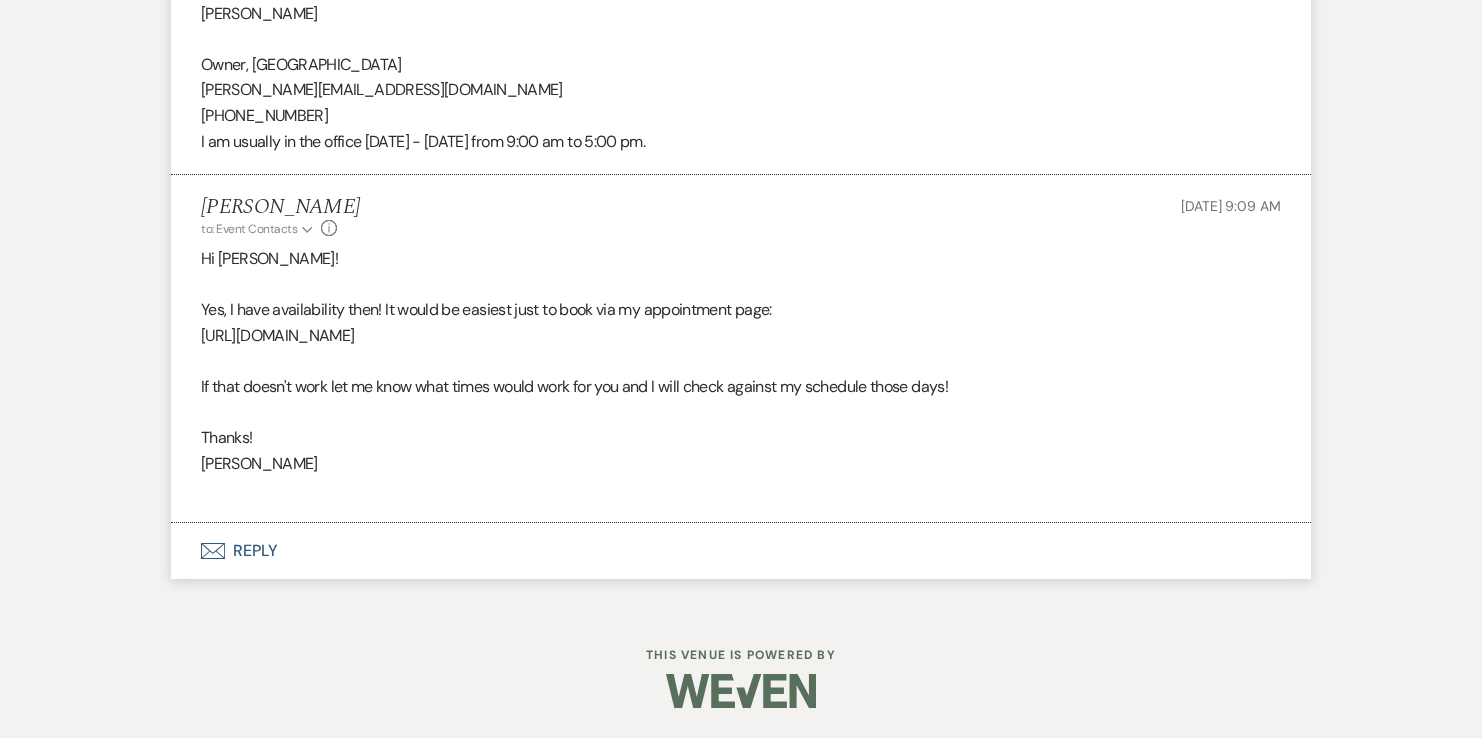 scroll, scrollTop: 1693, scrollLeft: 0, axis: vertical 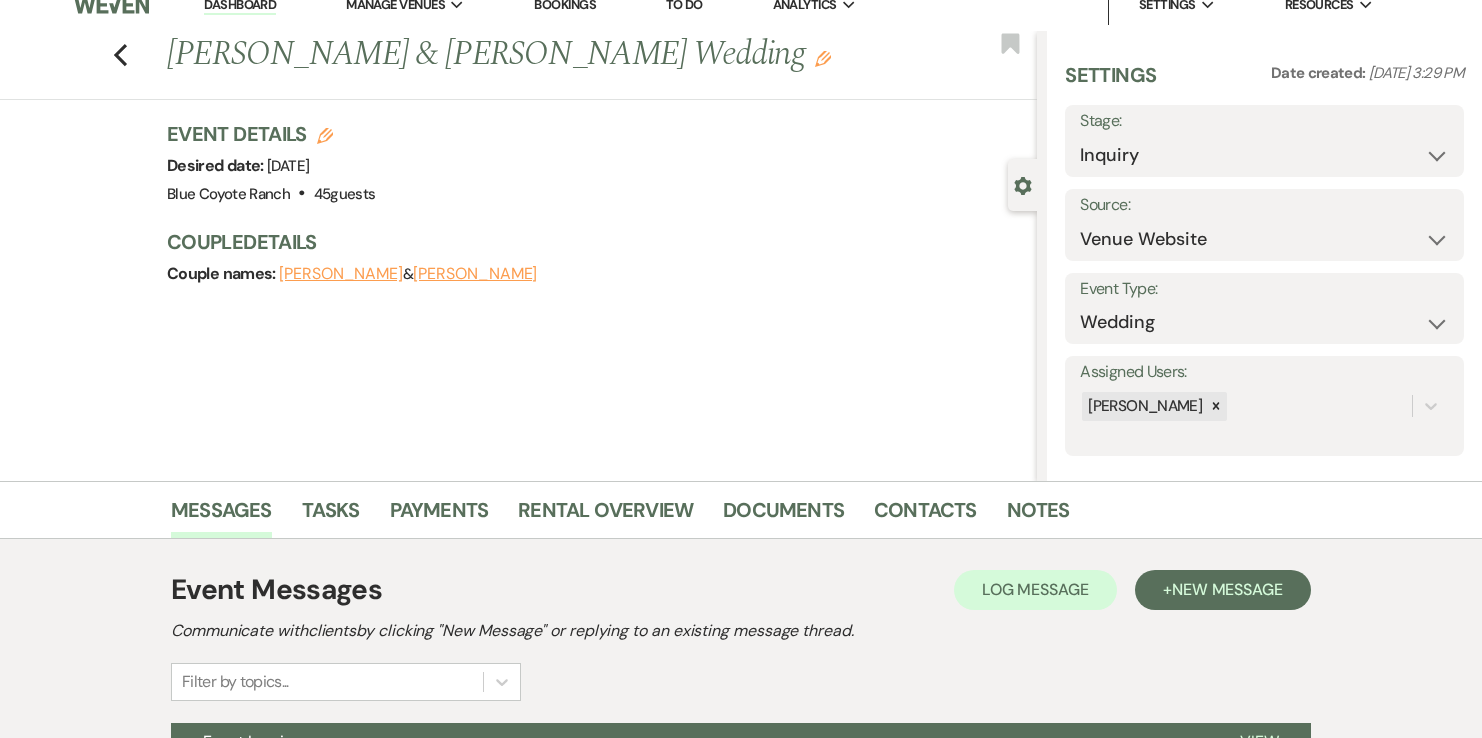 drag, startPoint x: 774, startPoint y: 62, endPoint x: 172, endPoint y: 50, distance: 602.11957 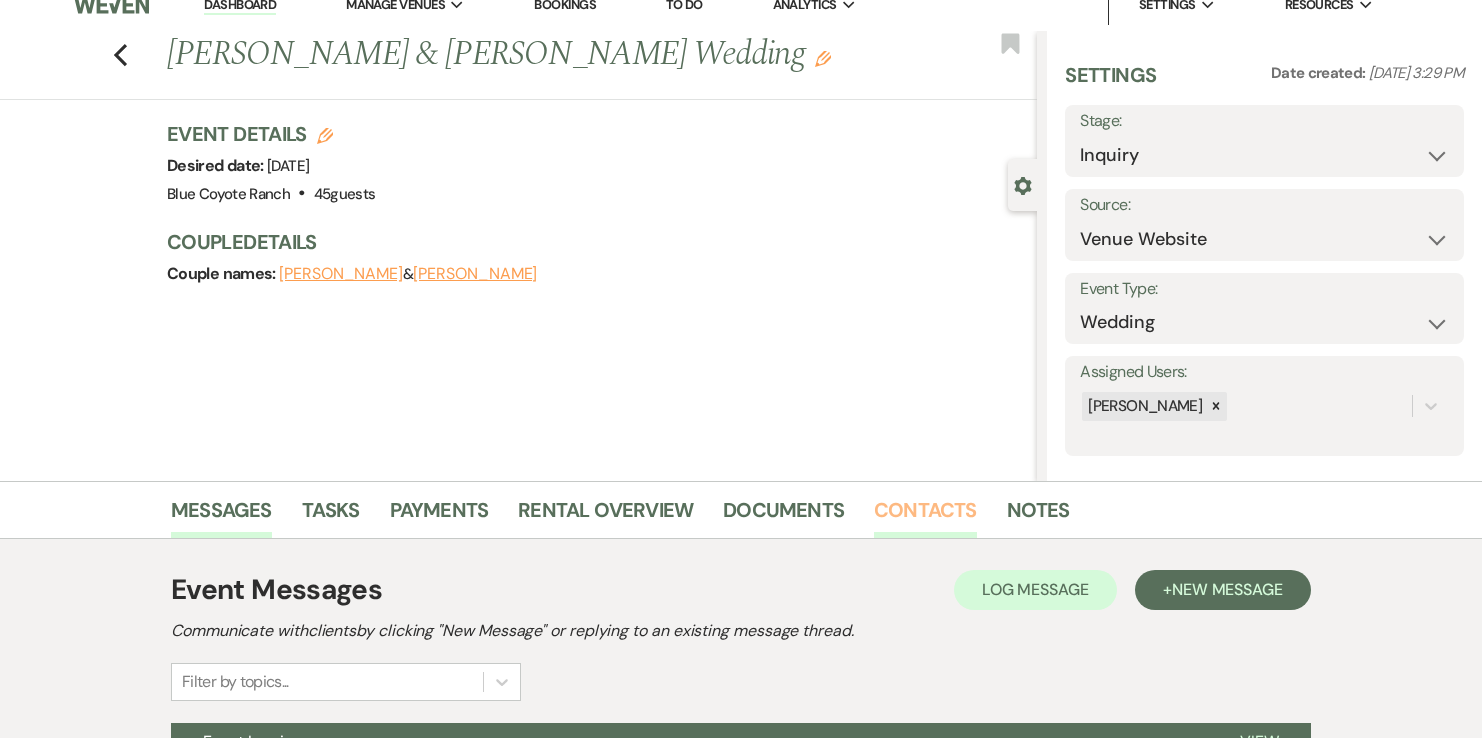 click on "Contacts" at bounding box center [925, 516] 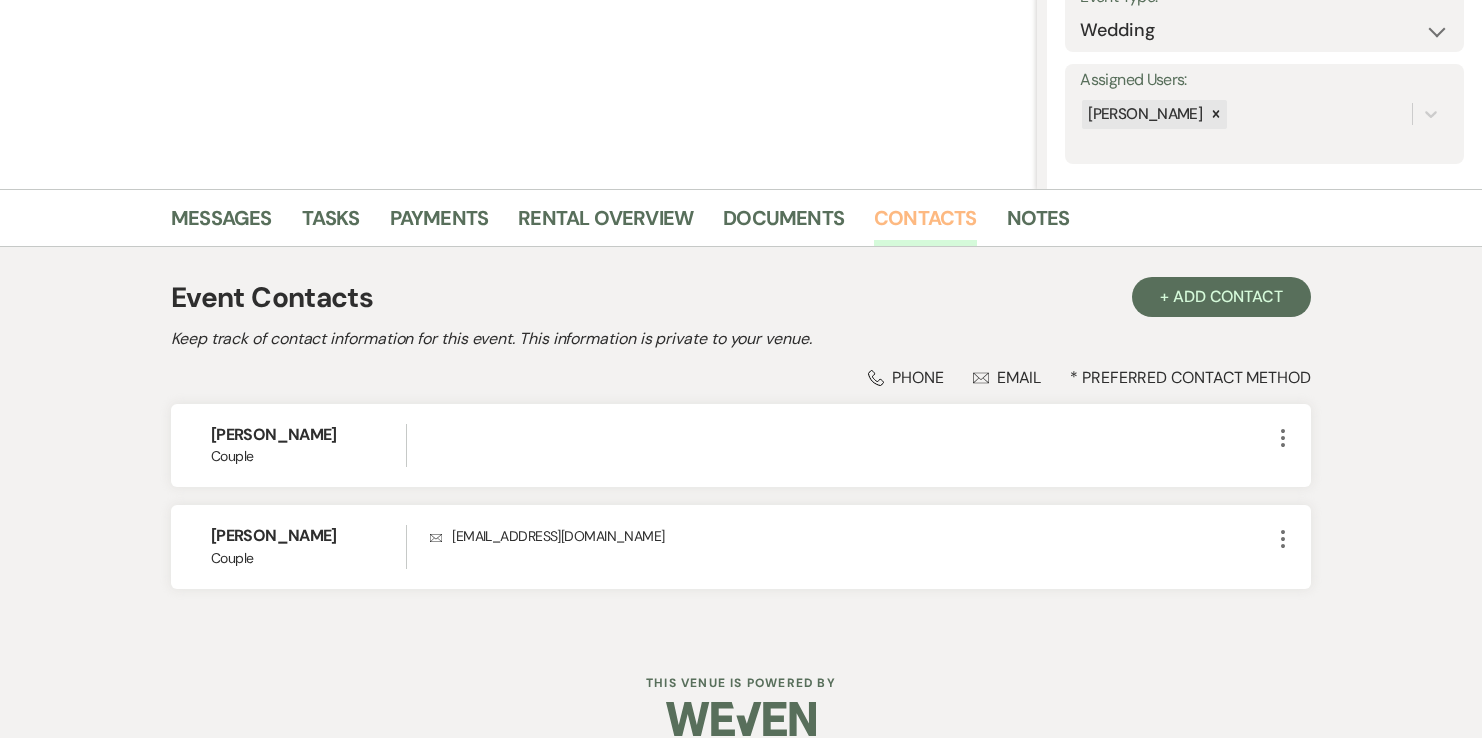 scroll, scrollTop: 340, scrollLeft: 0, axis: vertical 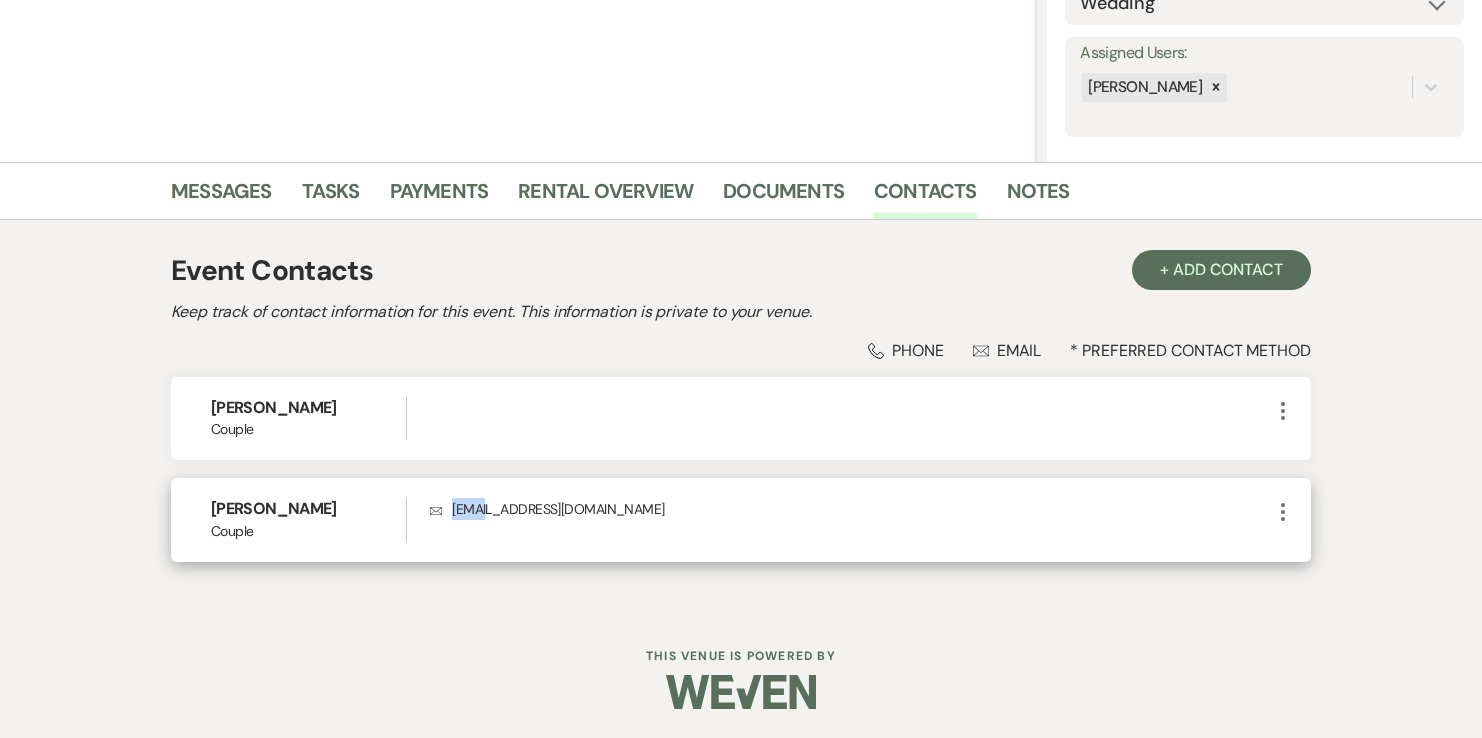 drag, startPoint x: 616, startPoint y: 506, endPoint x: 451, endPoint y: 515, distance: 165.24527 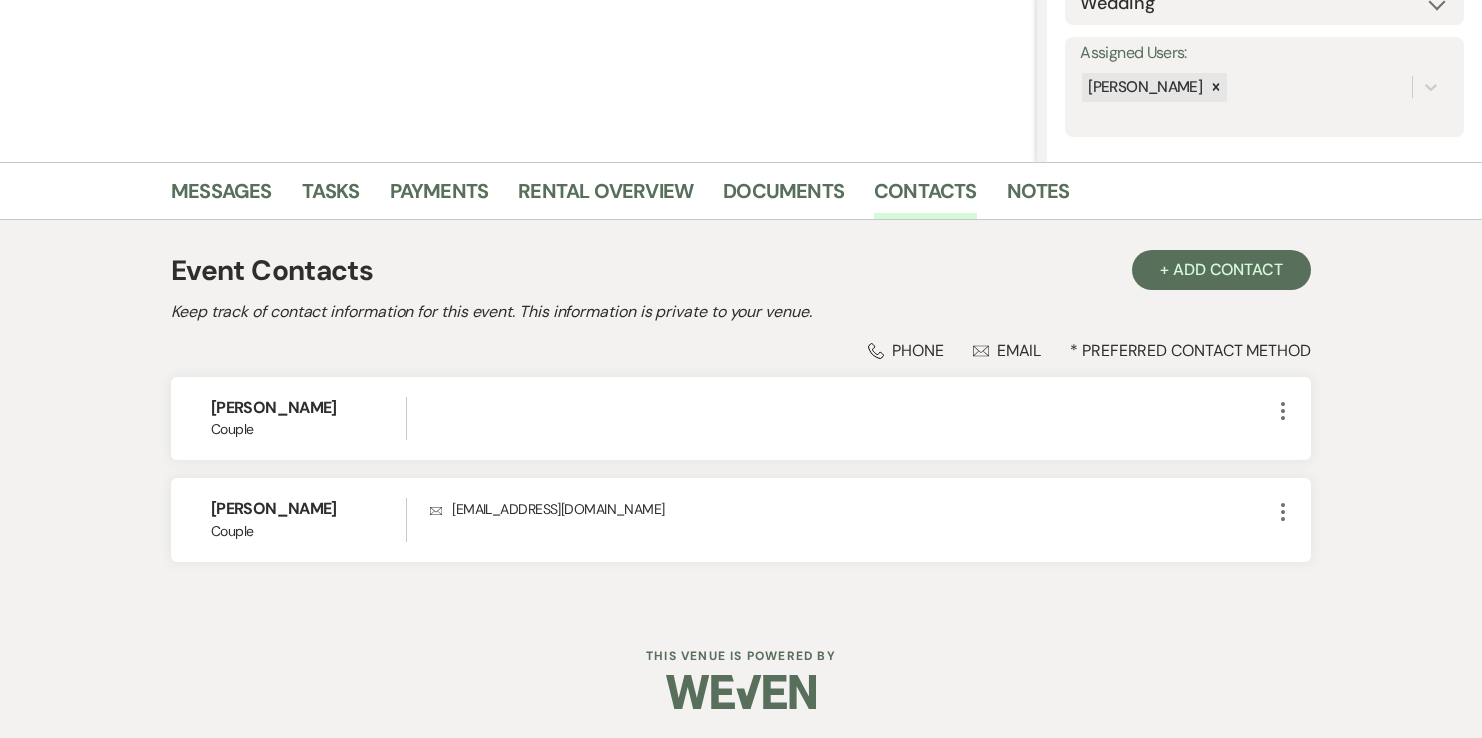click on "Dashboard Manage Venues   Expand Blue Coyote Ranch Bookings To Do Analytics   Expand Blue Coyote Ranch Settings   Expand Host Profile Payment Settings Change Password Log Out Resources   Expand Lead Form/Badge Resource Library     Contact Weven Previous [PERSON_NAME] & [PERSON_NAME] Wedding Edit Bookmark Gear Settings Settings Date created:   [DATE] 3:29 PM Stage: Inquiry Follow Up Tour Requested Tour Confirmed Toured Proposal Sent Booked Lost Source: Weven Venue Website Instagram Facebook Pinterest Google The Knot Wedding Wire Here Comes the Guide Wedding Spot Eventective [PERSON_NAME] The Venue Report PartySlate VRBO / Homeaway Airbnb Wedding Show TikTok X / Twitter Phone Call Walk-in Vendor Referral Advertising Personal Referral Local Referral Other Event Type: Wedding Anniversary Party Baby Shower Bachelorette / Bachelor Party Birthday Party Bridal Shower Brunch Community Event Concert Corporate Event Elopement End of Life Celebration Engagement Party Fundraiser Graduation Party Micro Wedding Prom Other" at bounding box center [741, 199] 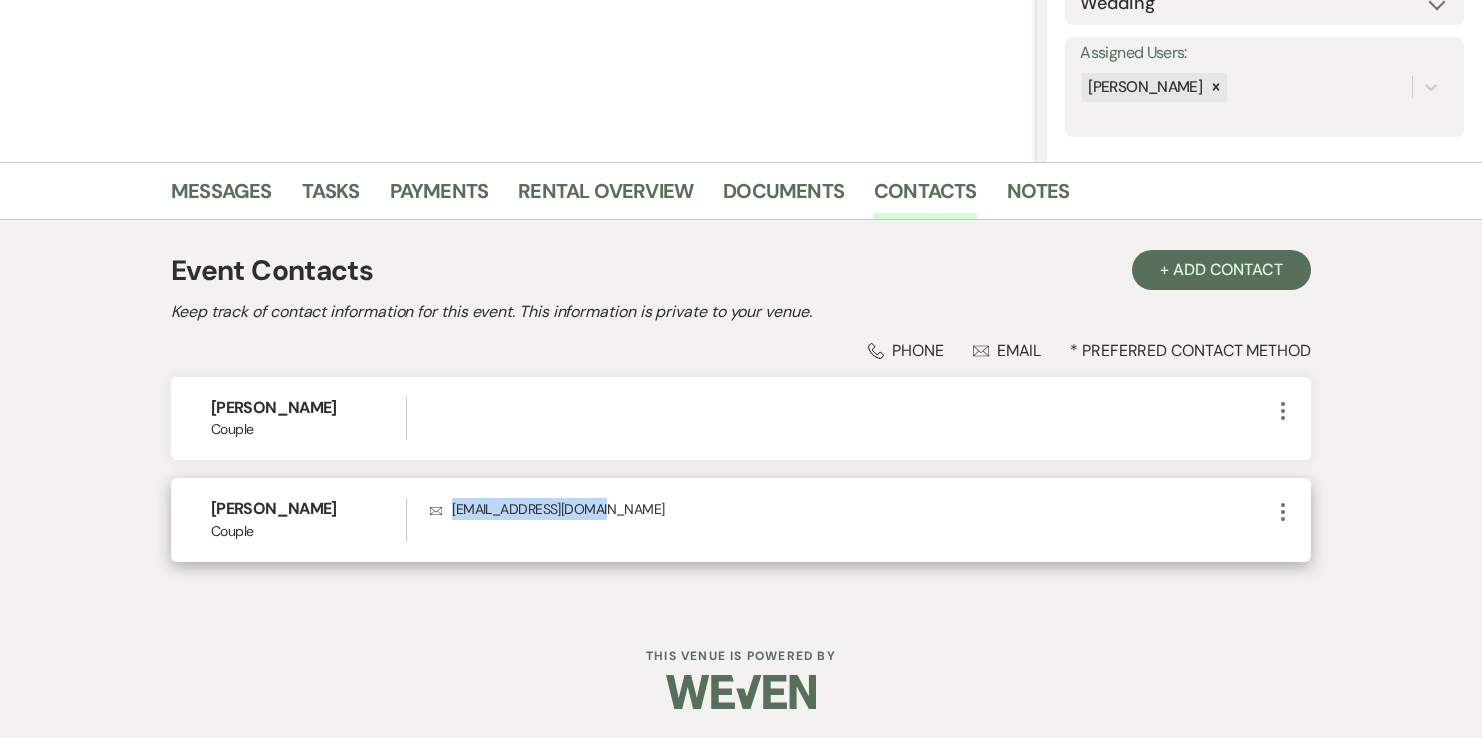 drag, startPoint x: 605, startPoint y: 512, endPoint x: 450, endPoint y: 518, distance: 155.11609 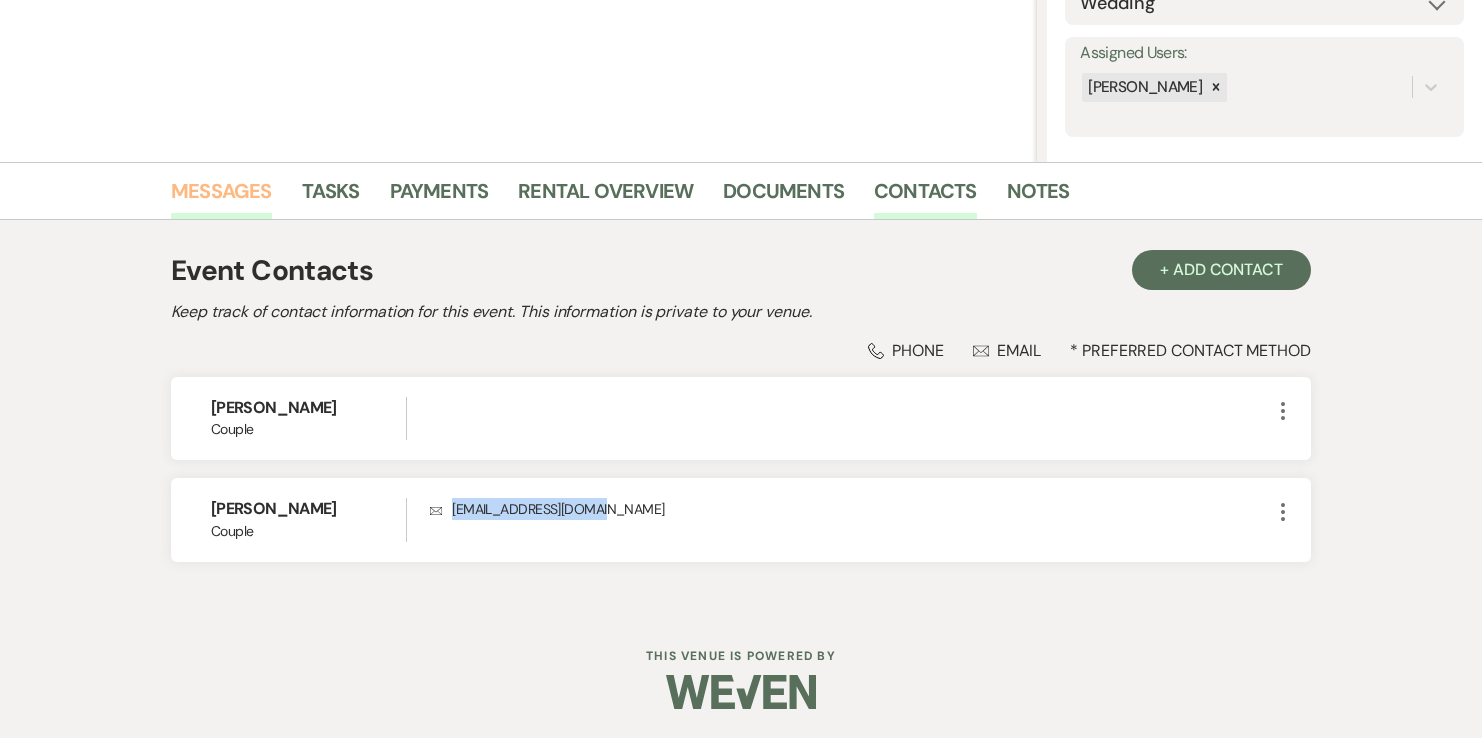 click on "Messages" at bounding box center (221, 197) 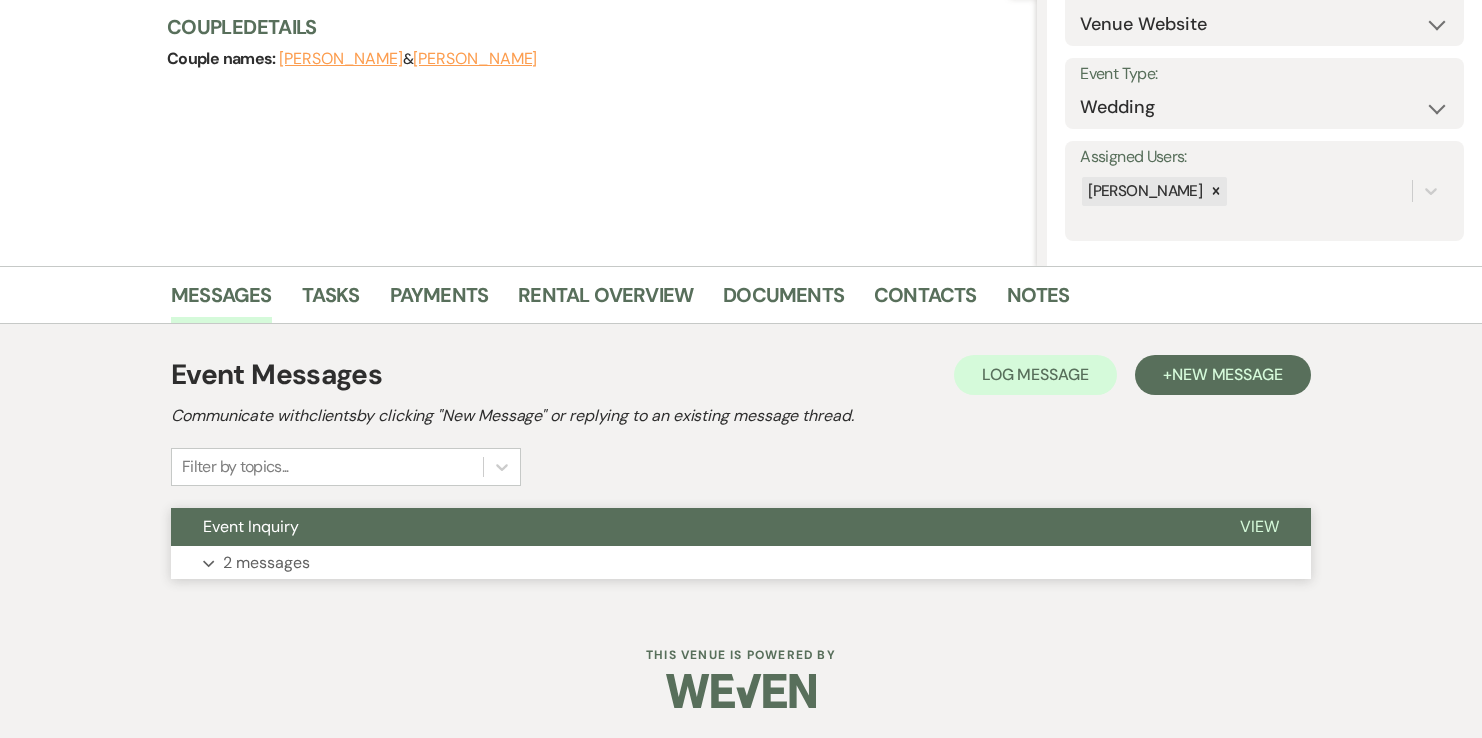 click on "Expand 2 messages" at bounding box center [741, 563] 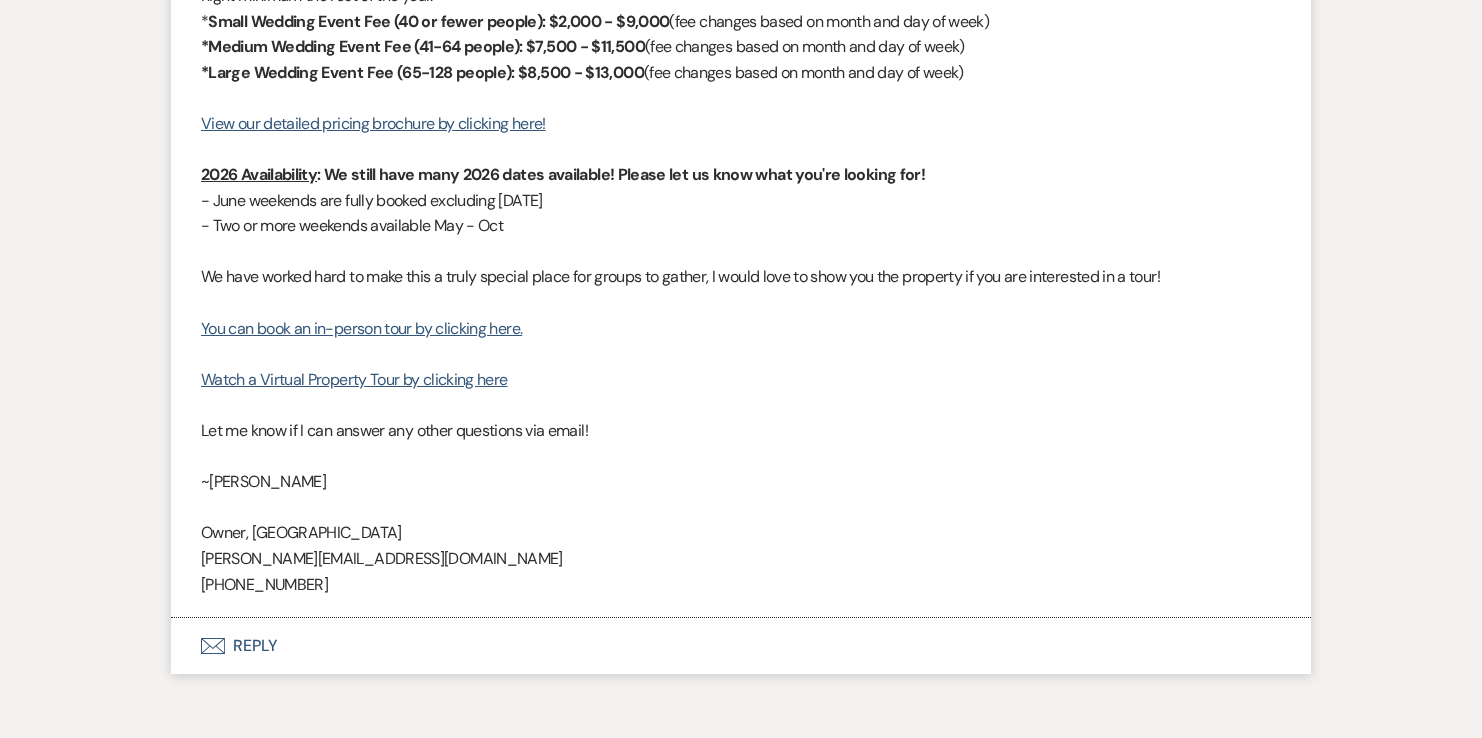 scroll, scrollTop: 1806, scrollLeft: 0, axis: vertical 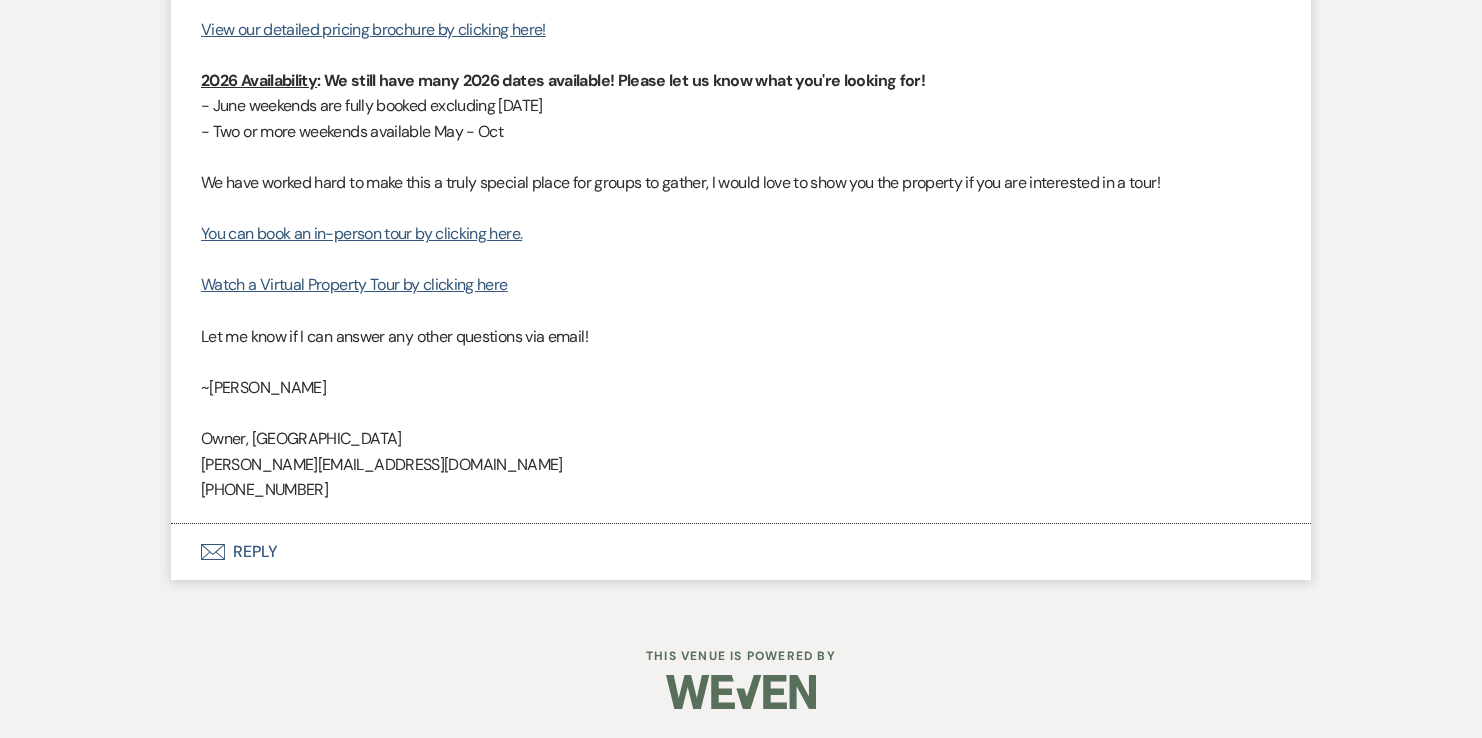 click on "Envelope Reply" at bounding box center [741, 552] 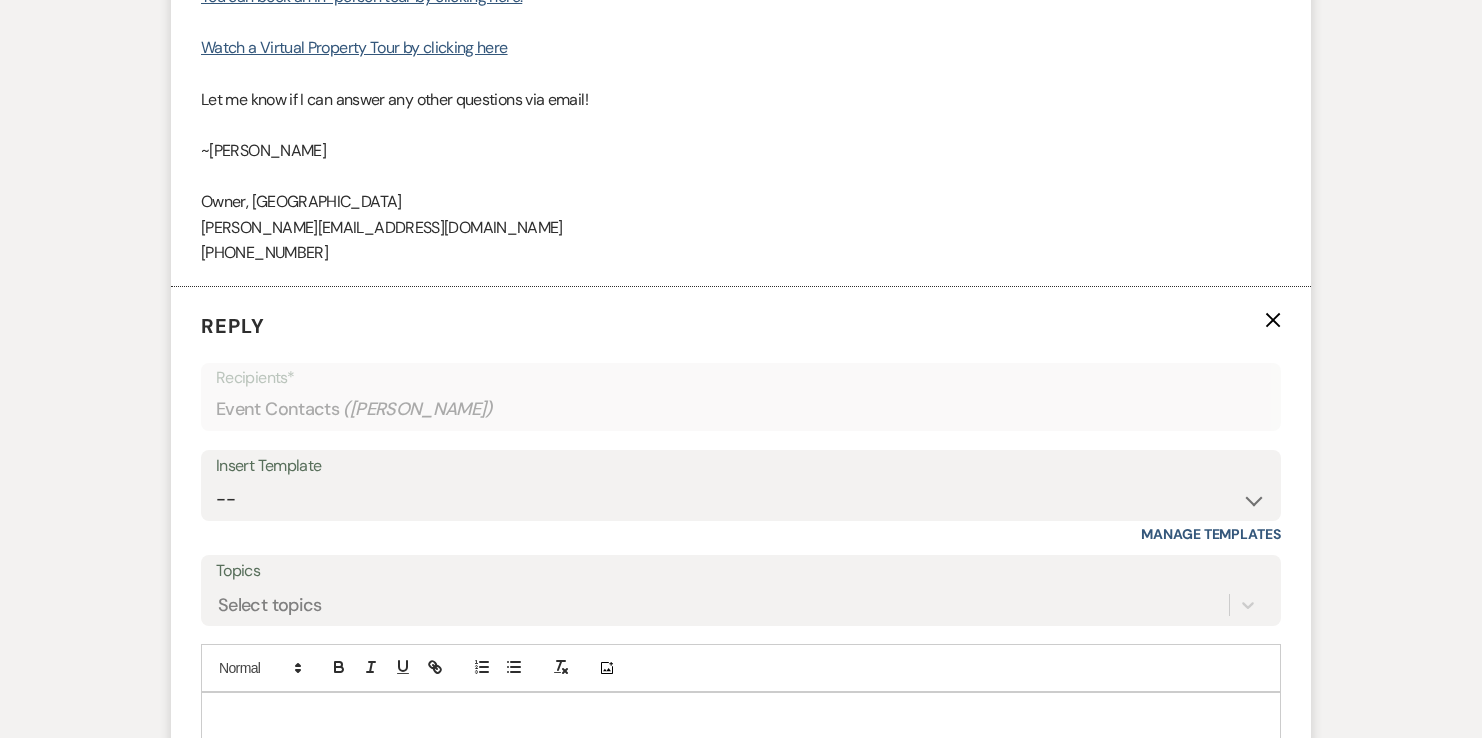 scroll, scrollTop: 2146, scrollLeft: 0, axis: vertical 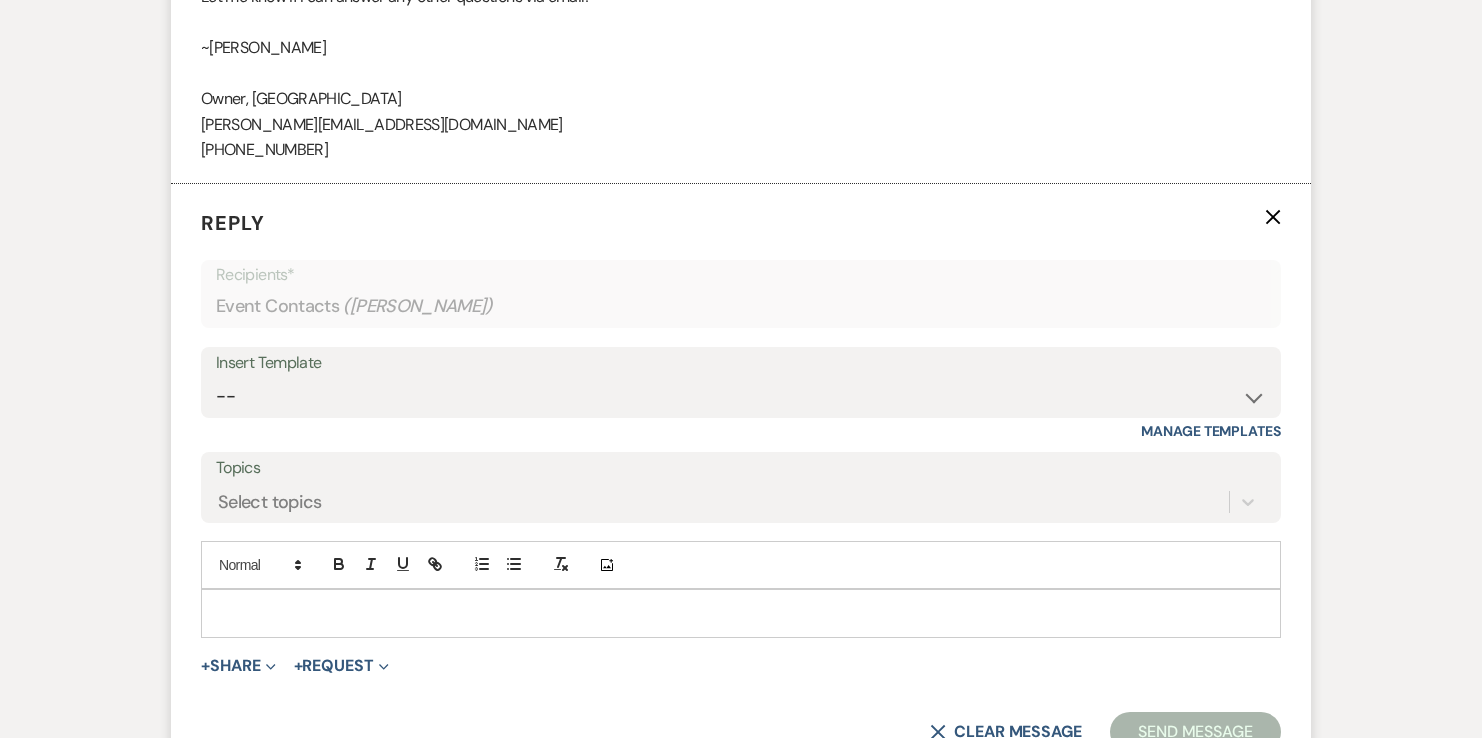 click at bounding box center [741, 613] 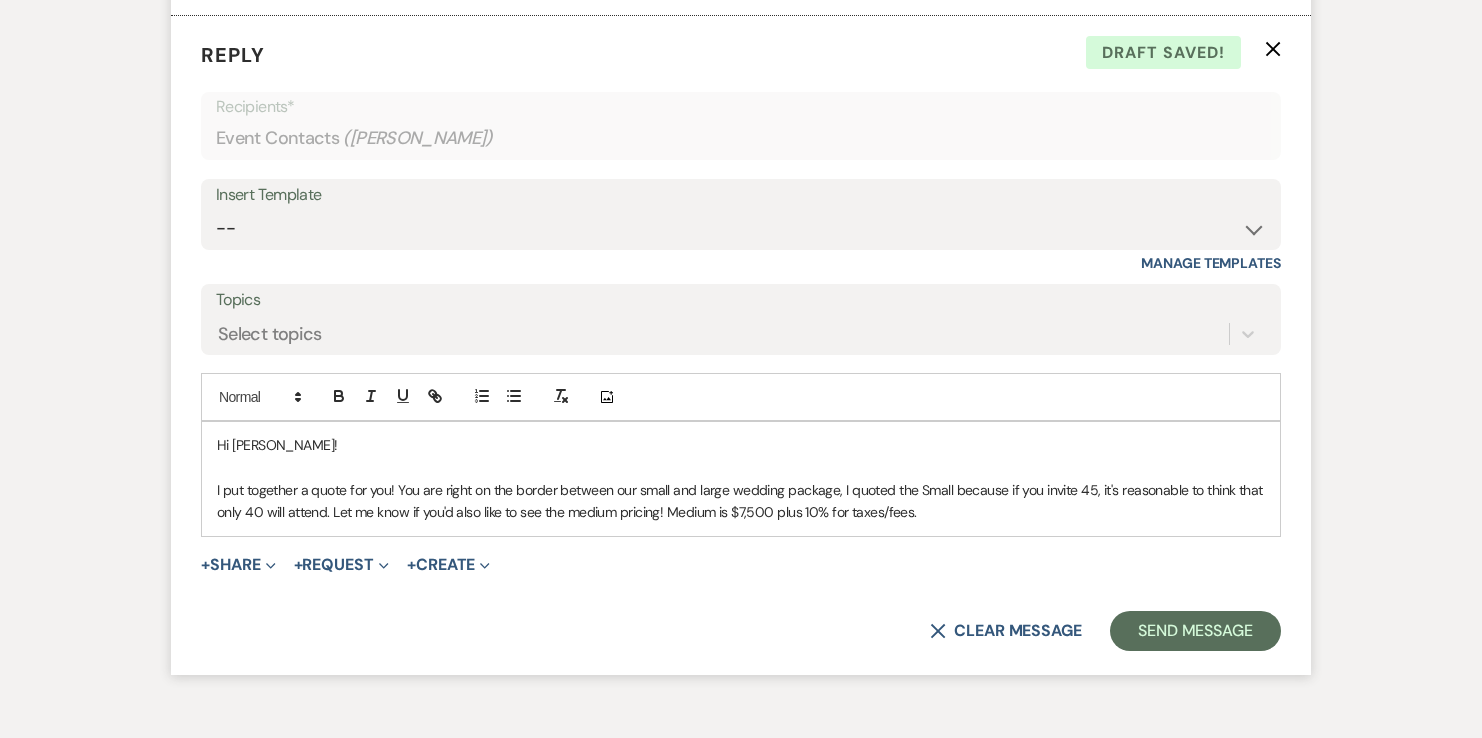 scroll, scrollTop: 2327, scrollLeft: 0, axis: vertical 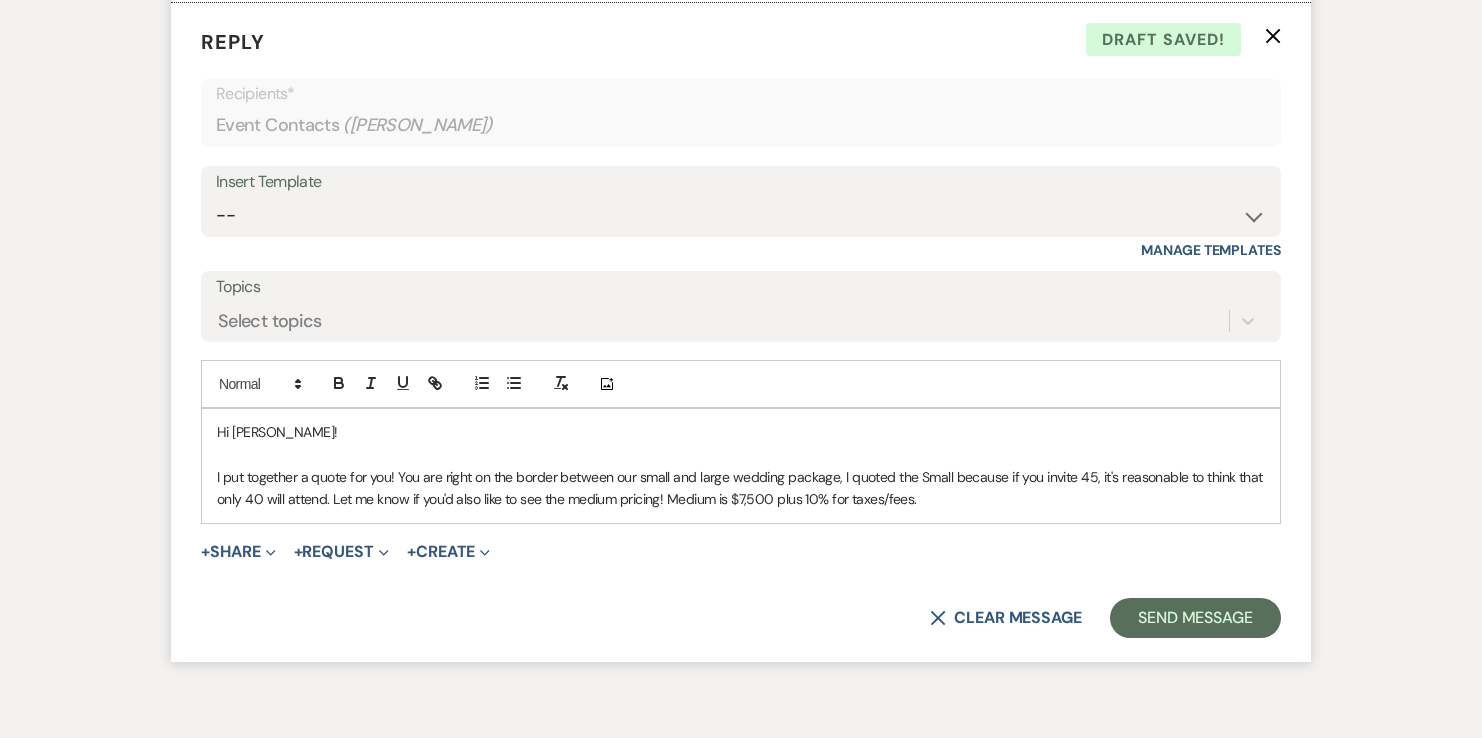 click on "I put together a quote for you! You are right on the border between our small and large wedding package, I quoted the Small because if you invite 45, it's reasonable to think that only 40 will attend. Let me know if you'd also like to see the medium pricing! Medium is $7,500 plus 10% for taxes/fees." at bounding box center [741, 488] 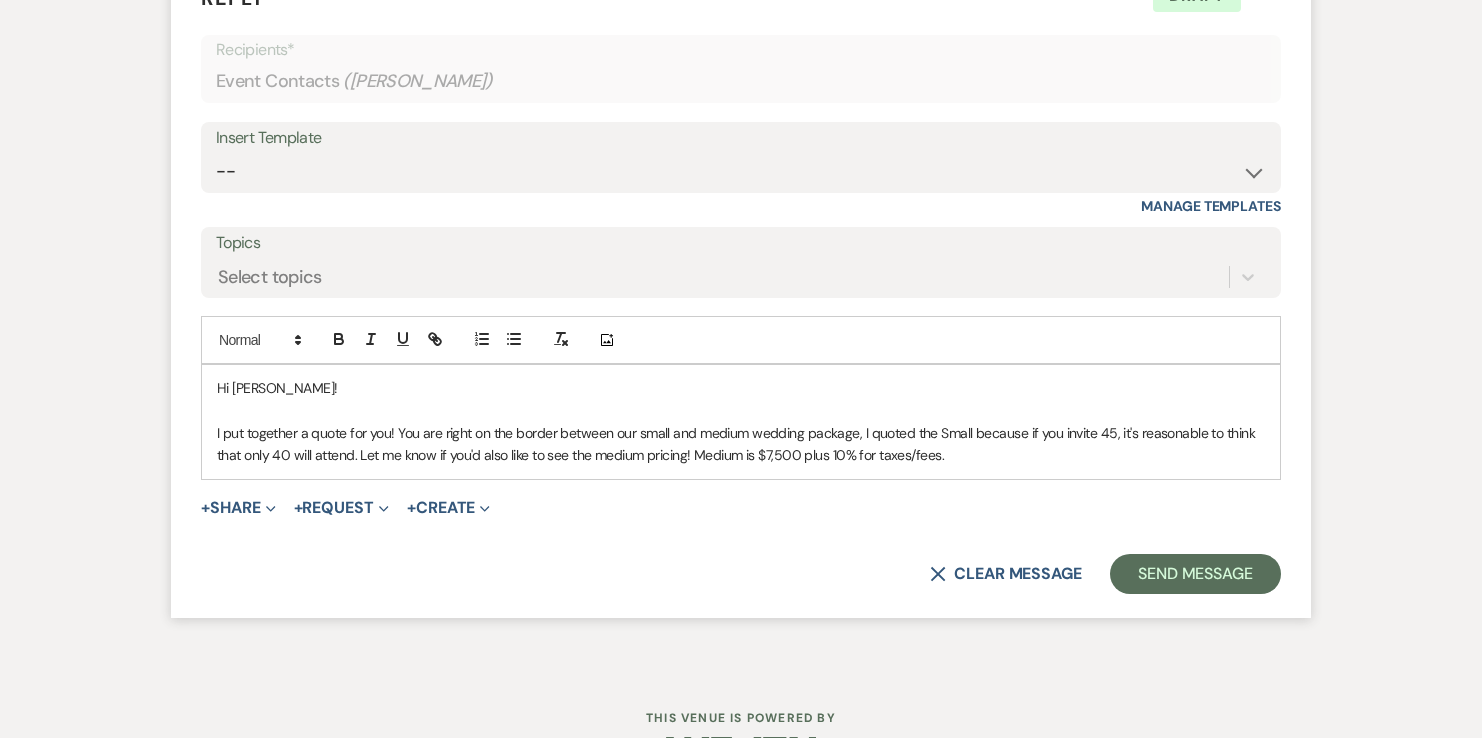 scroll, scrollTop: 2378, scrollLeft: 0, axis: vertical 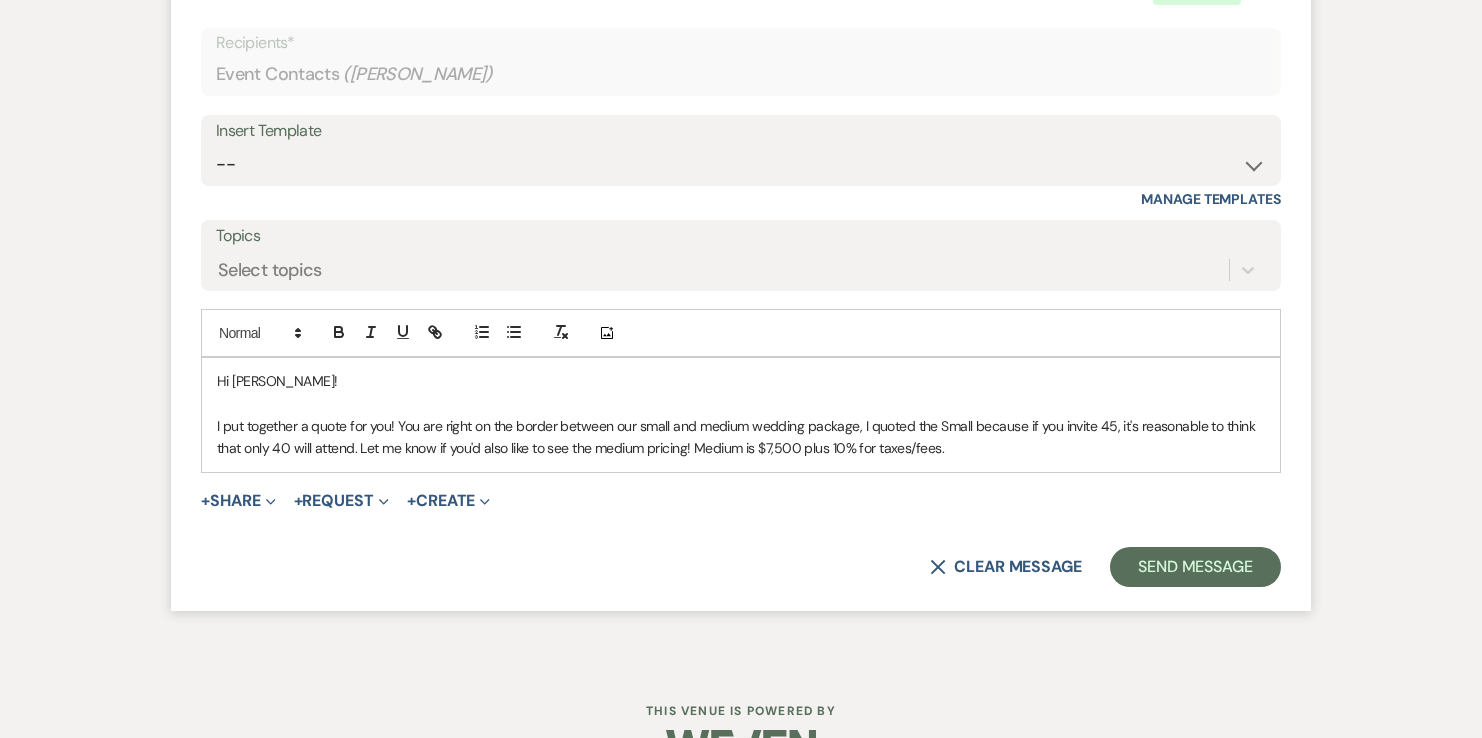 click on "I put together a quote for you! You are right on the border between our small and medium wedding package, I quoted the Small because if you invite 45, it's reasonable to think that only 40 will attend. Let me know if you'd also like to see the medium pricing! Medium is $7,500 plus 10% for taxes/fees." at bounding box center (741, 437) 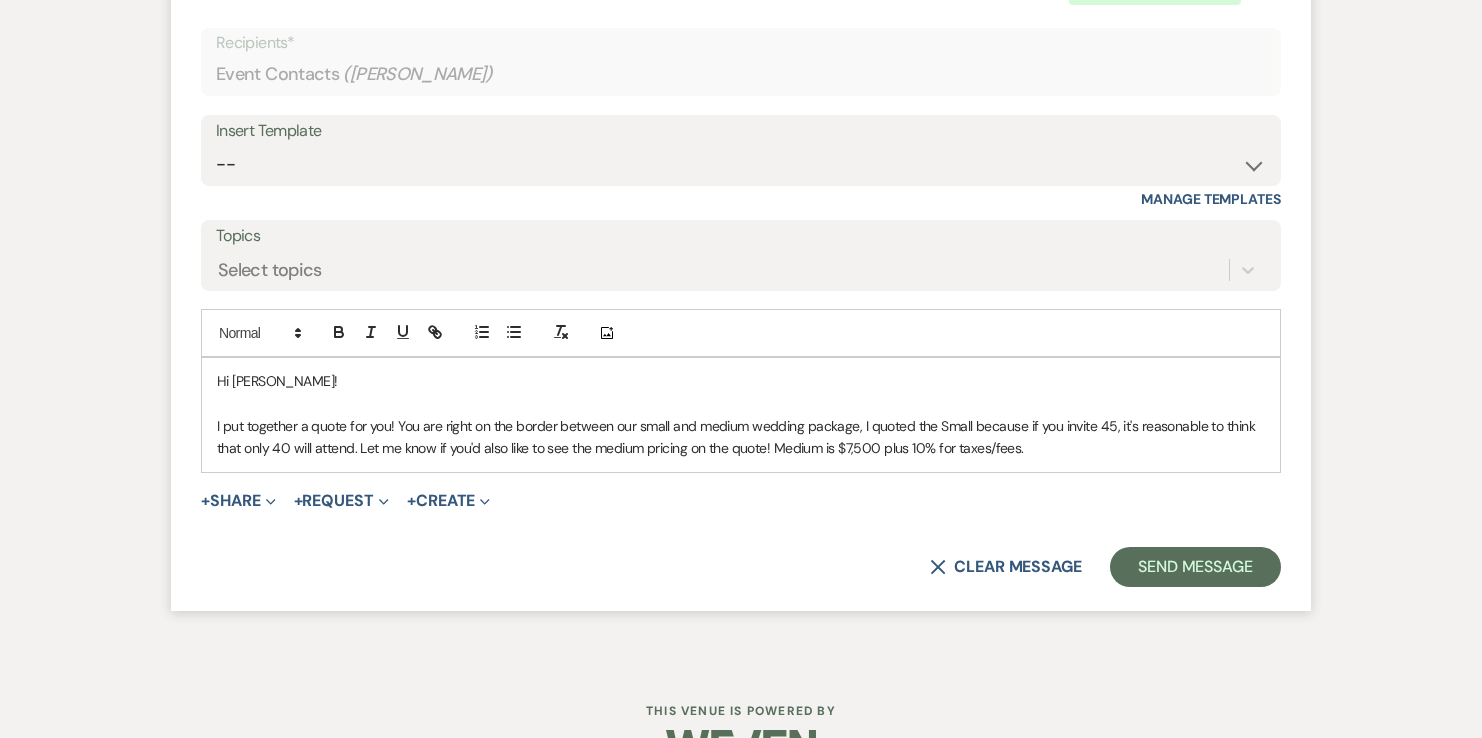 click on "I put together a quote for you! You are right on the border between our small and medium wedding package, I quoted the Small because if you invite 45, it's reasonable to think that only 40 will attend. Let me know if you'd also like to see the medium pricing on the quote! Medium is $7,500 plus 10% for taxes/fees." at bounding box center [741, 437] 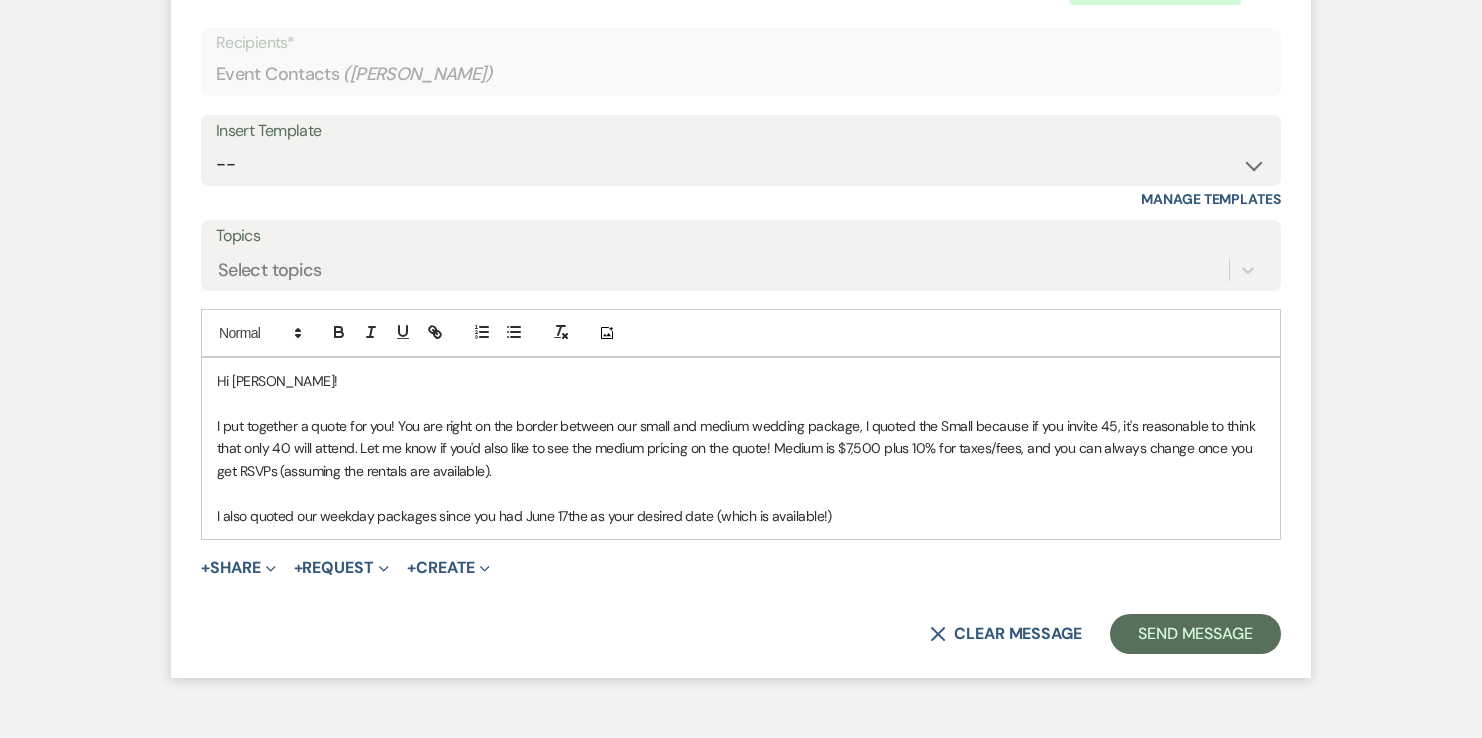click on "I also quoted our weekday packages since you had June 17the as your desired date (which is available!)" at bounding box center [741, 516] 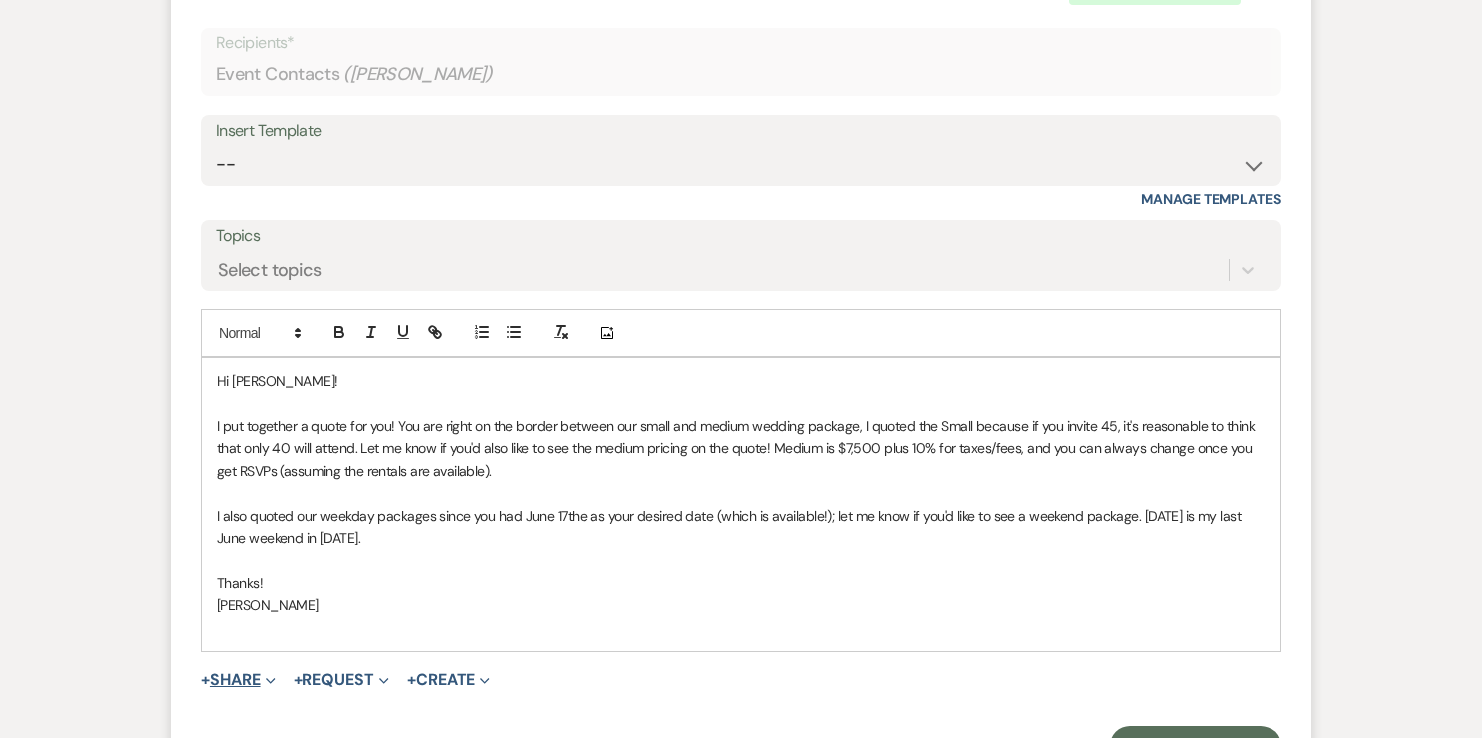 click on "+  Share Expand" at bounding box center [238, 680] 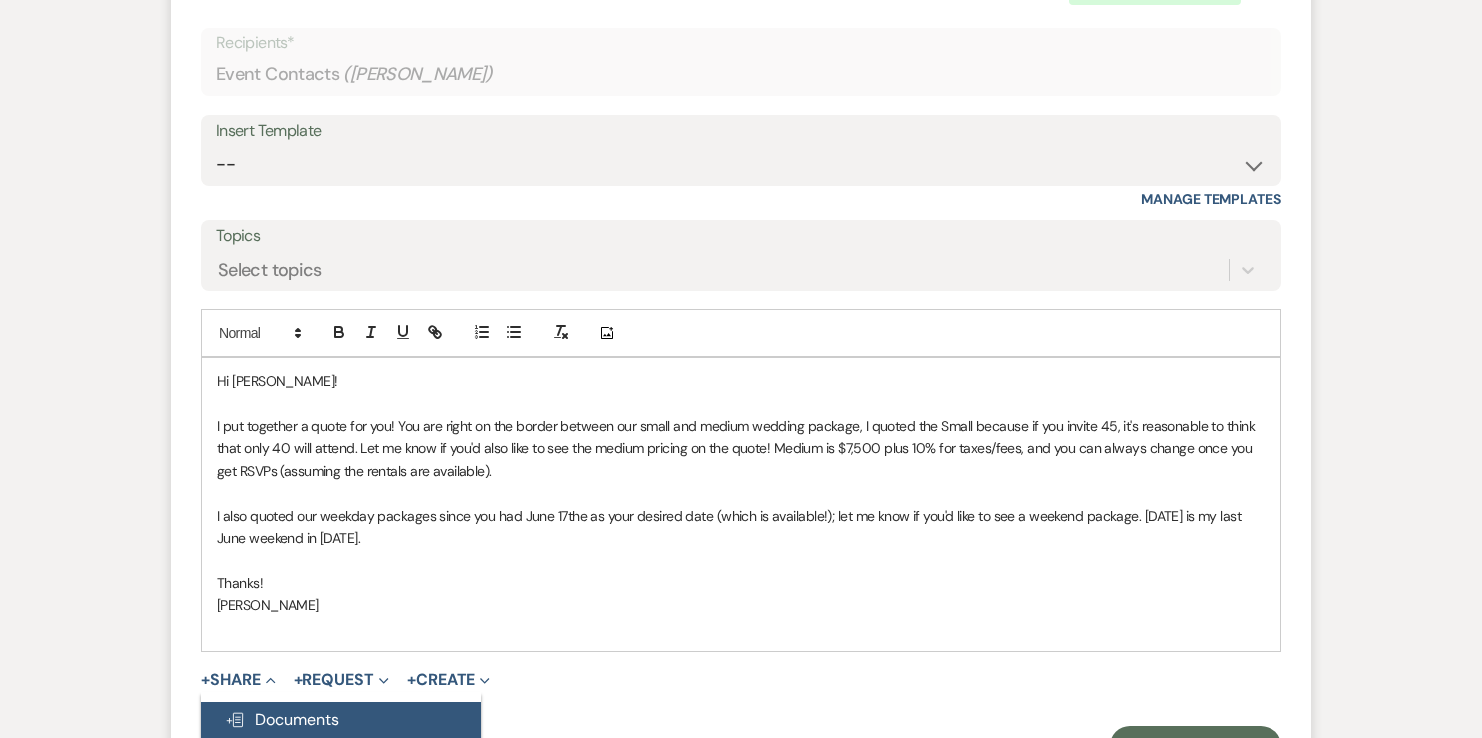click on "Doc Upload Documents" at bounding box center [341, 720] 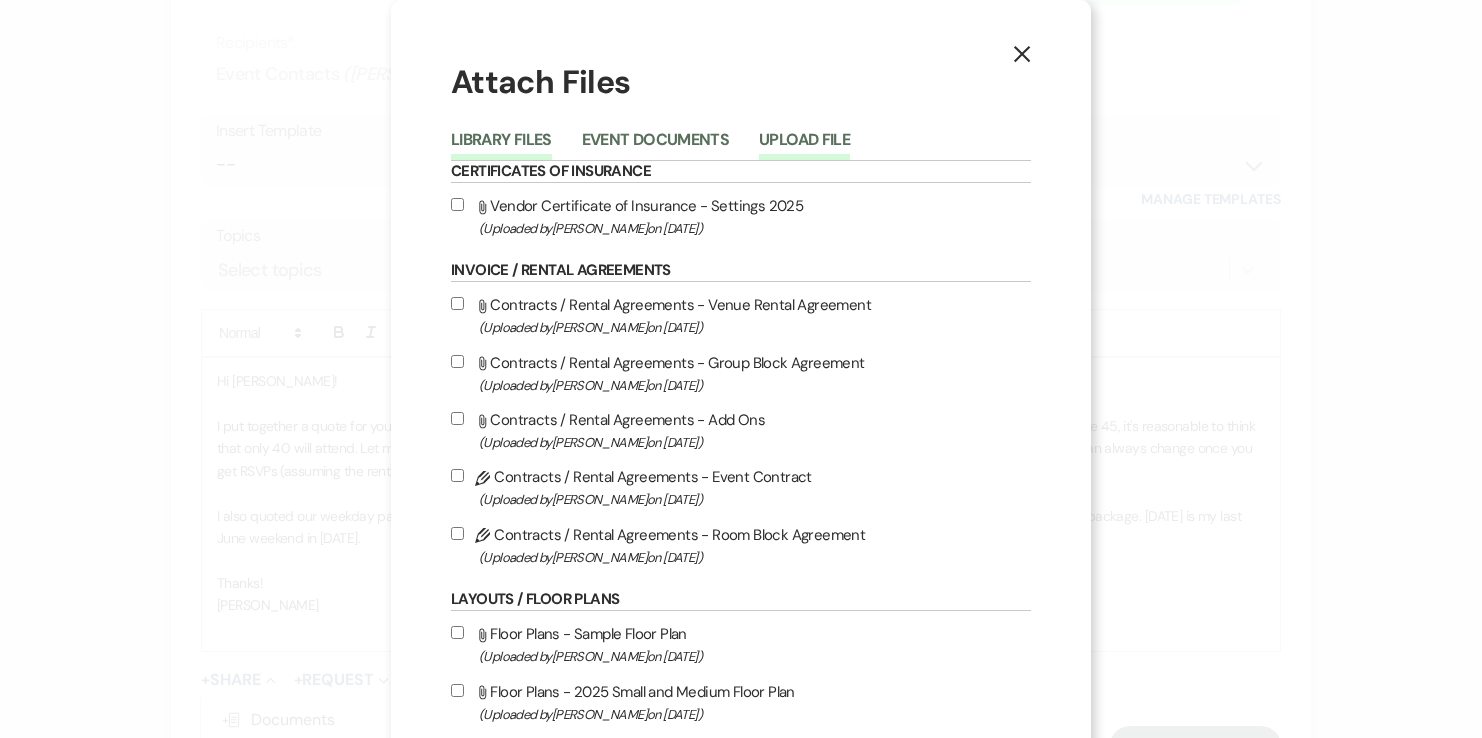 click on "Upload File" at bounding box center (804, 146) 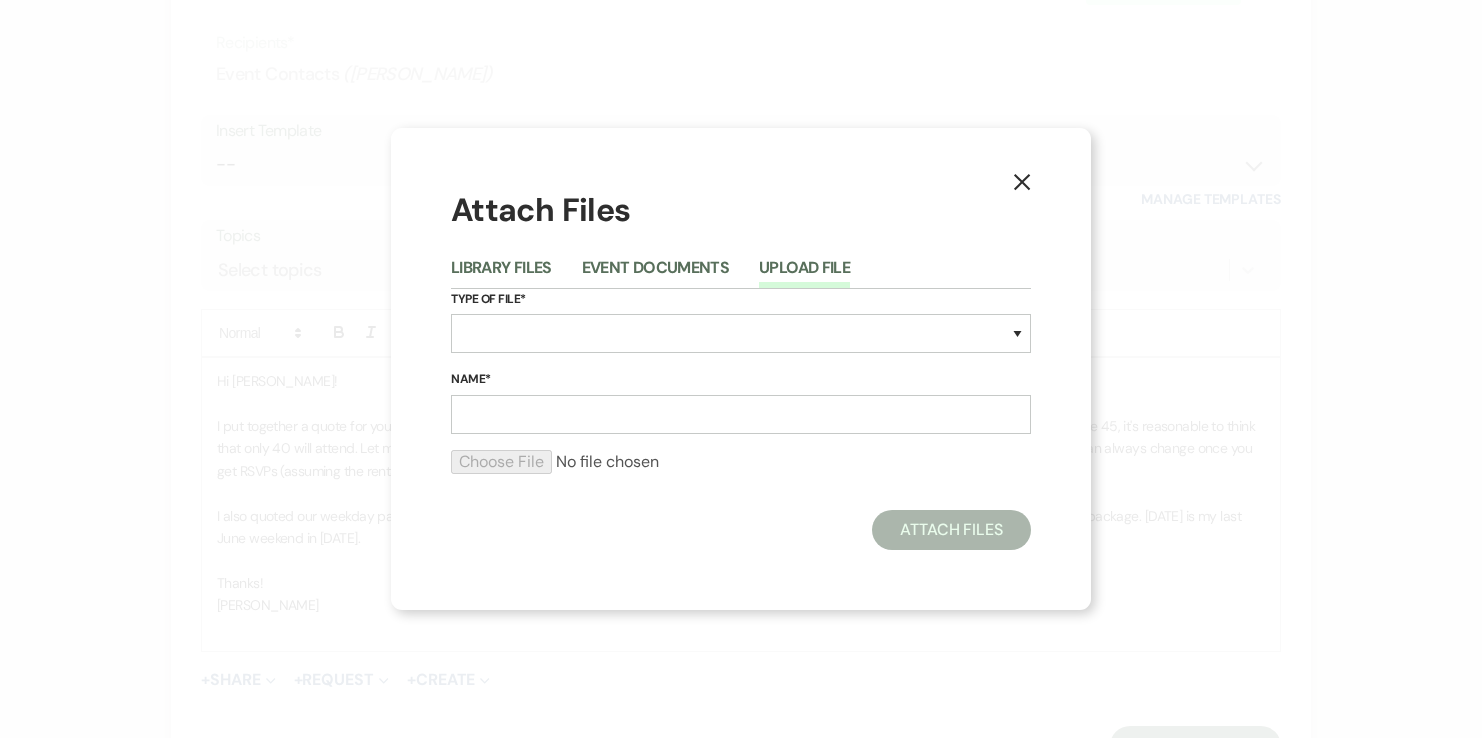type 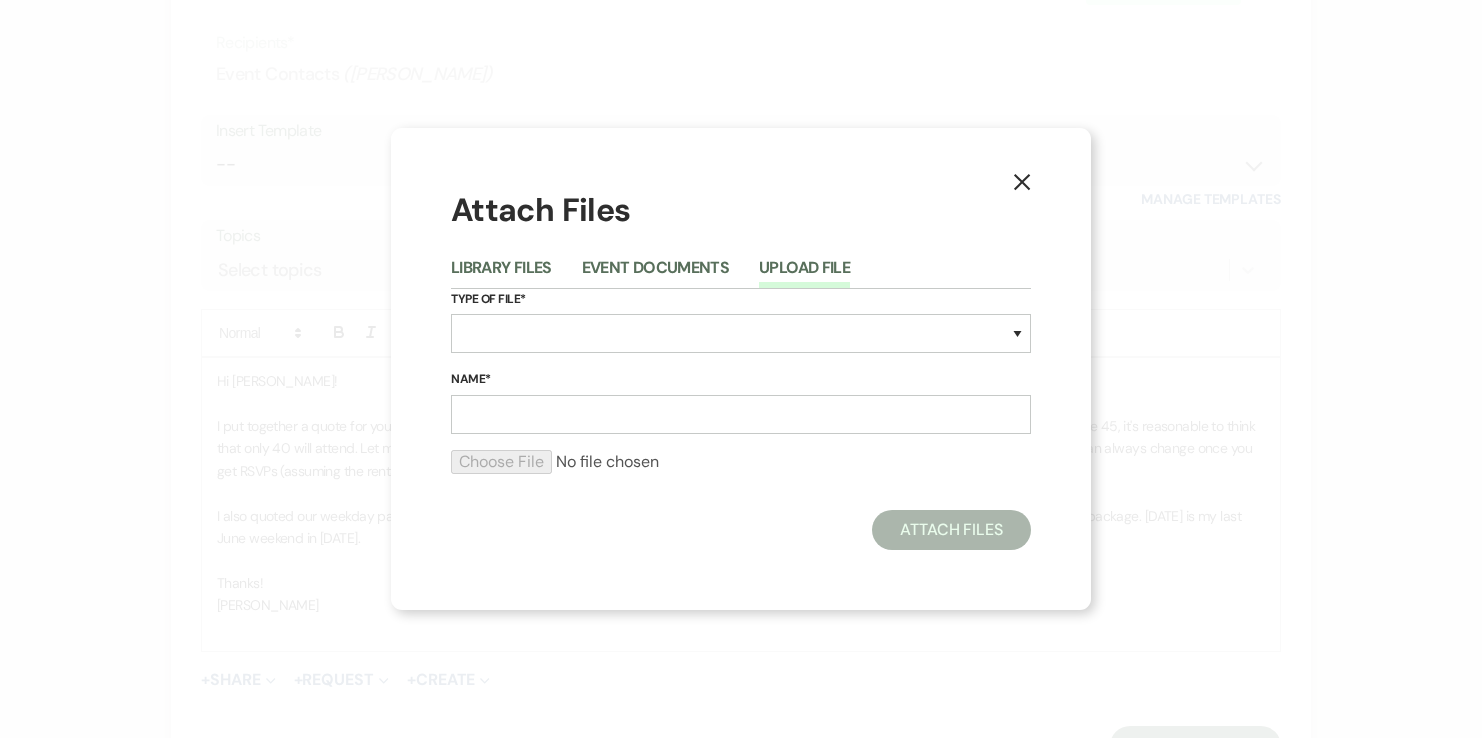 click on "Upload File" at bounding box center (804, 274) 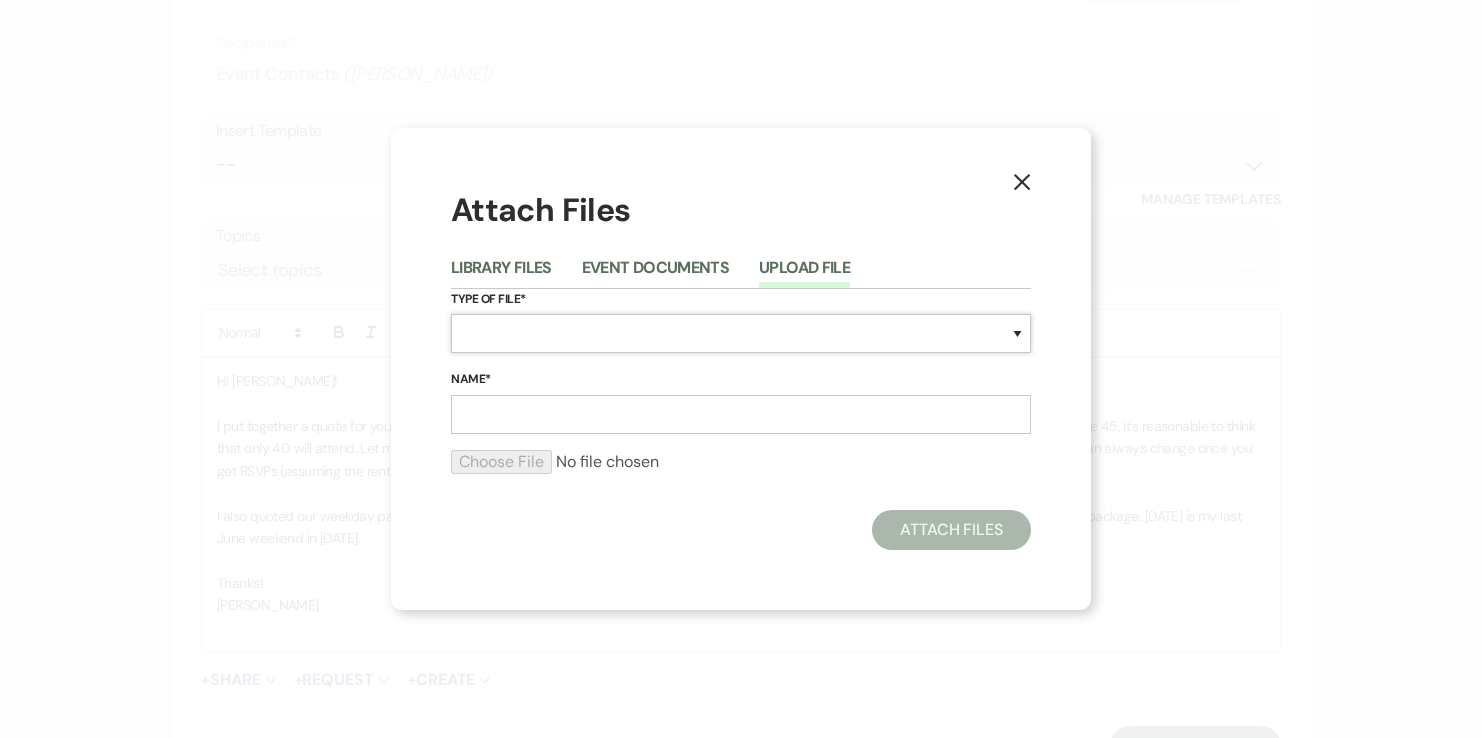 click on "Special Event Insurance Vendor Certificate of Insurance Contracts / Rental Agreements Invoices Receipts Event Maps Floor Plans Rain Plan Seating Charts Venue Layout Catering / Alcohol Permit Event Permit Fire Permit Fuel Permit Generator Permit Tent Permit Venue Permit Other Permit Inventory  Promotional Sample Venue Beverage Ceremony Event Finalize + Share Guests Lodging Menu Vendors Venue Beverage Brochure Menu Packages Product Specifications Quotes Beverage Event and Ceremony Details Finalize & Share Guests Lodging Menu Vendors Venue Event Timeline Family / Wedding Party Timeline Food and Beverage Timeline MC / DJ / Band Timeline Master Timeline Photography Timeline Set-Up / Clean-Up Vendor Timeline Bartender Safe Serve / TiPS Certification Vendor Certification Vendor License Other" at bounding box center [741, 333] 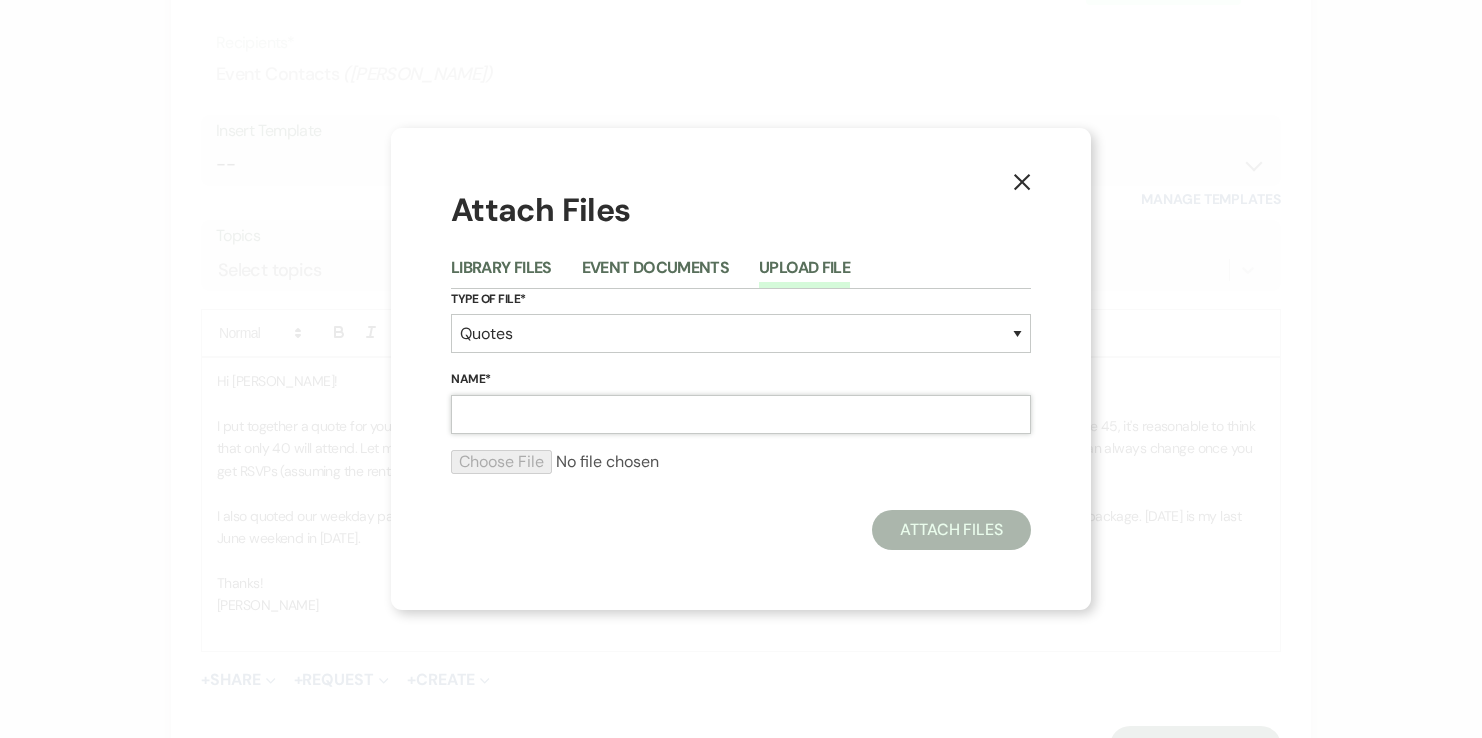 click on "Name*" at bounding box center [741, 414] 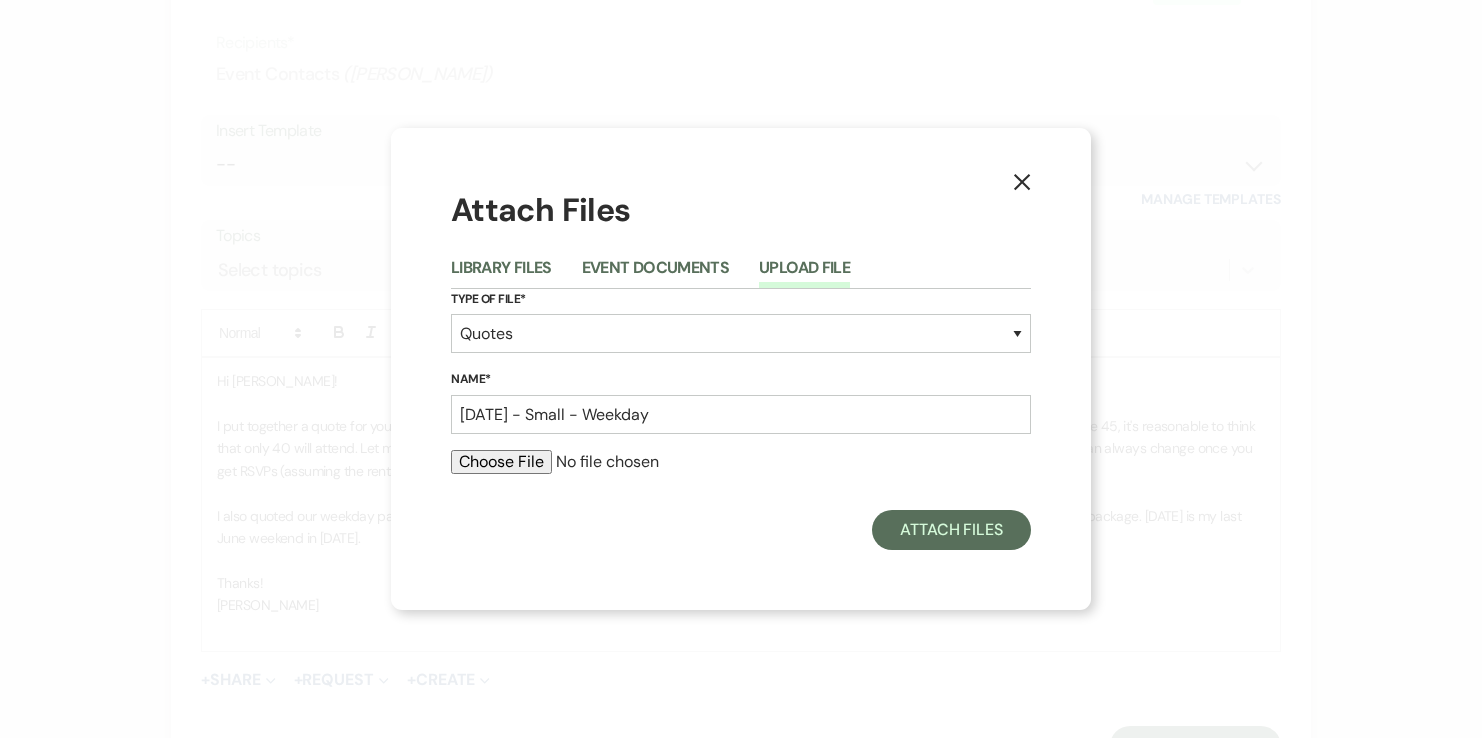 click at bounding box center [741, 470] 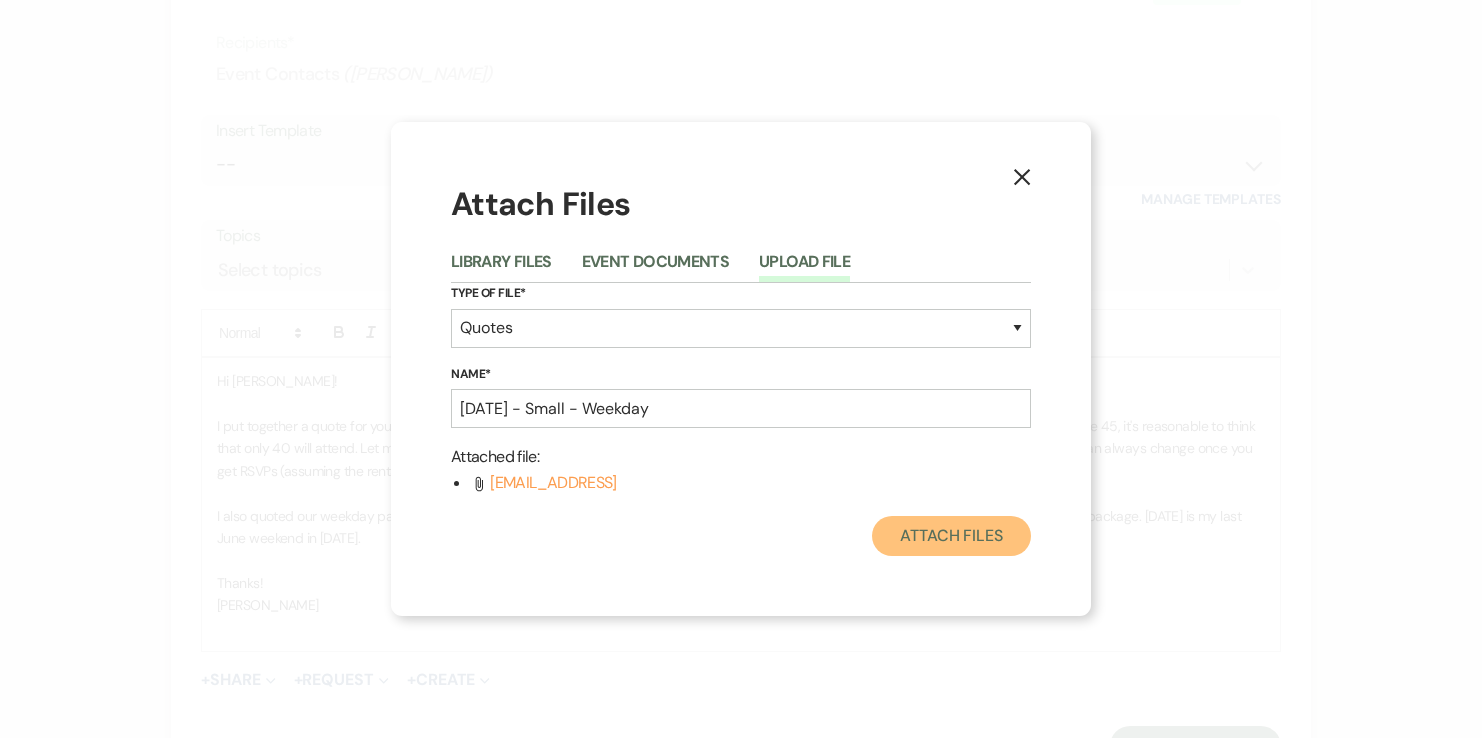 click on "Attach Files" at bounding box center [951, 536] 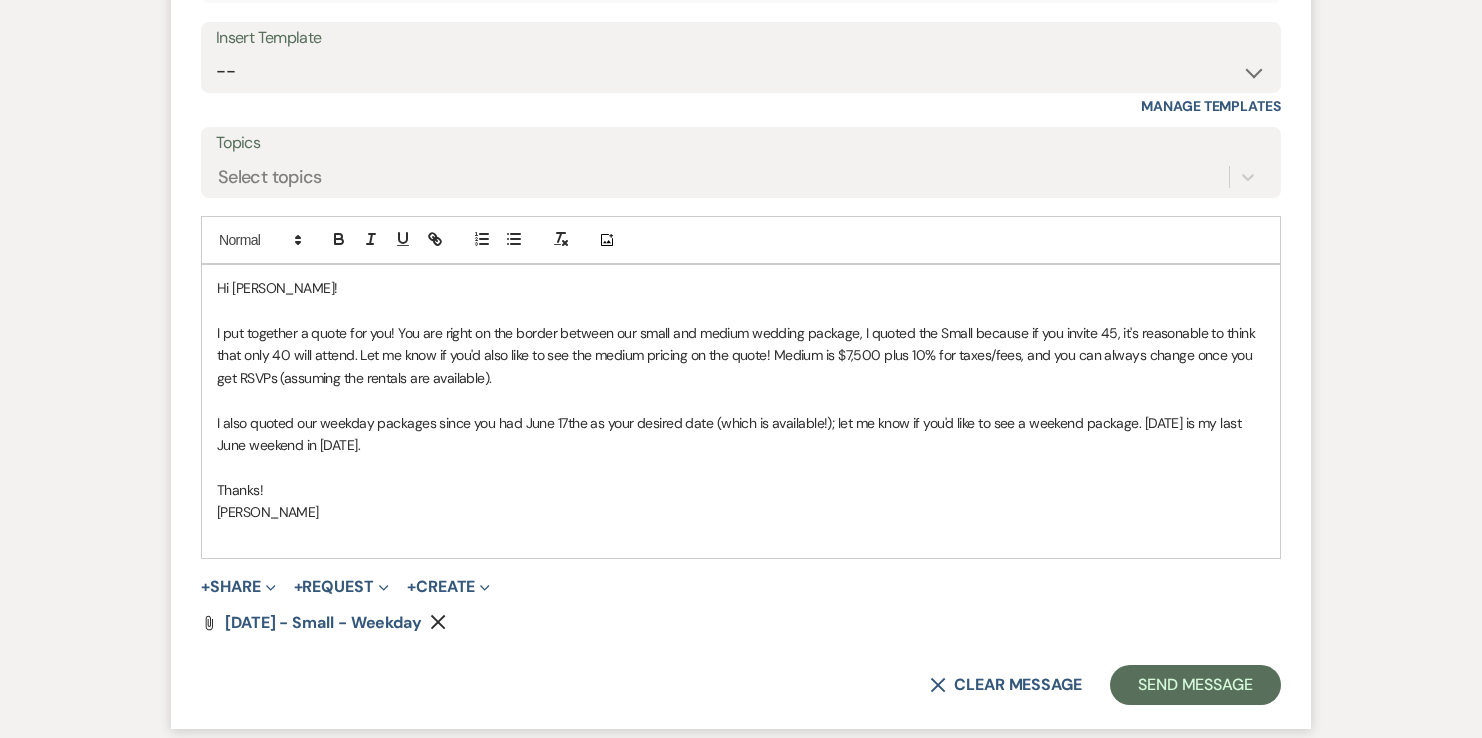 scroll, scrollTop: 2493, scrollLeft: 0, axis: vertical 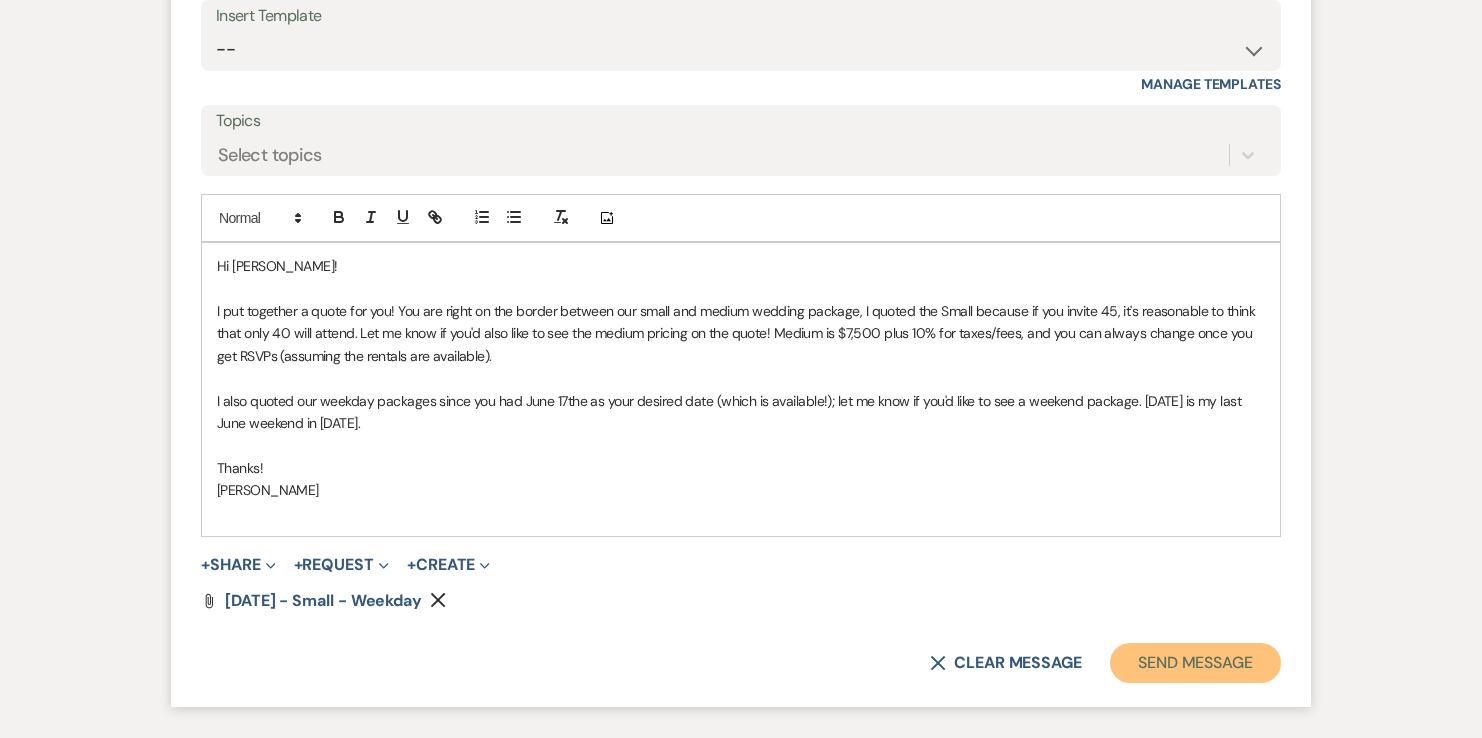click on "Send Message" at bounding box center (1195, 663) 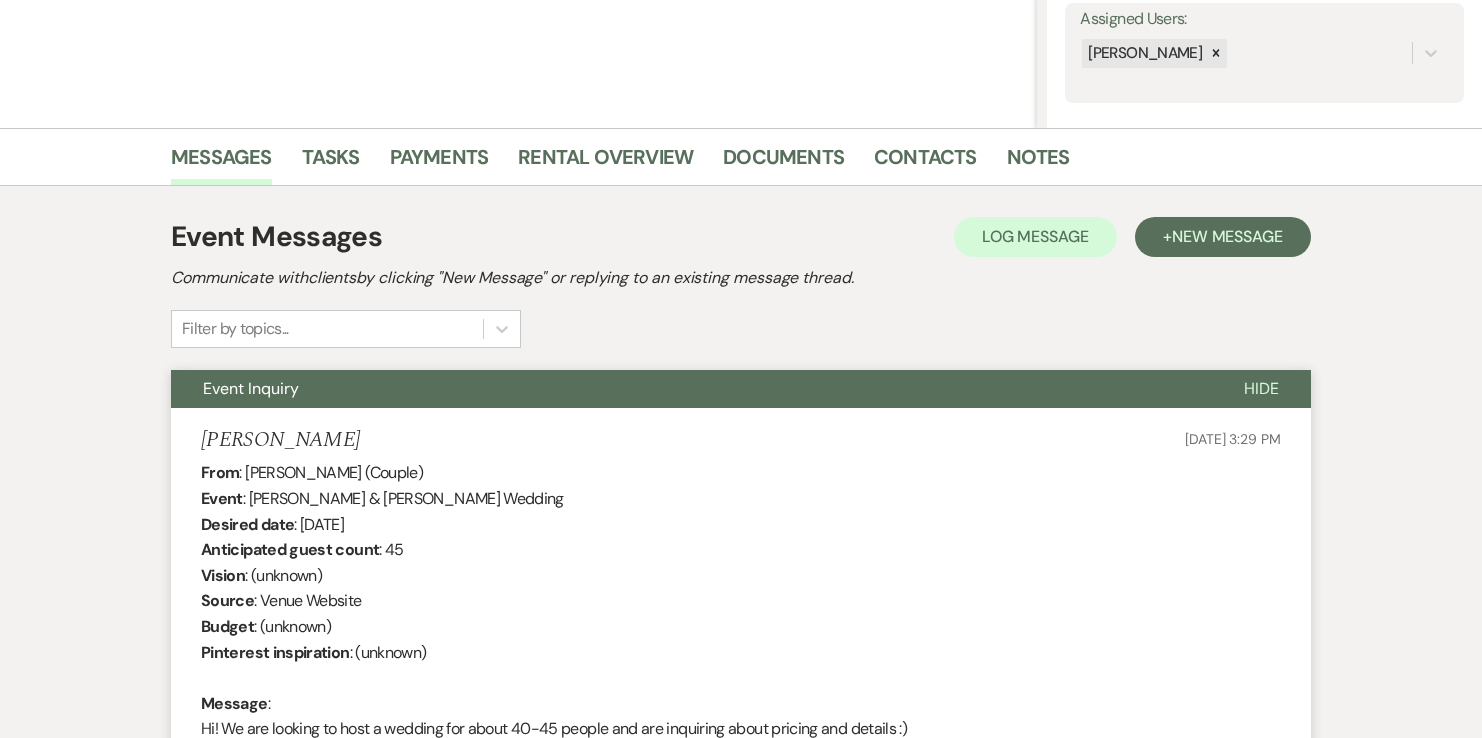 scroll, scrollTop: 0, scrollLeft: 0, axis: both 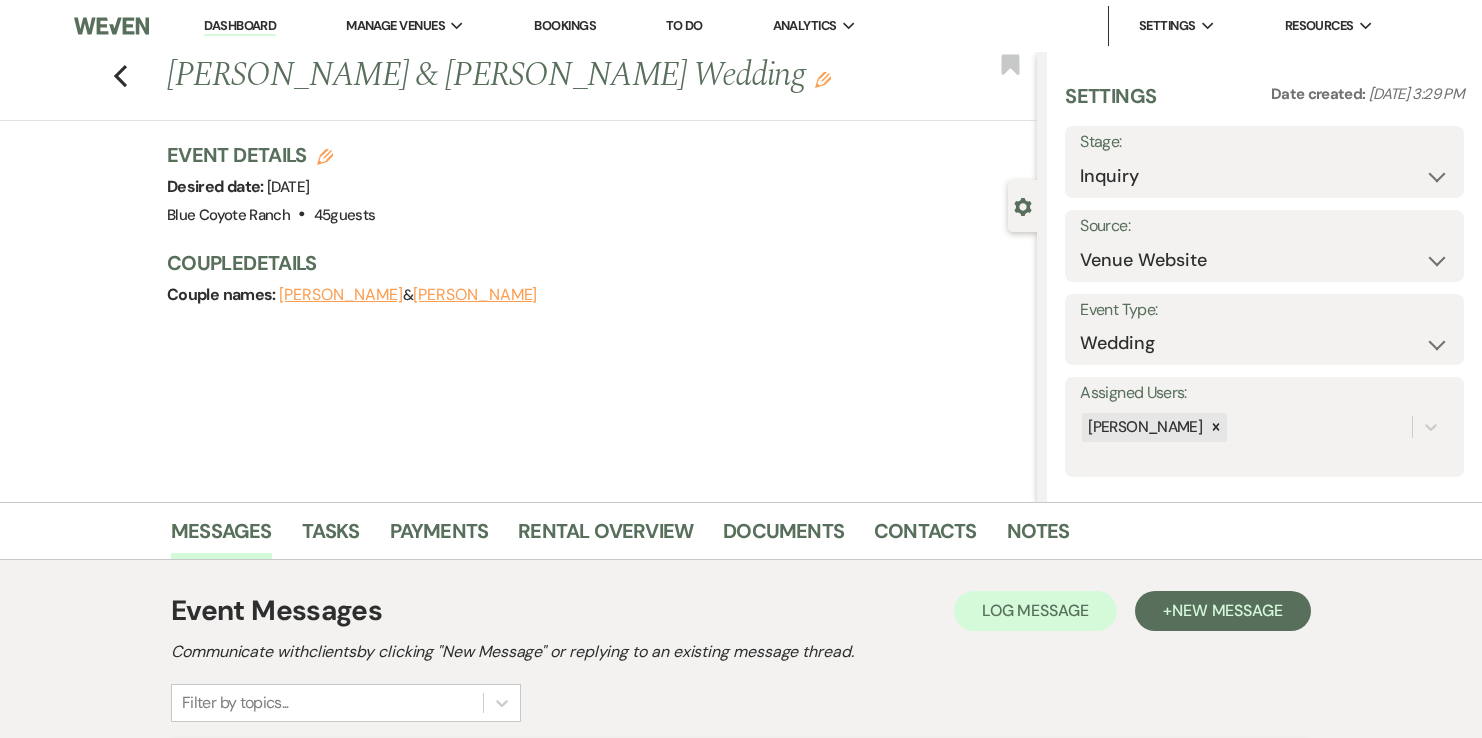 click on "Dashboard" at bounding box center (240, 26) 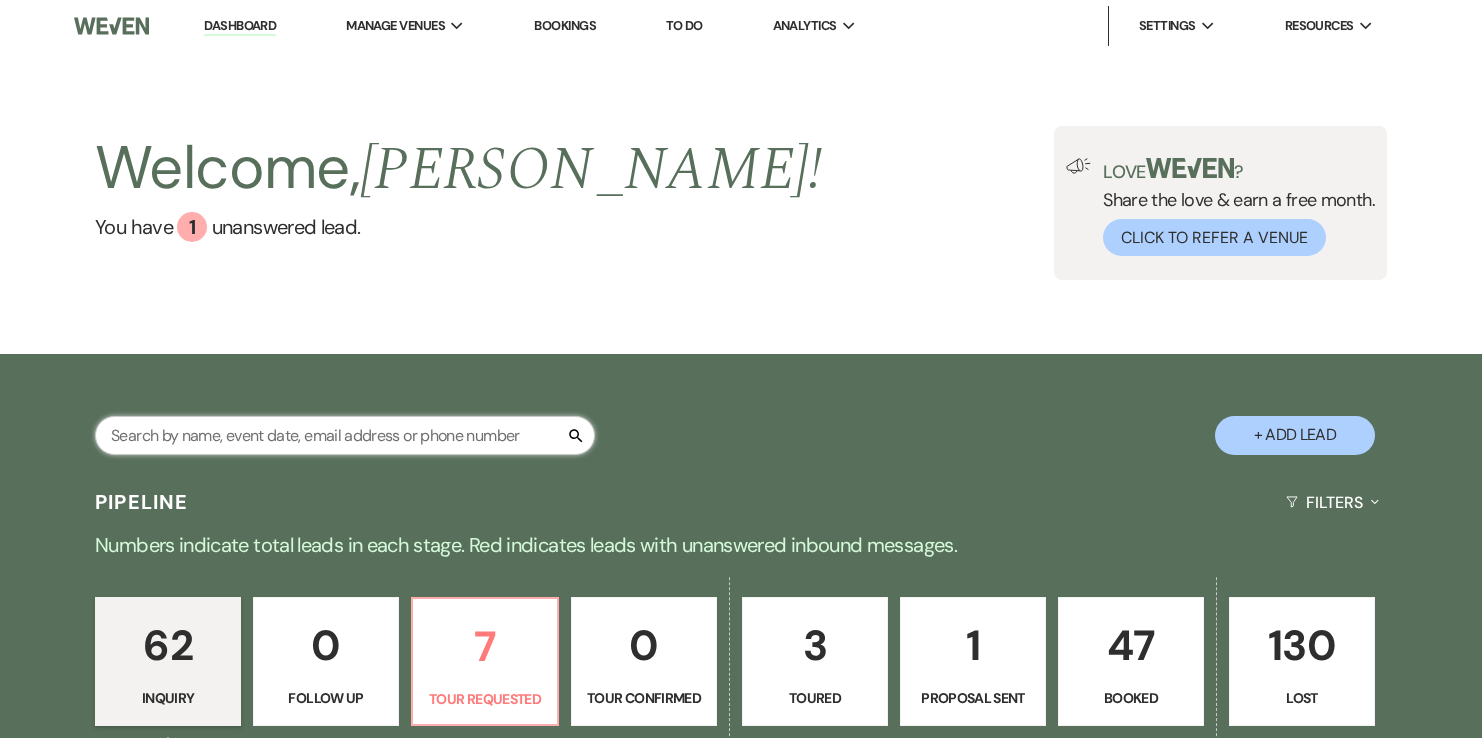 click at bounding box center [345, 435] 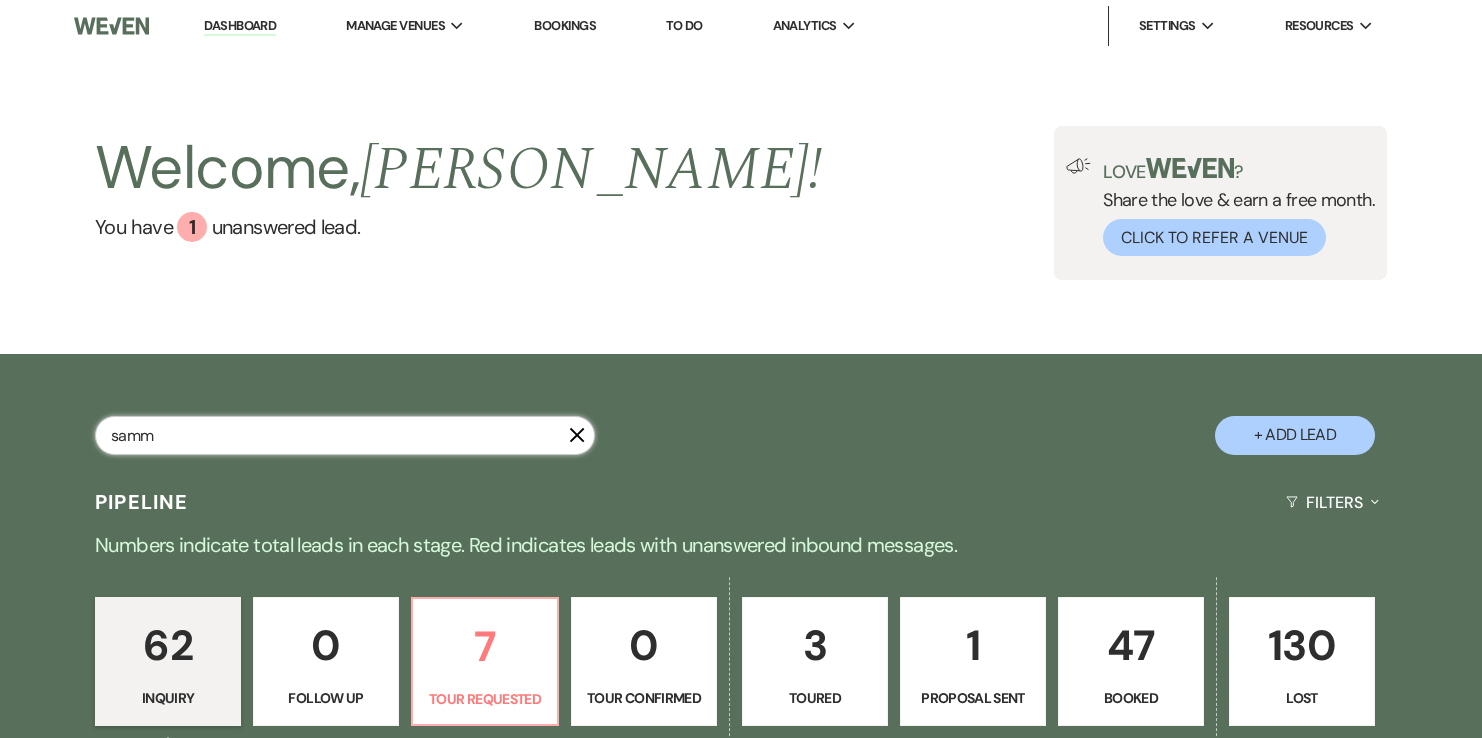 type on "[PERSON_NAME]" 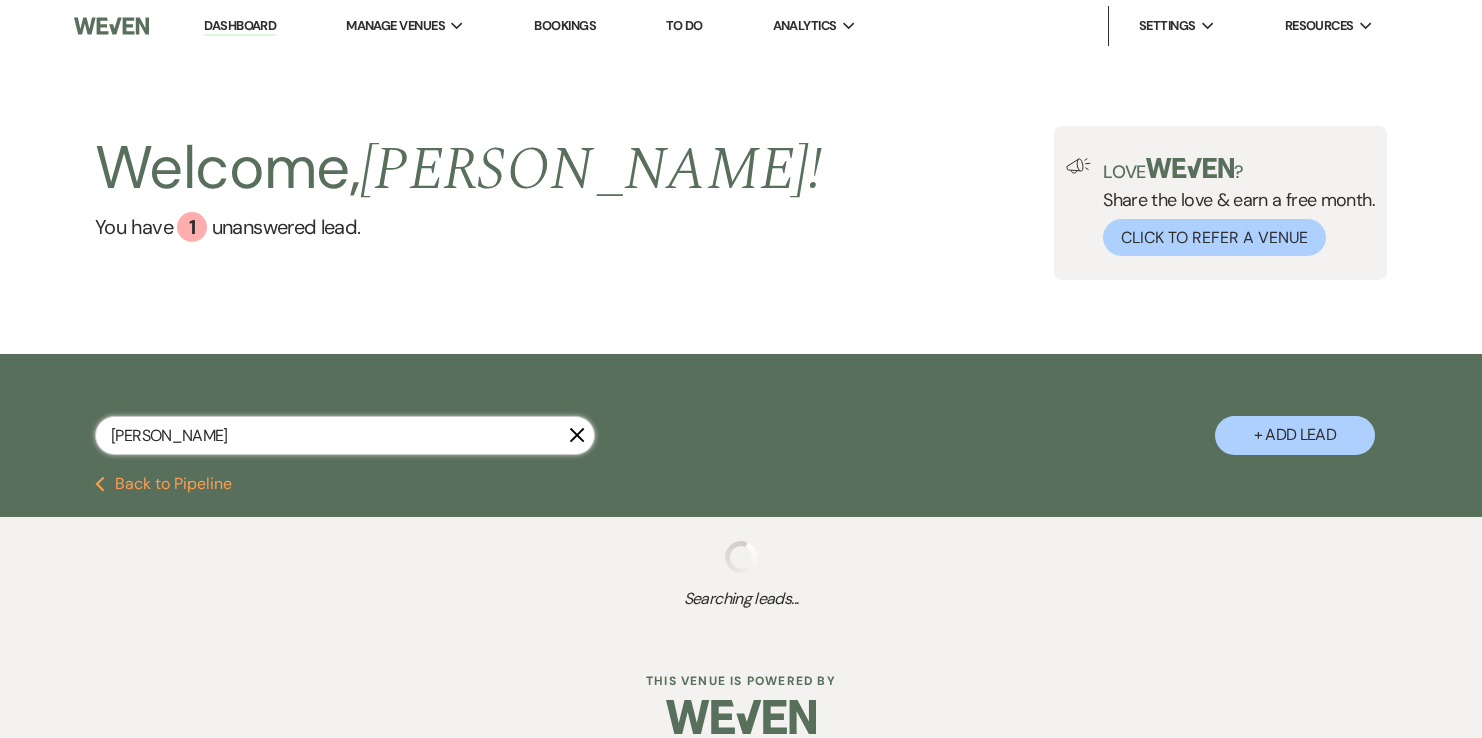 select on "2" 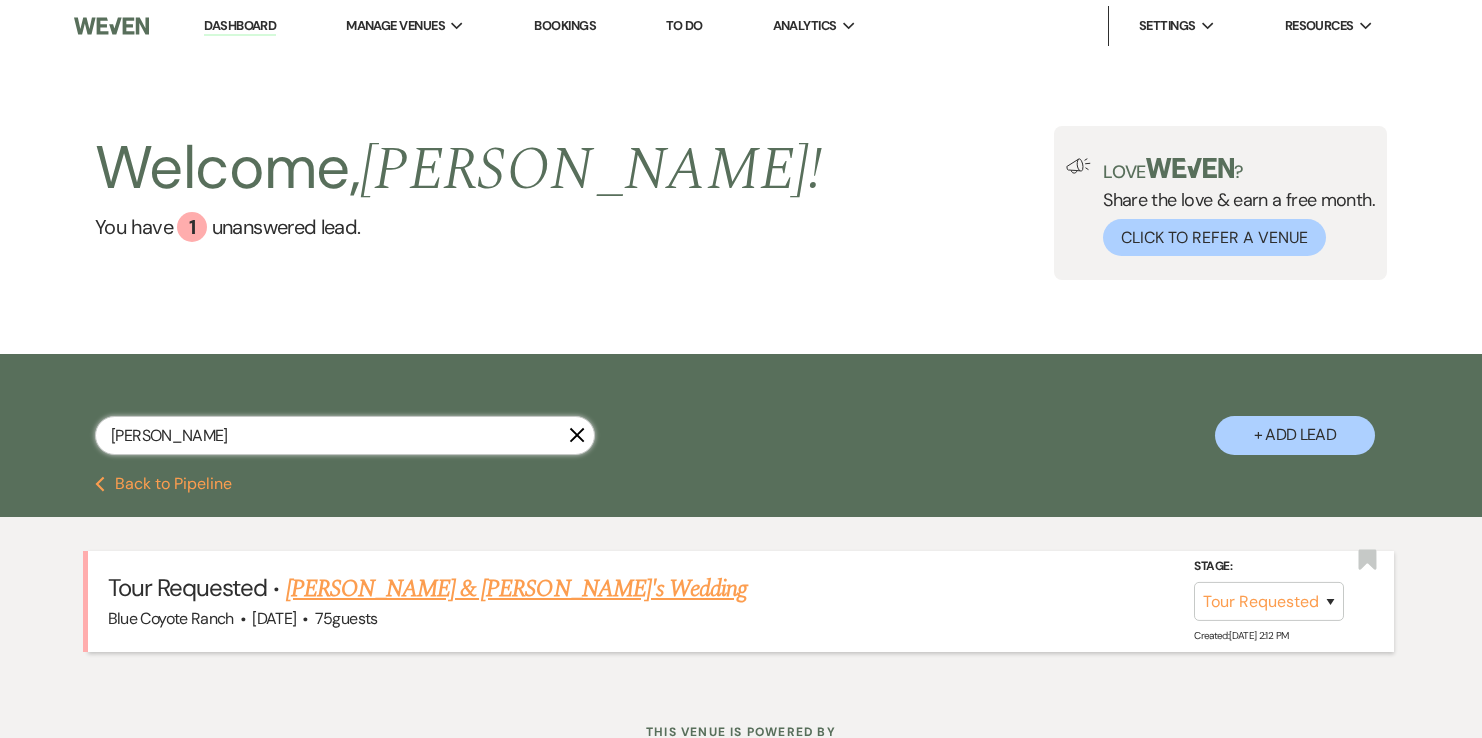 type on "[PERSON_NAME]" 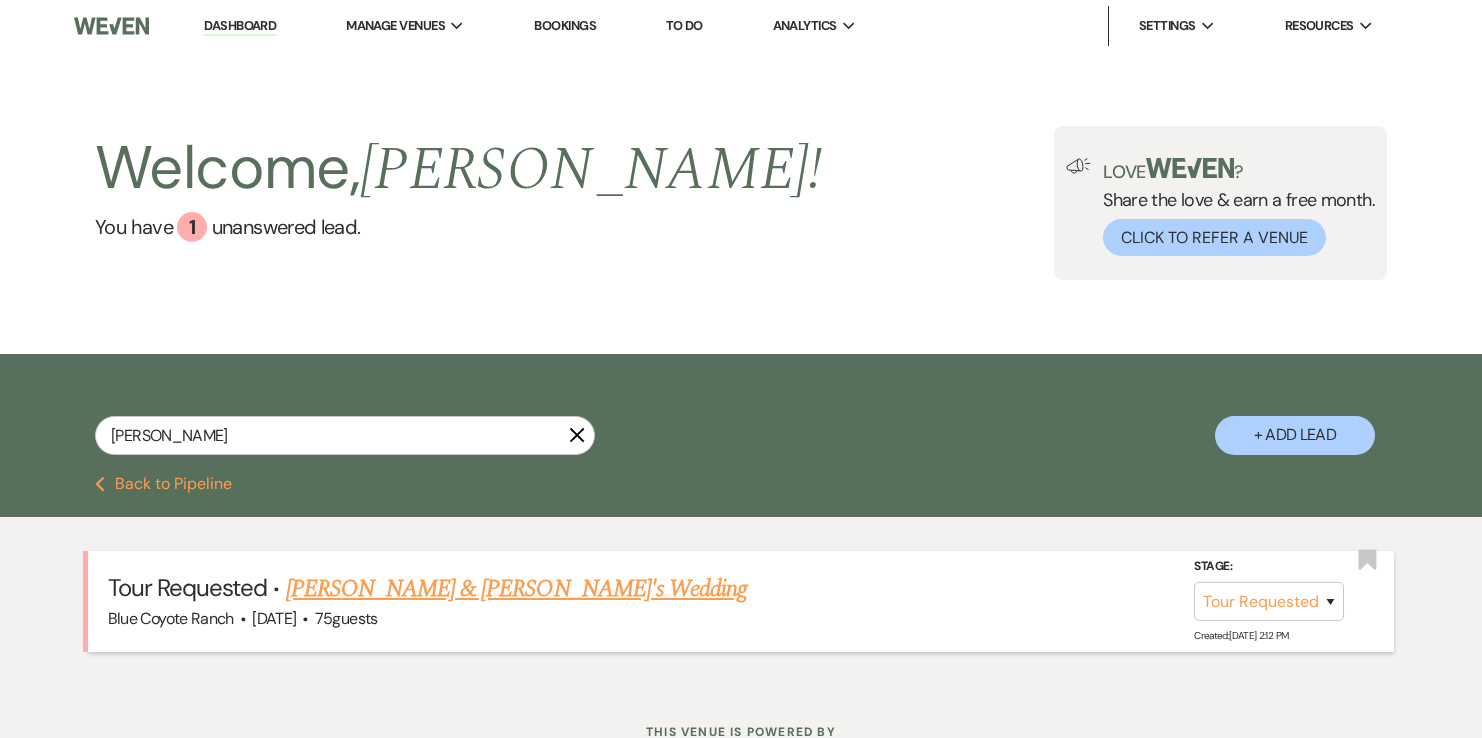click on "[PERSON_NAME] & [PERSON_NAME]'s Wedding" at bounding box center [517, 589] 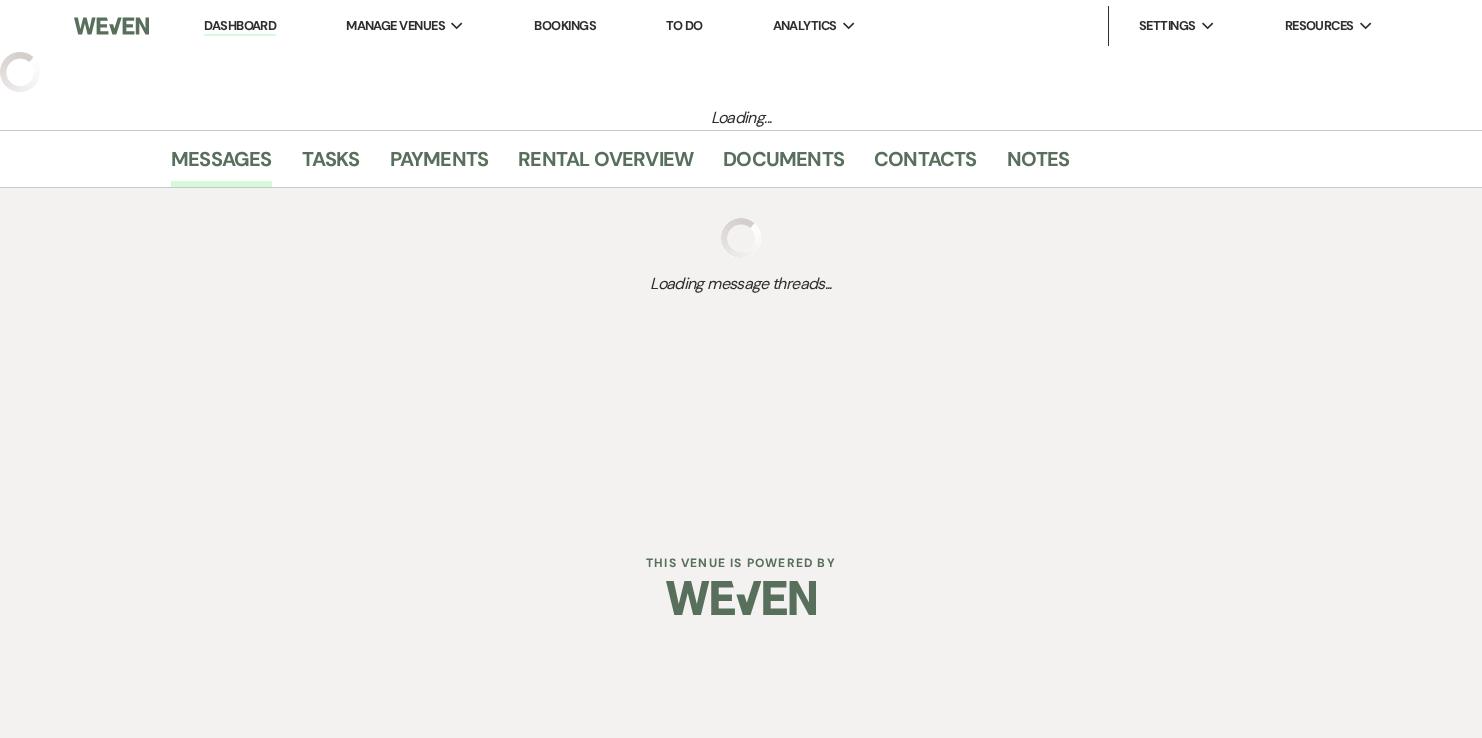 select on "2" 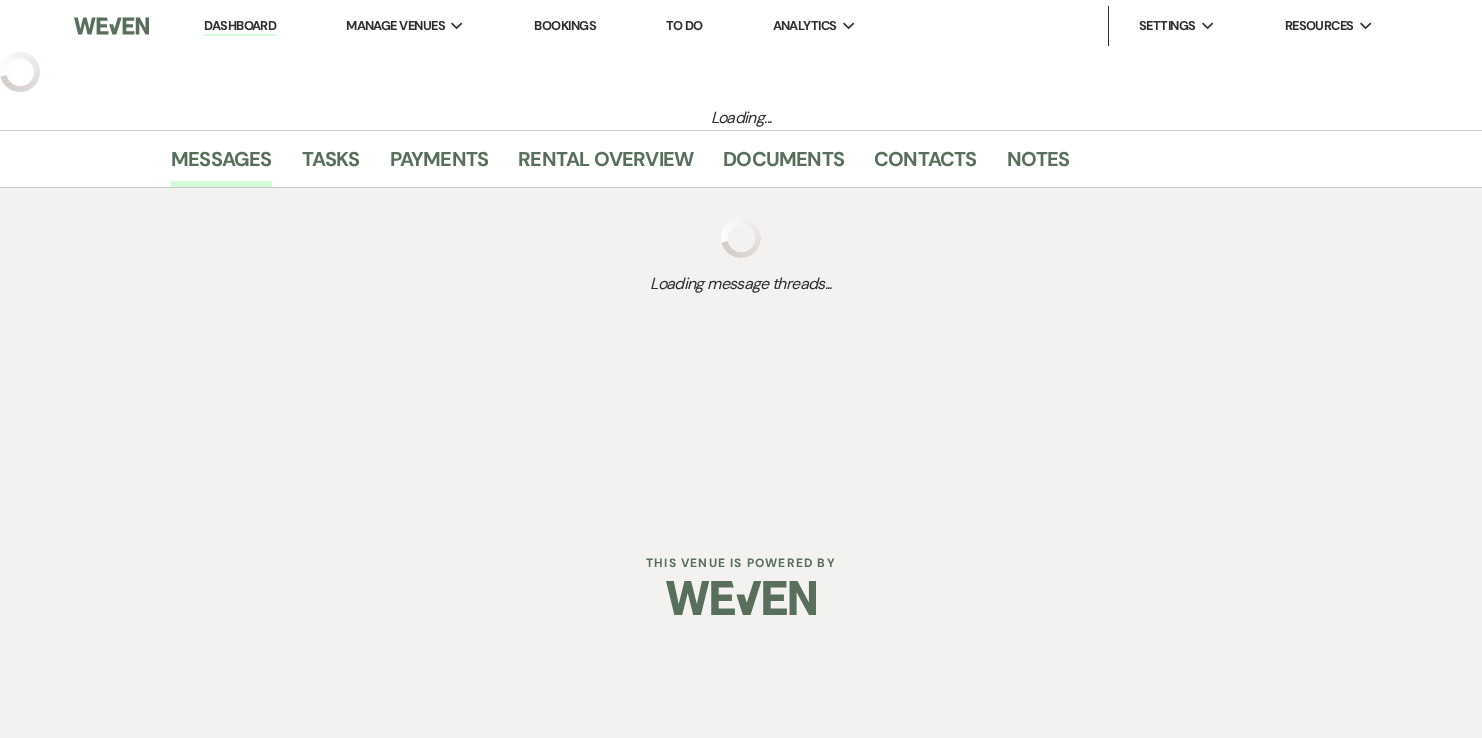 select on "5" 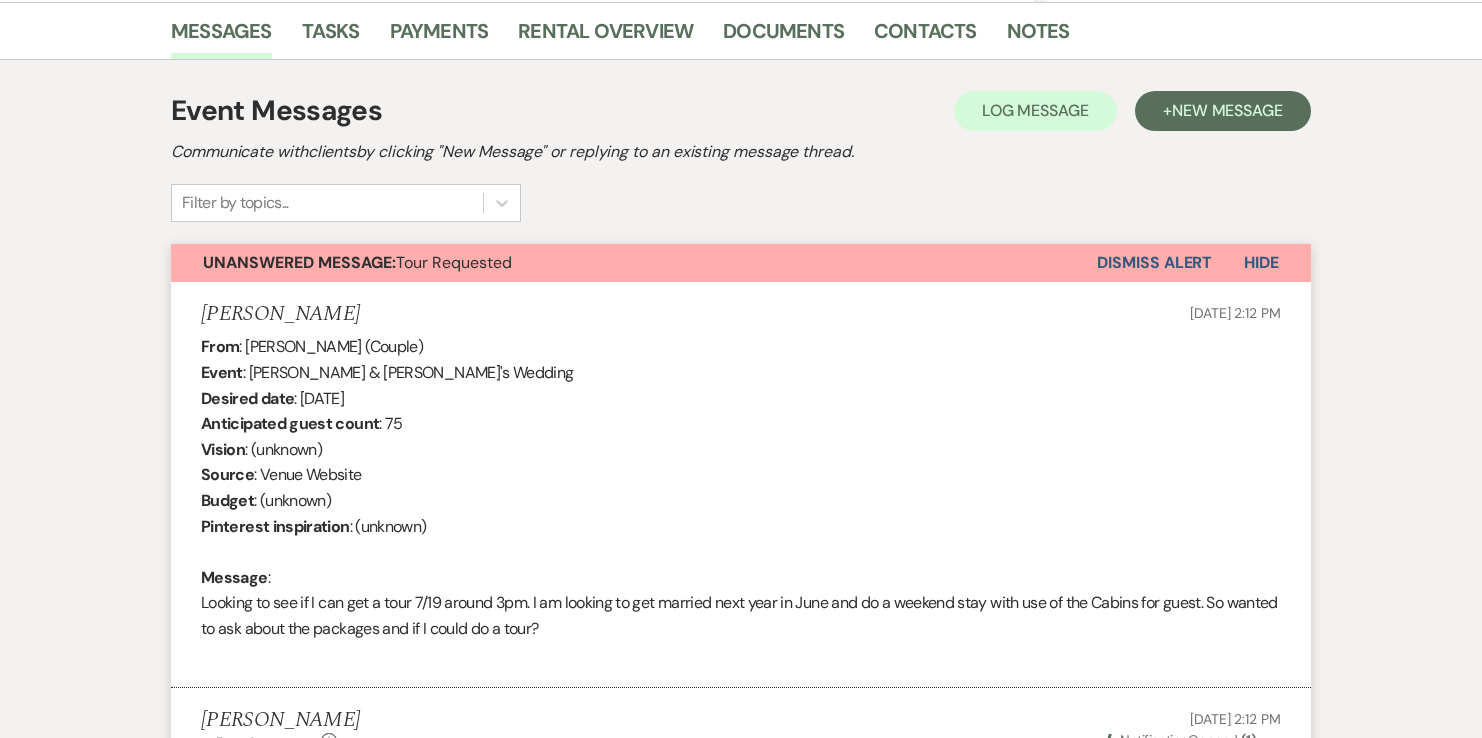 scroll, scrollTop: 411, scrollLeft: 0, axis: vertical 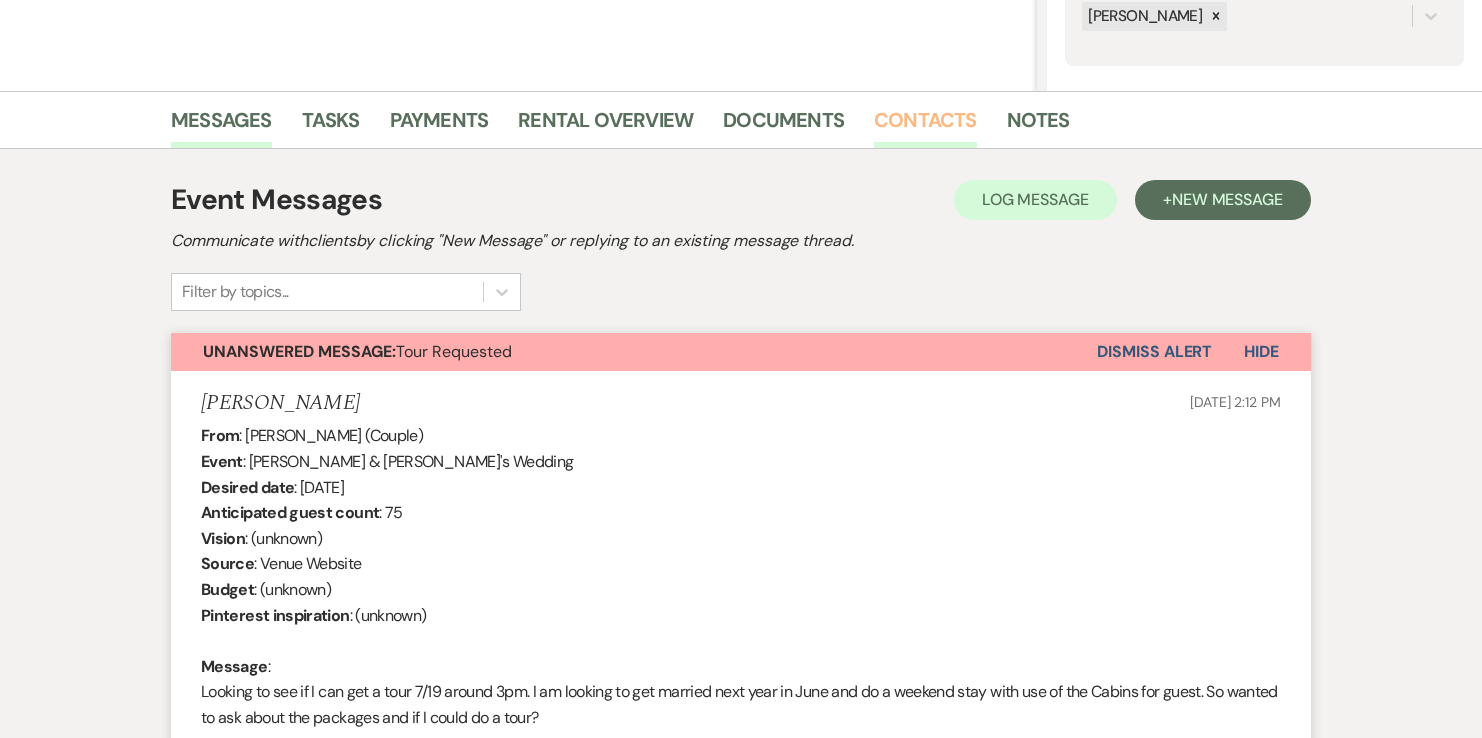 click on "Contacts" at bounding box center [925, 126] 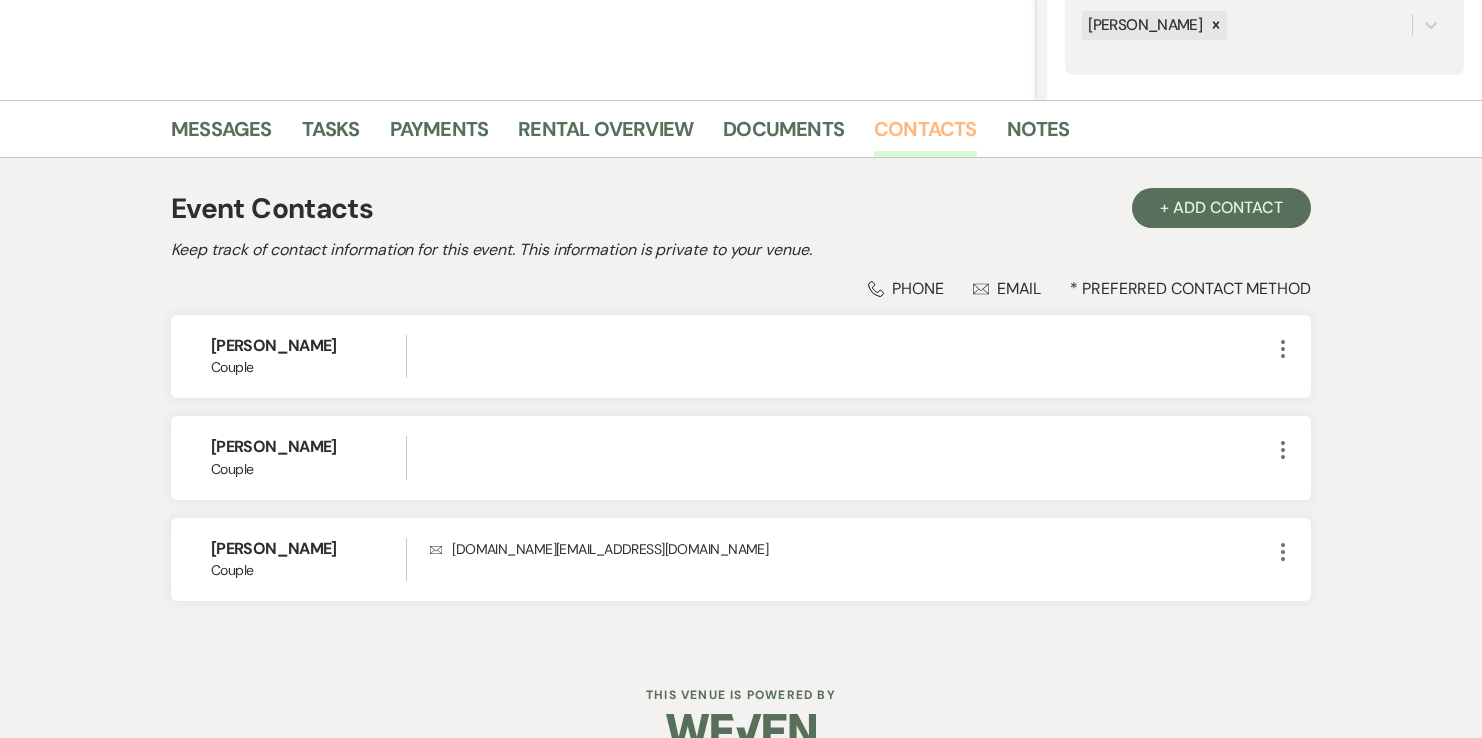 scroll, scrollTop: 414, scrollLeft: 0, axis: vertical 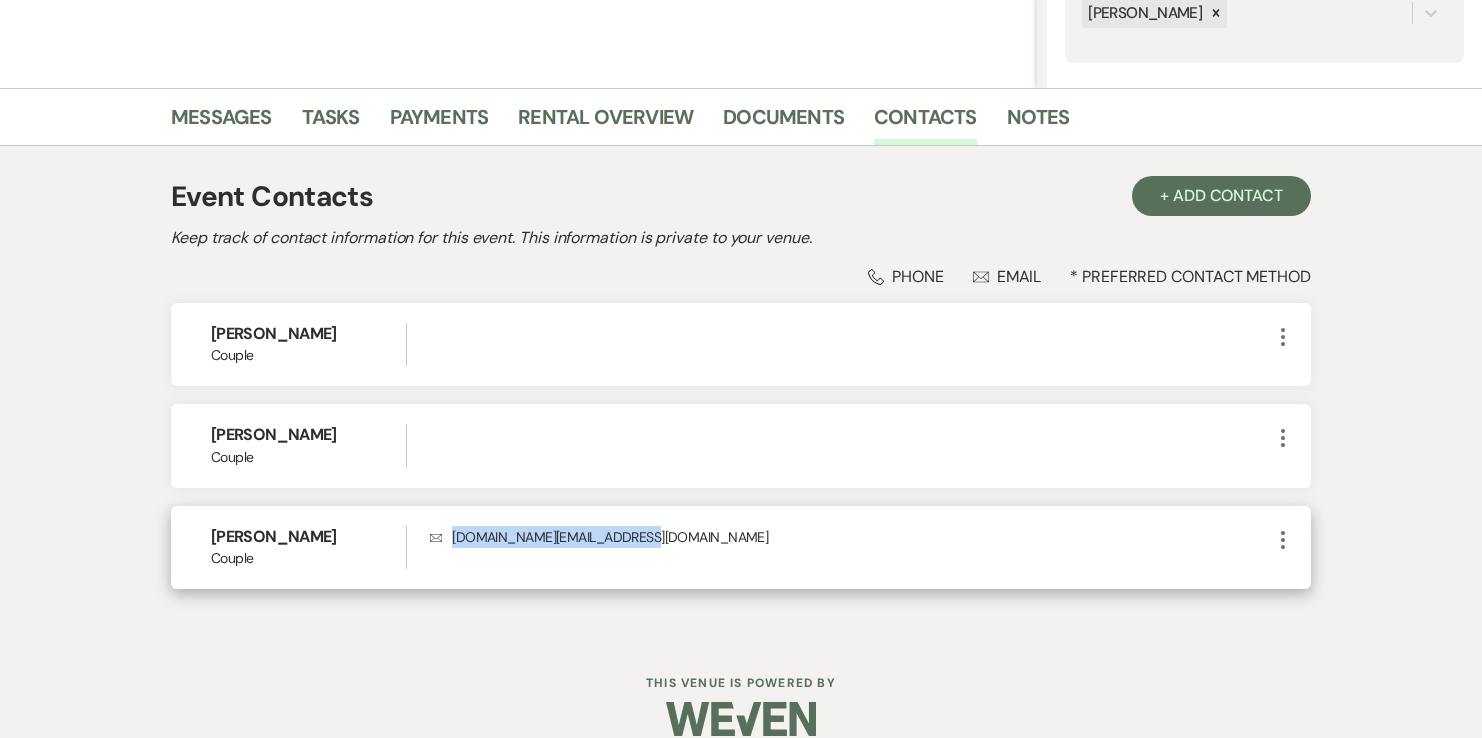 drag, startPoint x: 661, startPoint y: 539, endPoint x: 454, endPoint y: 547, distance: 207.15453 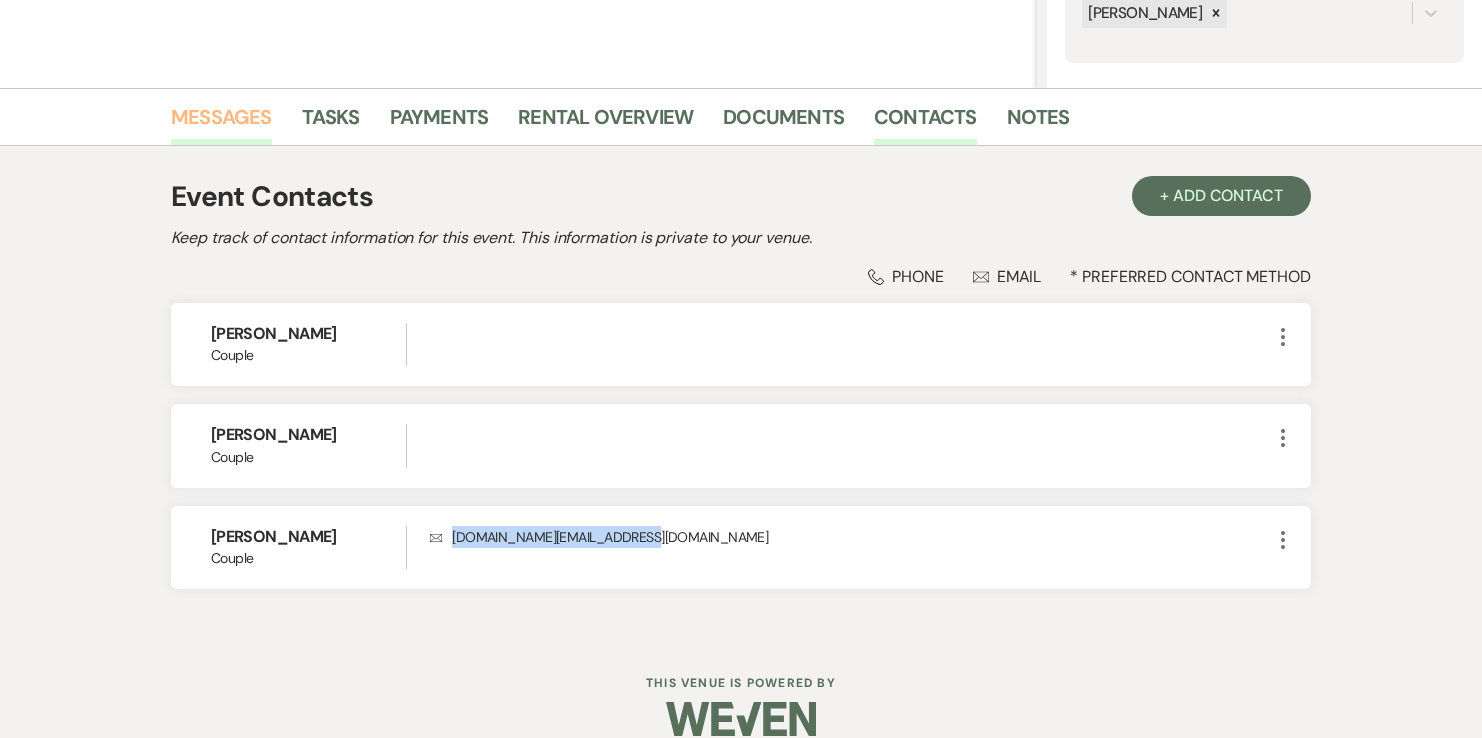 click on "Messages" at bounding box center [221, 123] 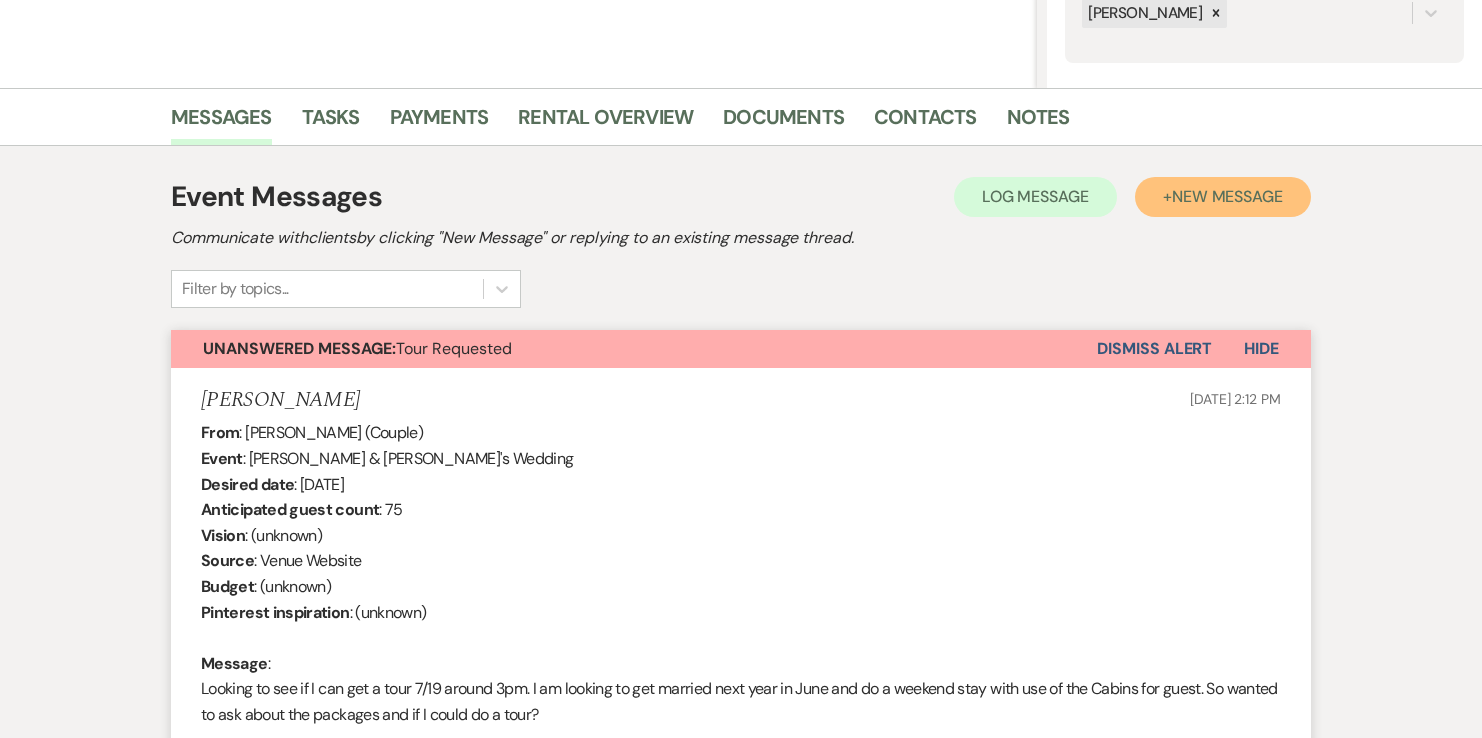 click on "New Message" at bounding box center (1227, 196) 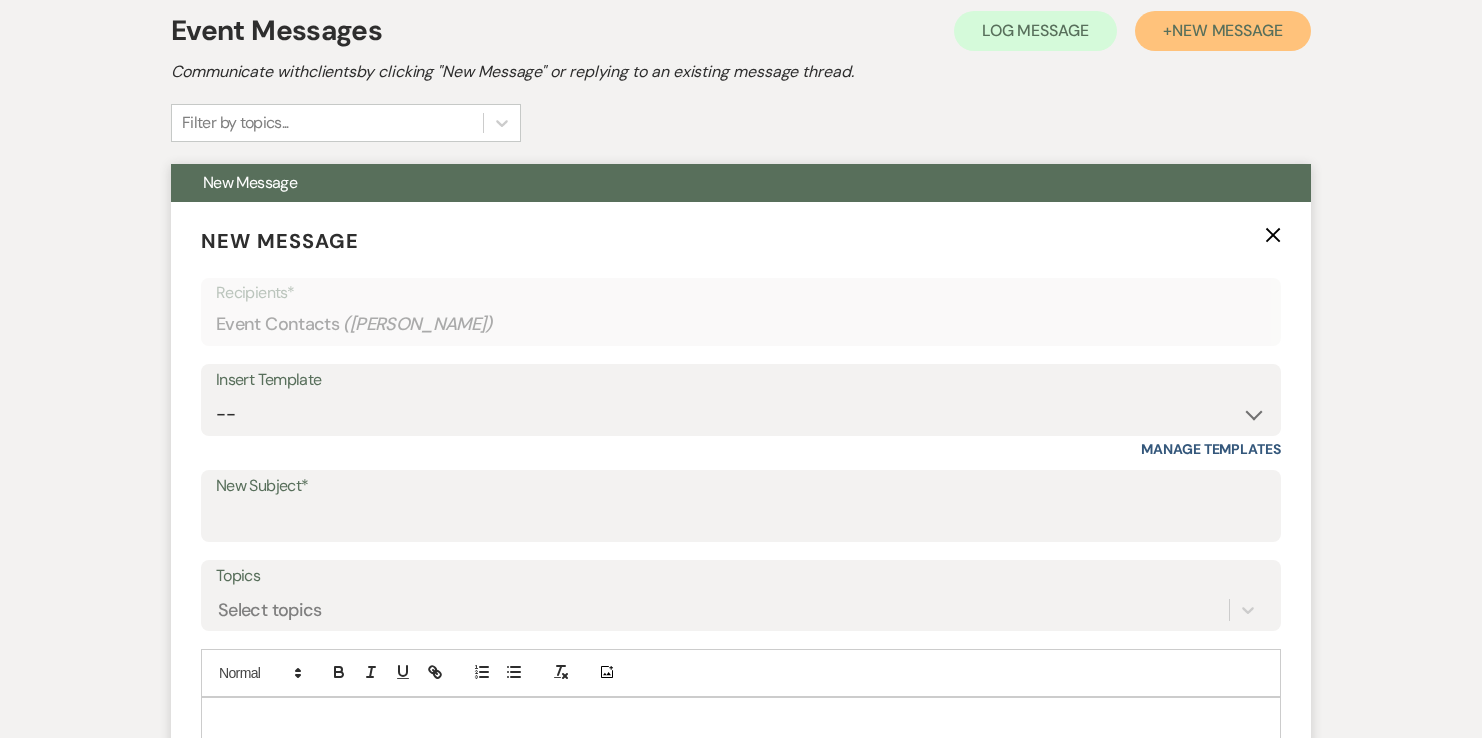 scroll, scrollTop: 582, scrollLeft: 0, axis: vertical 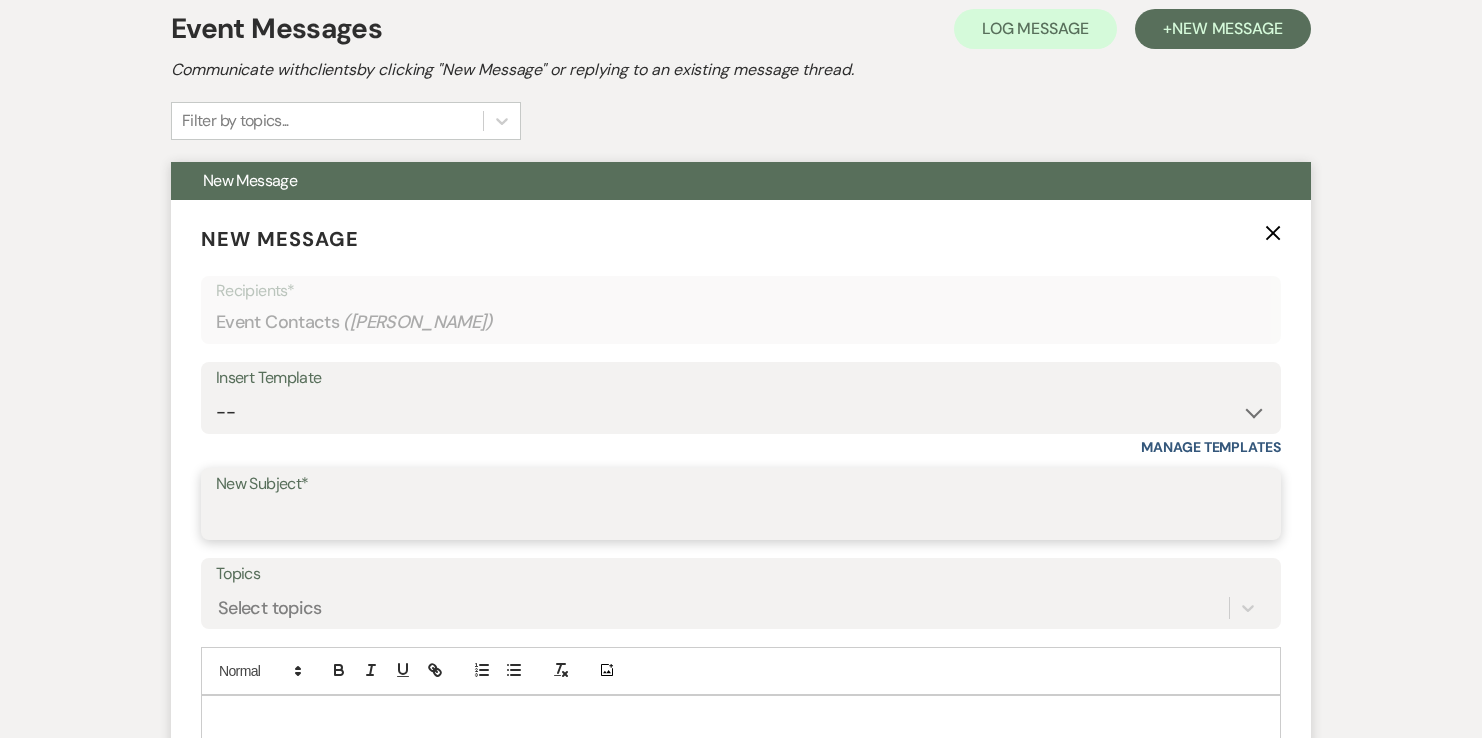 click on "New Subject*" at bounding box center (741, 518) 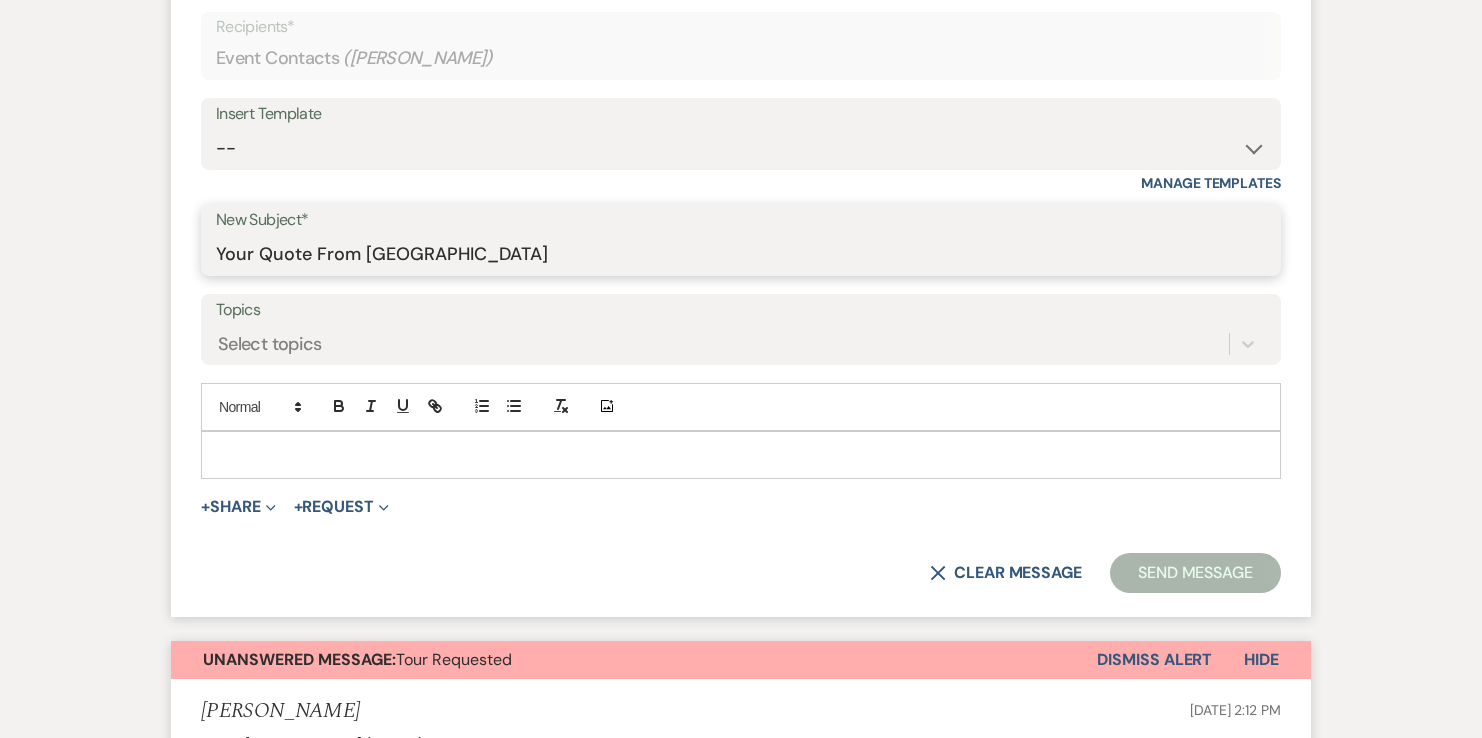 scroll, scrollTop: 854, scrollLeft: 0, axis: vertical 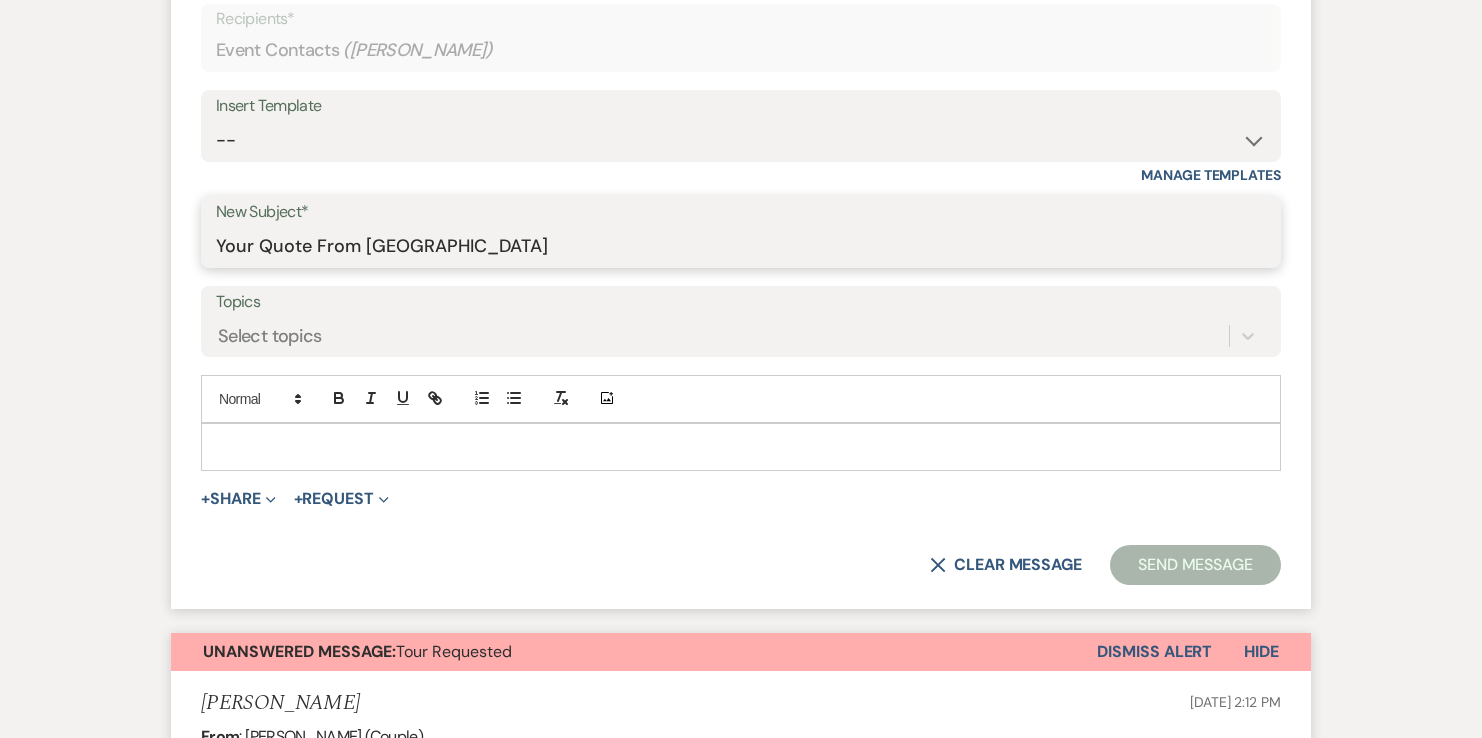type on "Your Quote From [GEOGRAPHIC_DATA]" 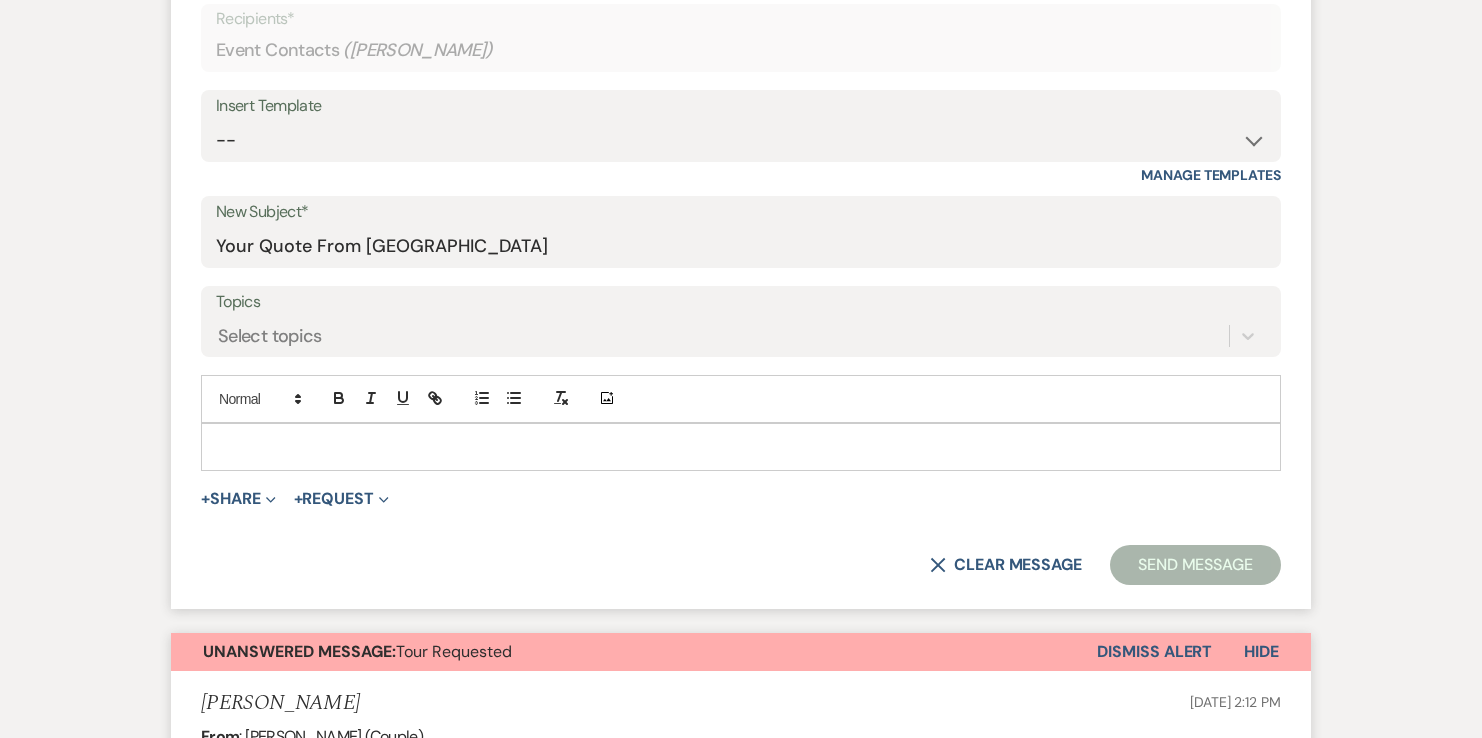click at bounding box center (741, 447) 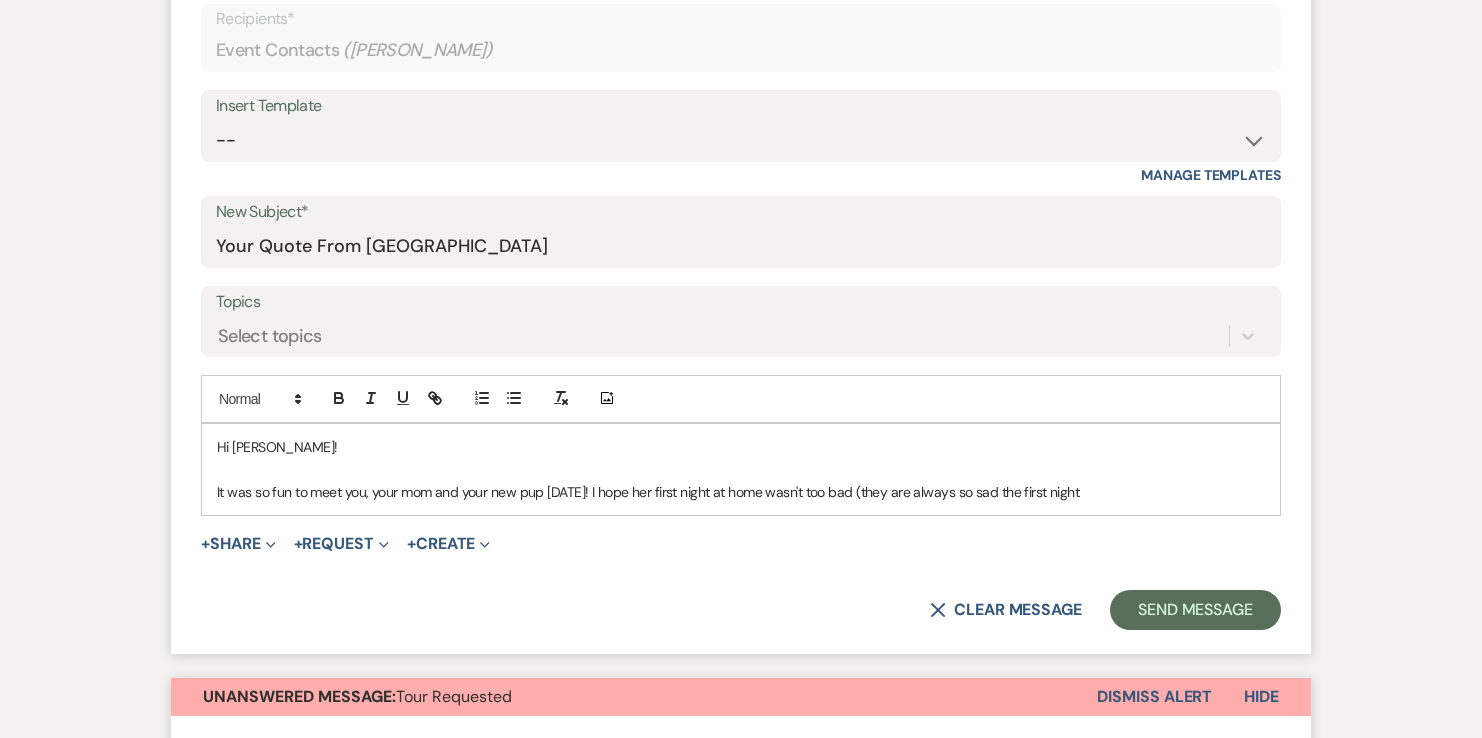 click on "It was so fun to meet you, your mom and your new pup [DATE]! I hope her first night at home wasn't too bad (they are always so sad the first night" at bounding box center [741, 492] 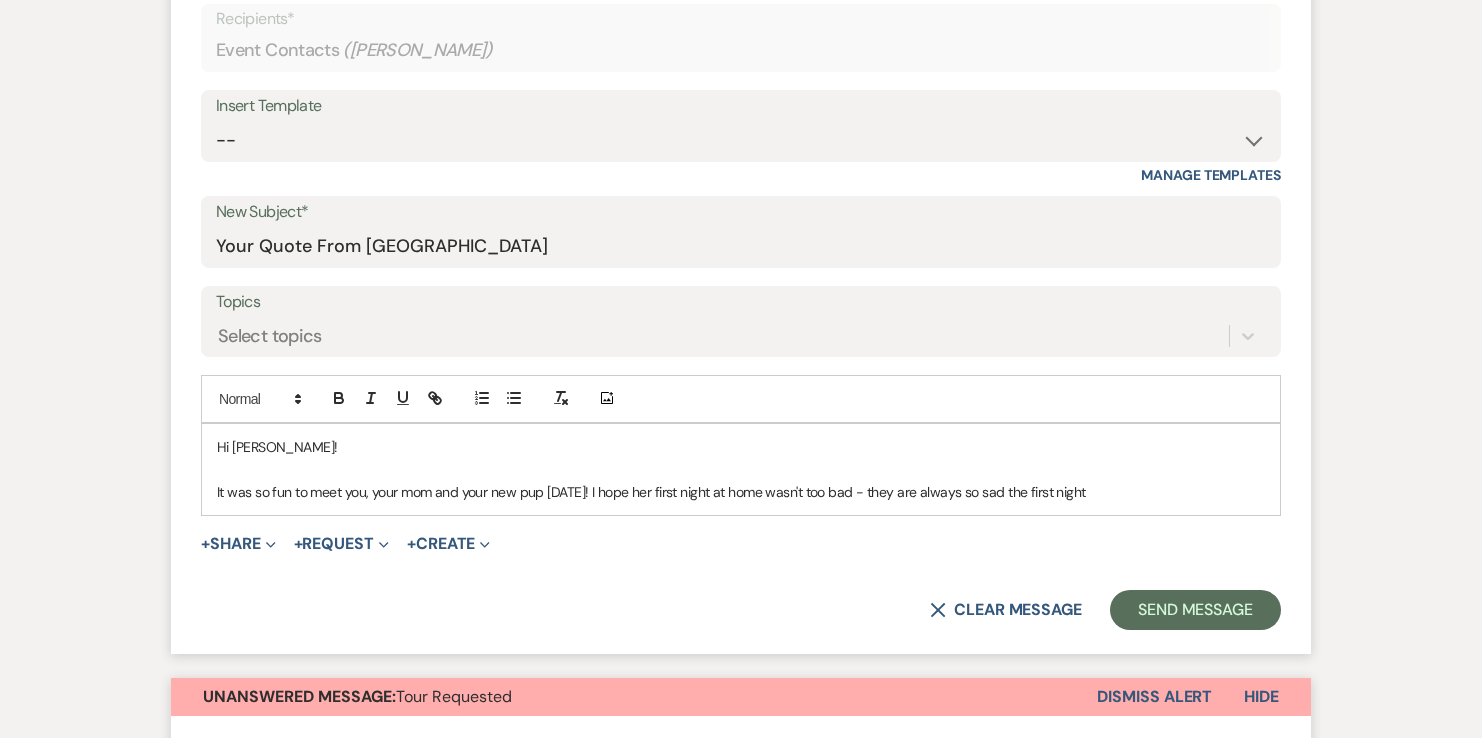 click on "It was so fun to meet you, your mom and your new pup [DATE]! I hope her first night at home wasn't too bad - they are always so sad the first night" at bounding box center [741, 492] 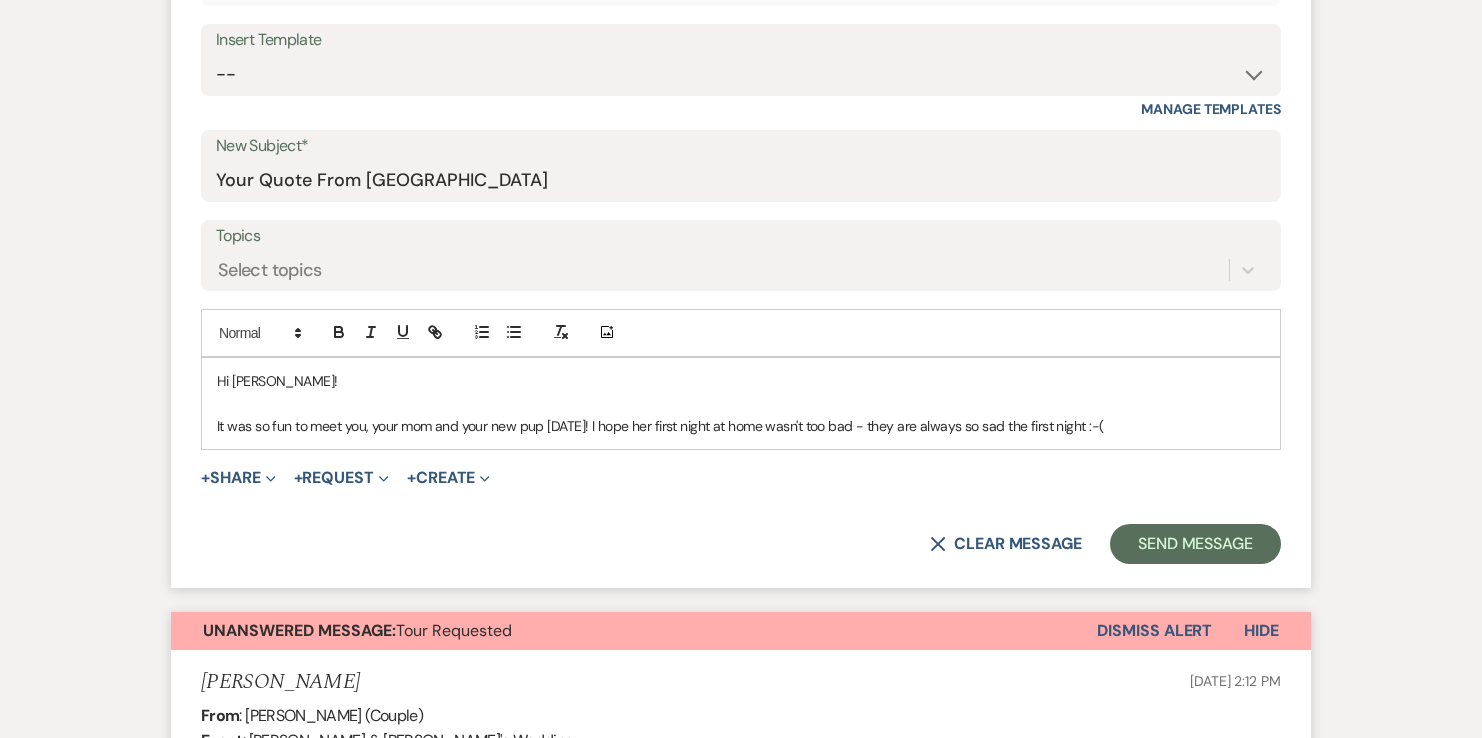 scroll, scrollTop: 918, scrollLeft: 0, axis: vertical 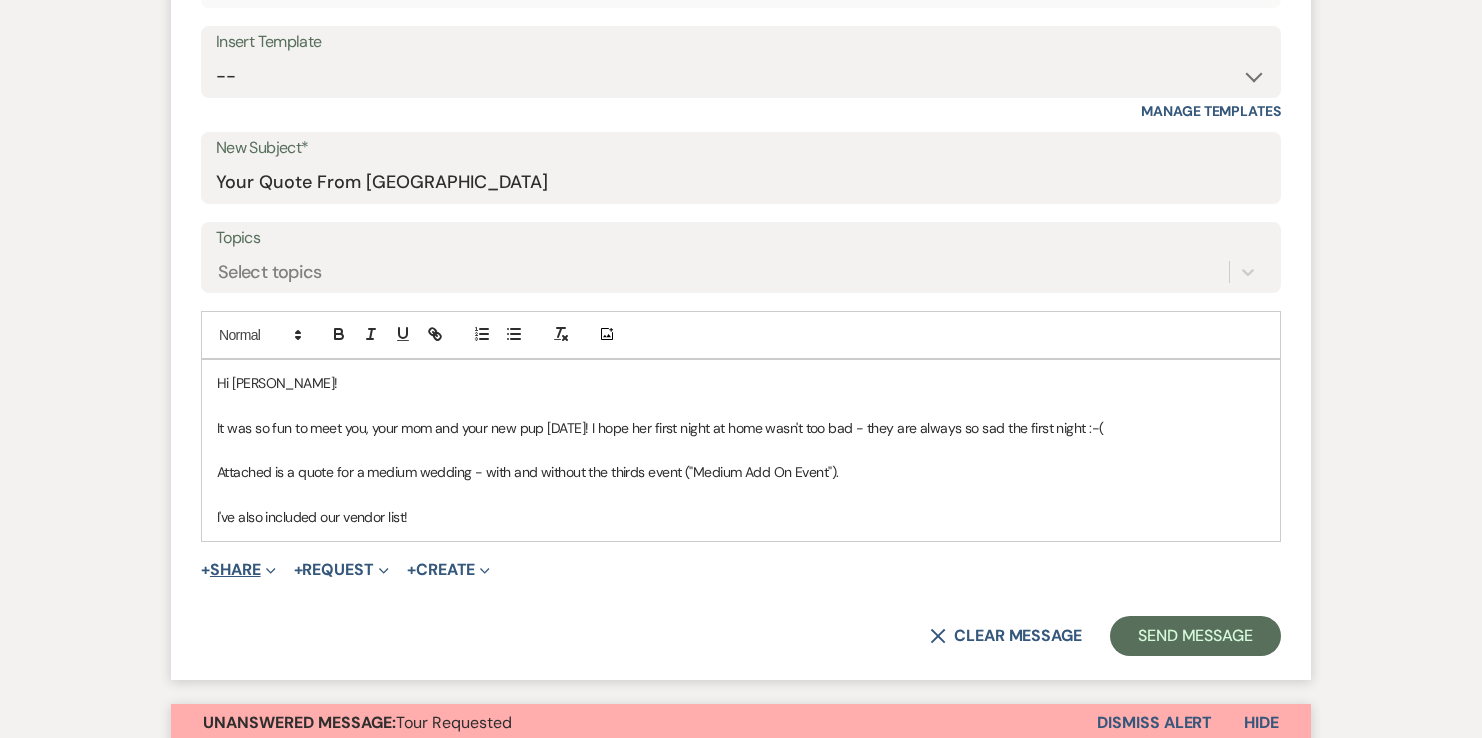 click on "+  Share Expand" at bounding box center (238, 570) 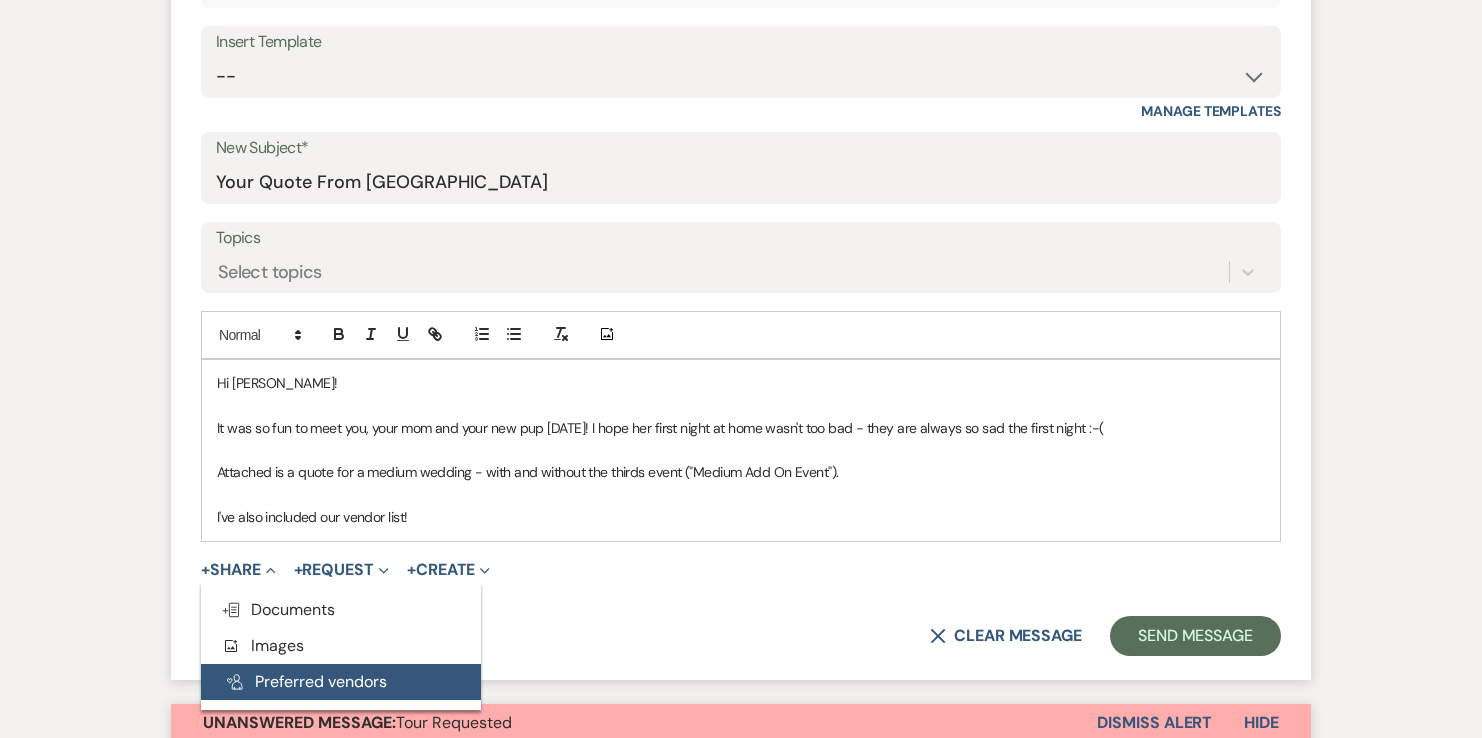 click on "Pref Vendors Preferred vendors" at bounding box center (341, 682) 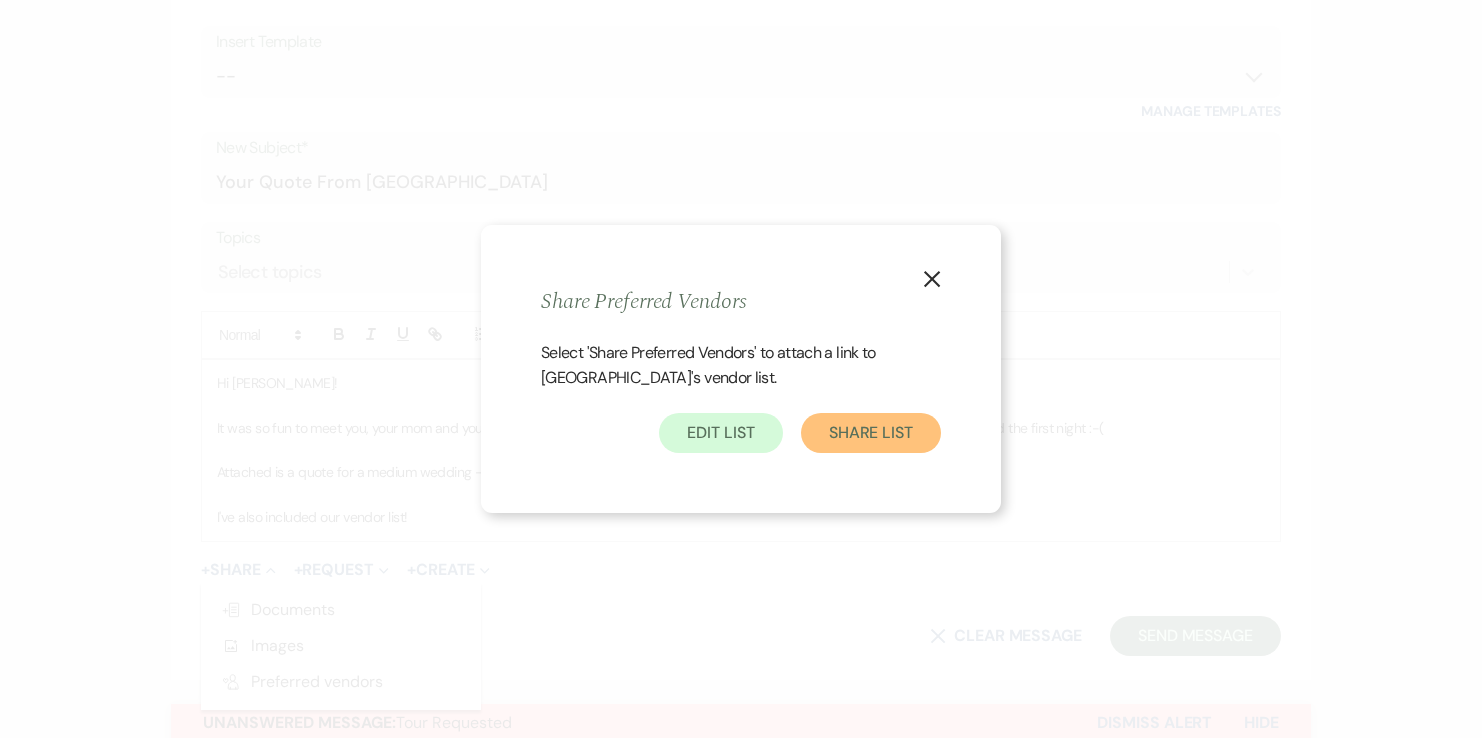 click on "Share List" at bounding box center (871, 433) 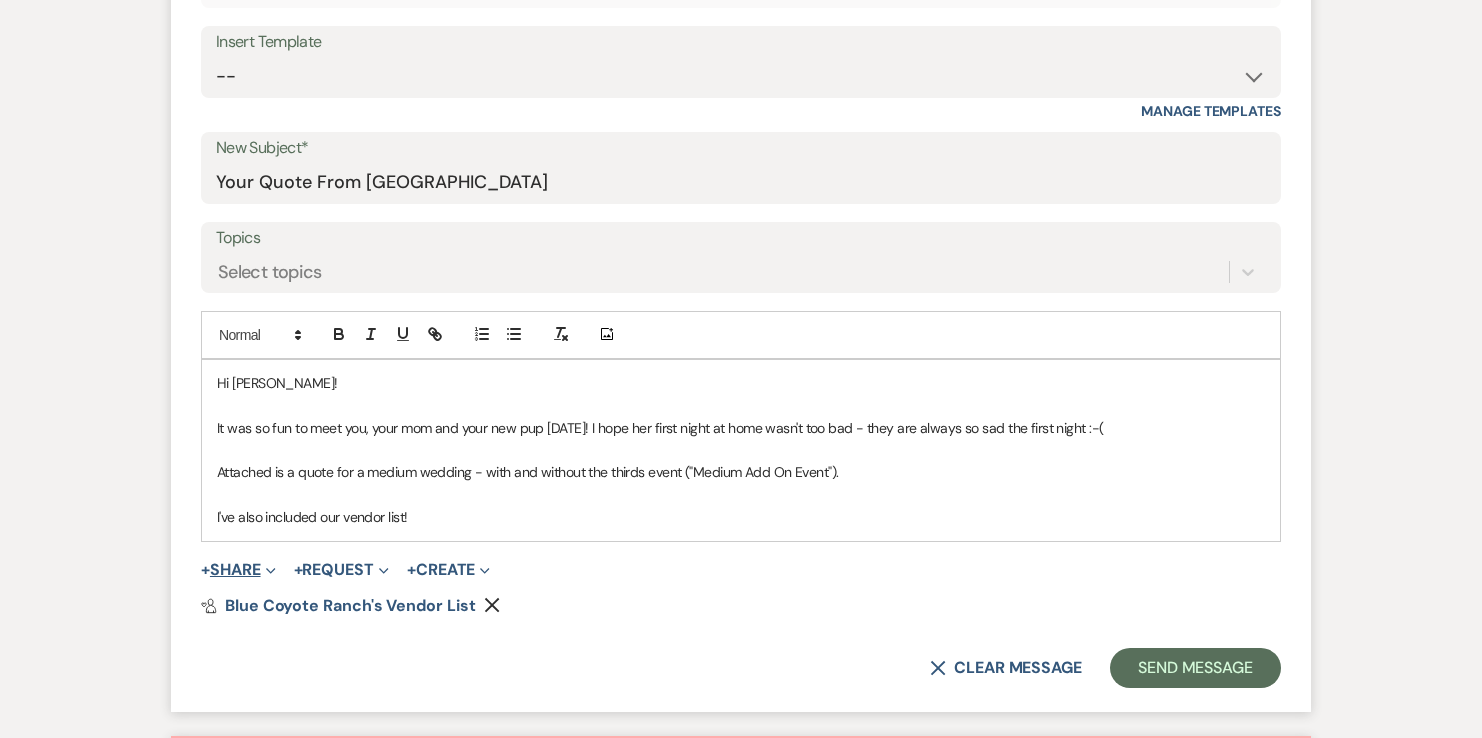 click on "+  Share Expand" at bounding box center [238, 570] 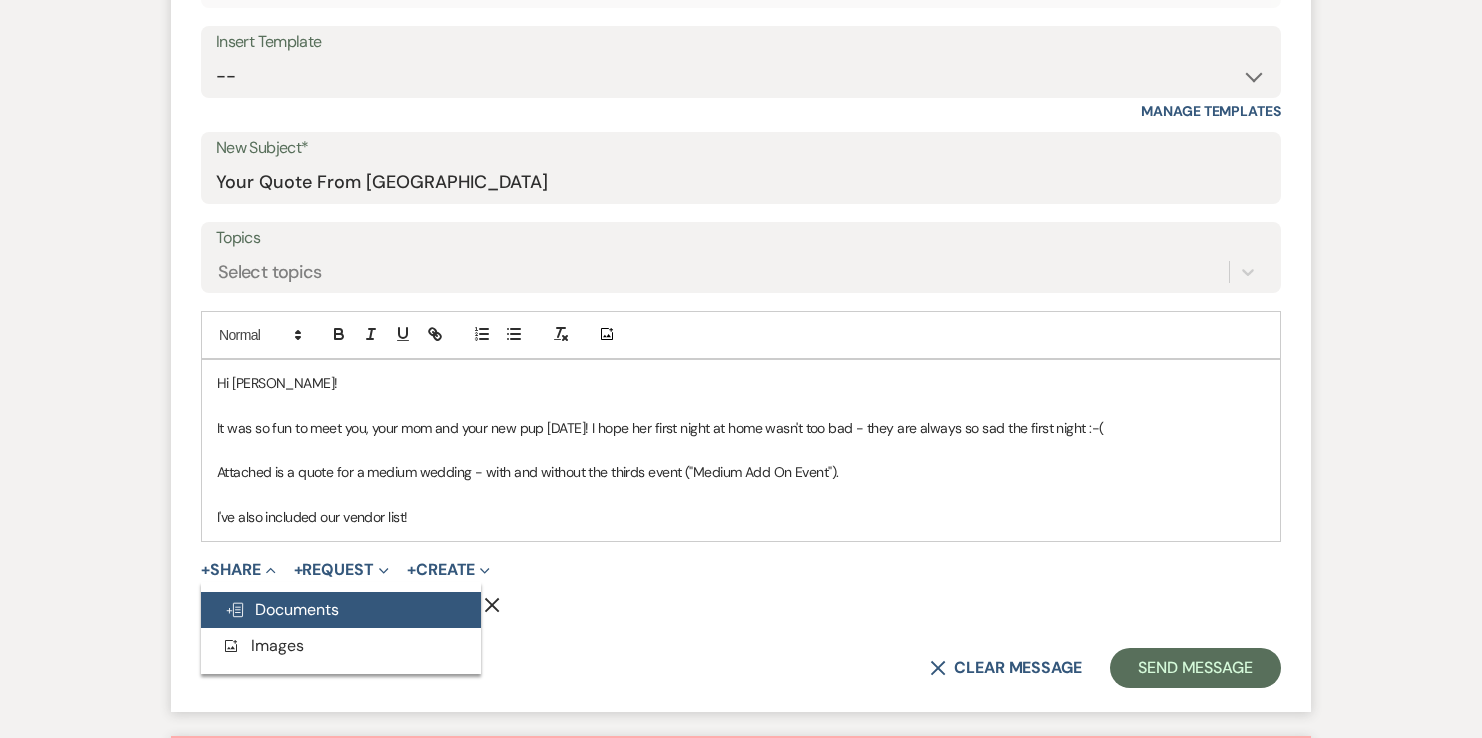 click on "Doc Upload Documents" at bounding box center [341, 610] 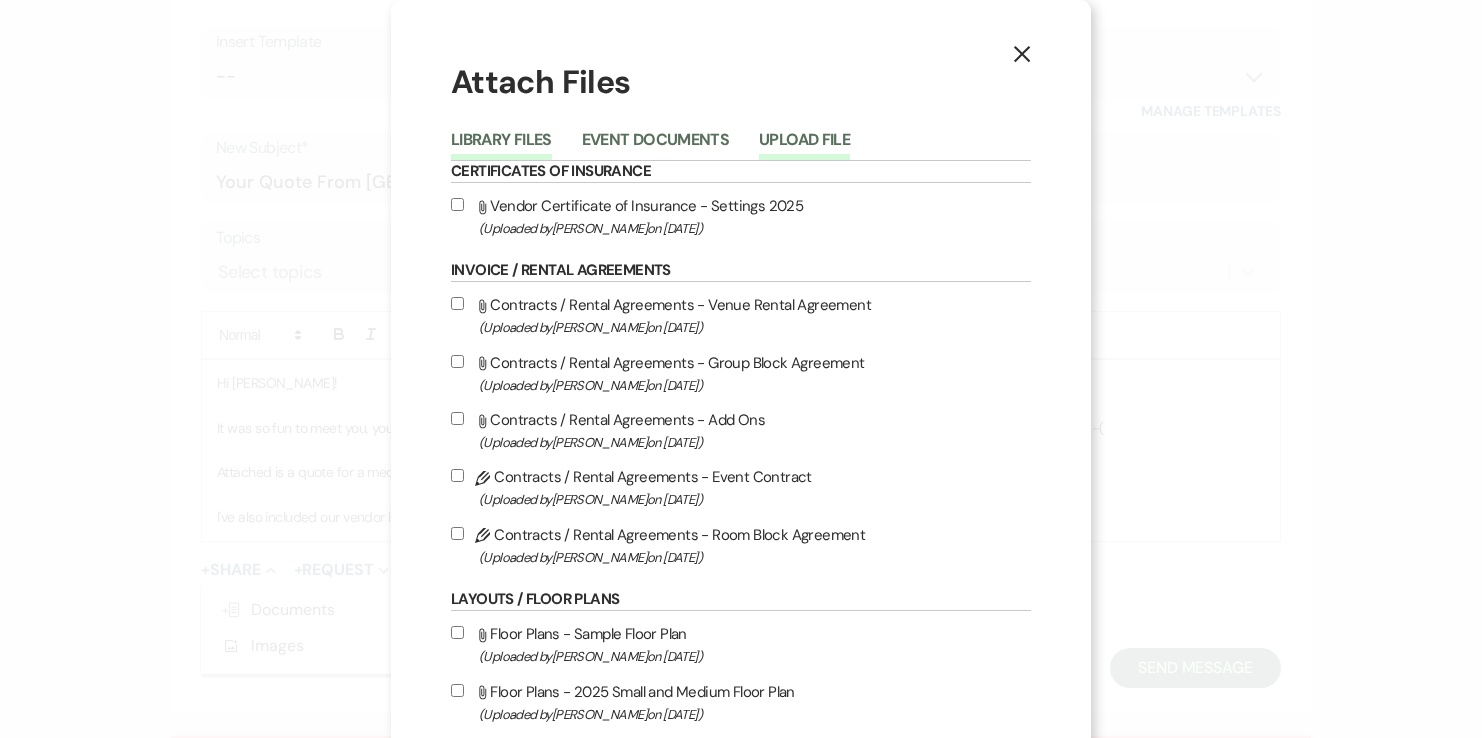 click on "Upload File" at bounding box center [804, 146] 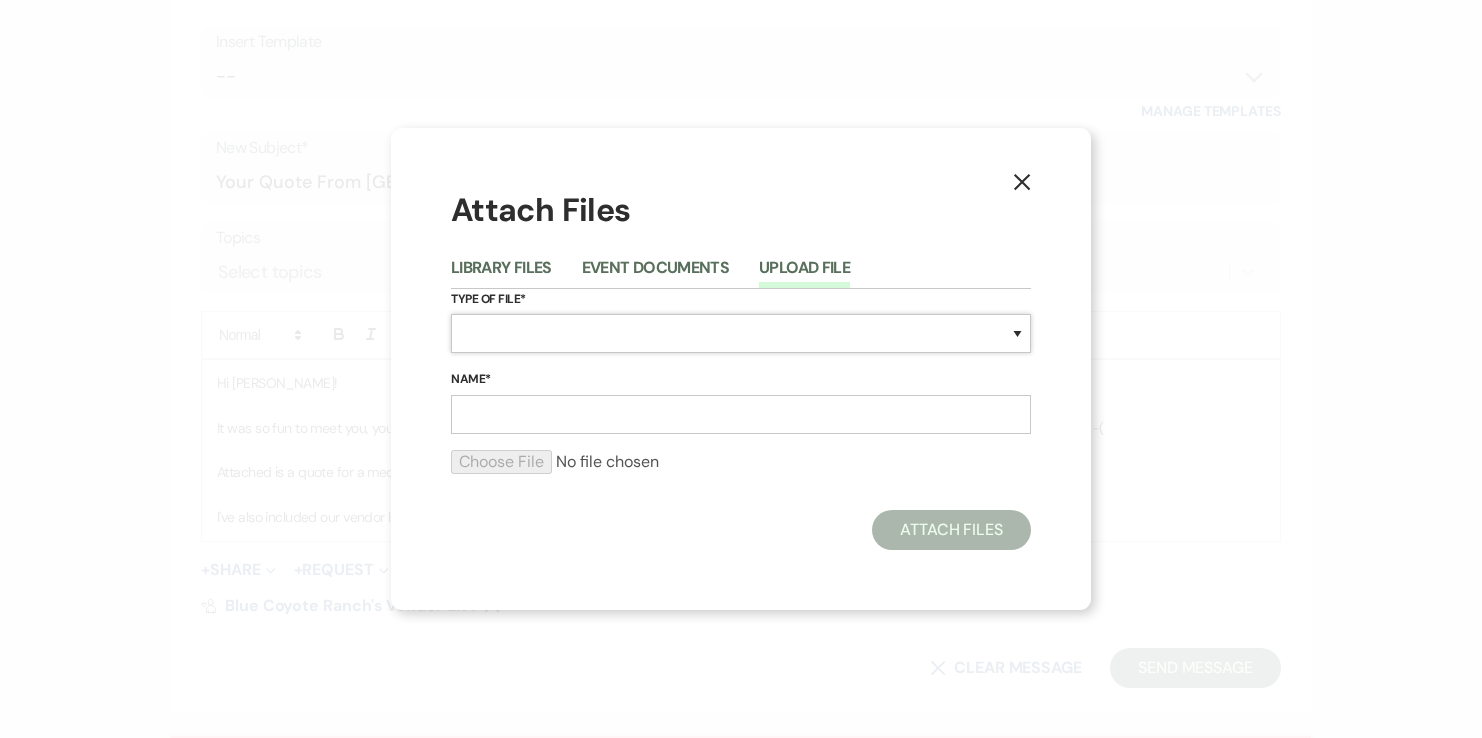 click on "Special Event Insurance Vendor Certificate of Insurance Contracts / Rental Agreements Invoices Receipts Event Maps Floor Plans Rain Plan Seating Charts Venue Layout Catering / Alcohol Permit Event Permit Fire Permit Fuel Permit Generator Permit Tent Permit Venue Permit Other Permit Inventory  Promotional Sample Venue Beverage Ceremony Event Finalize + Share Guests Lodging Menu Vendors Venue Beverage Brochure Menu Packages Product Specifications Quotes Beverage Event and Ceremony Details Finalize & Share Guests Lodging Menu Vendors Venue Event Timeline Family / Wedding Party Timeline Food and Beverage Timeline MC / DJ / Band Timeline Master Timeline Photography Timeline Set-Up / Clean-Up Vendor Timeline Bartender Safe Serve / TiPS Certification Vendor Certification Vendor License Other" at bounding box center (741, 333) 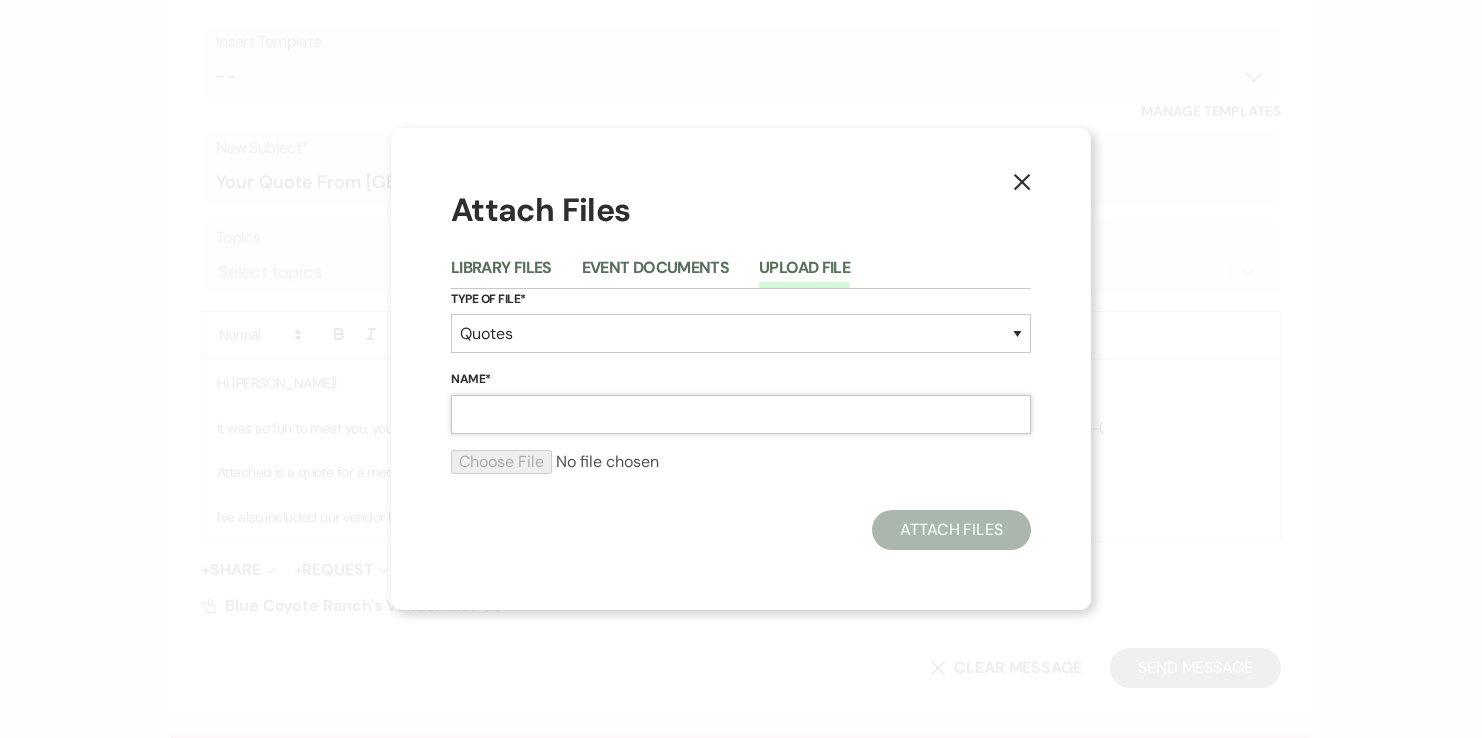 click on "Name*" at bounding box center [741, 414] 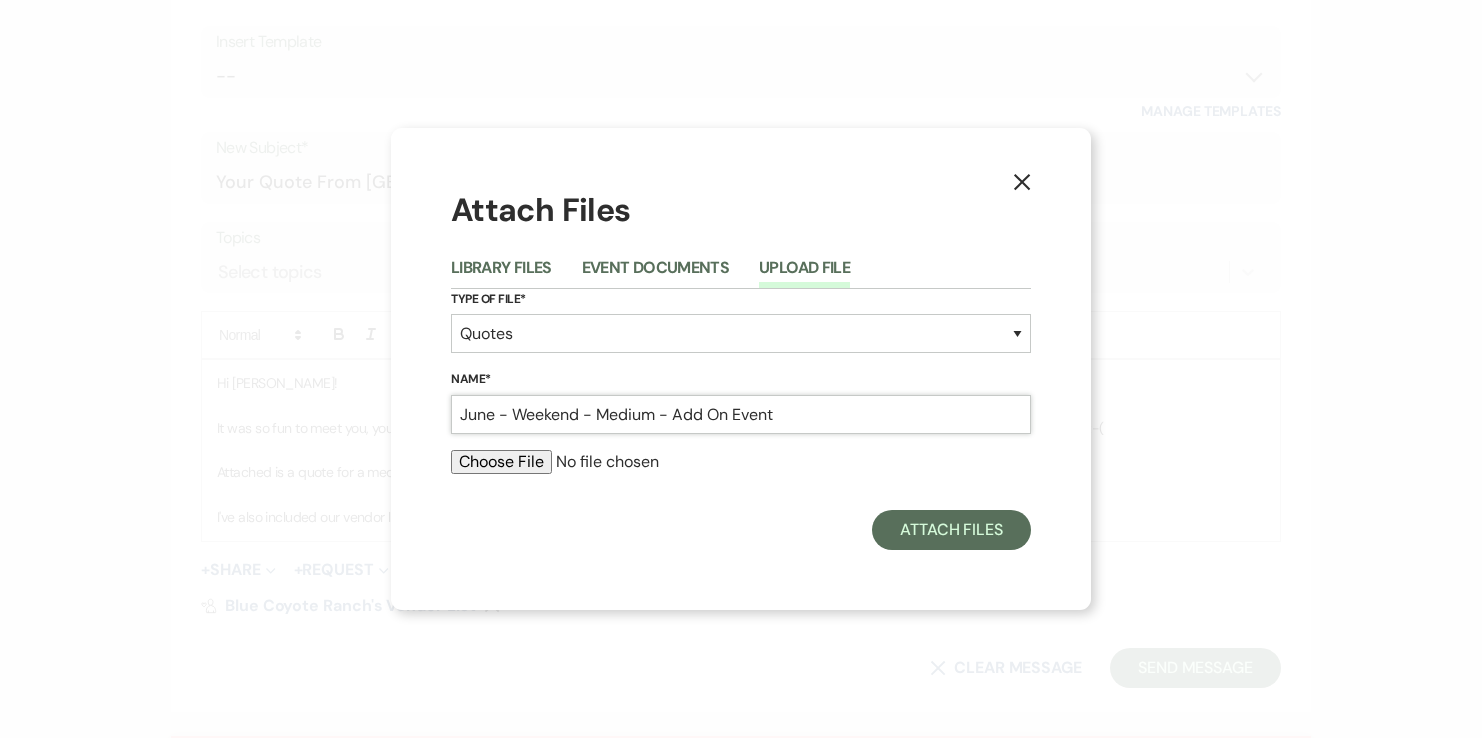 type on "June - Weekend - Medium - Add On Event" 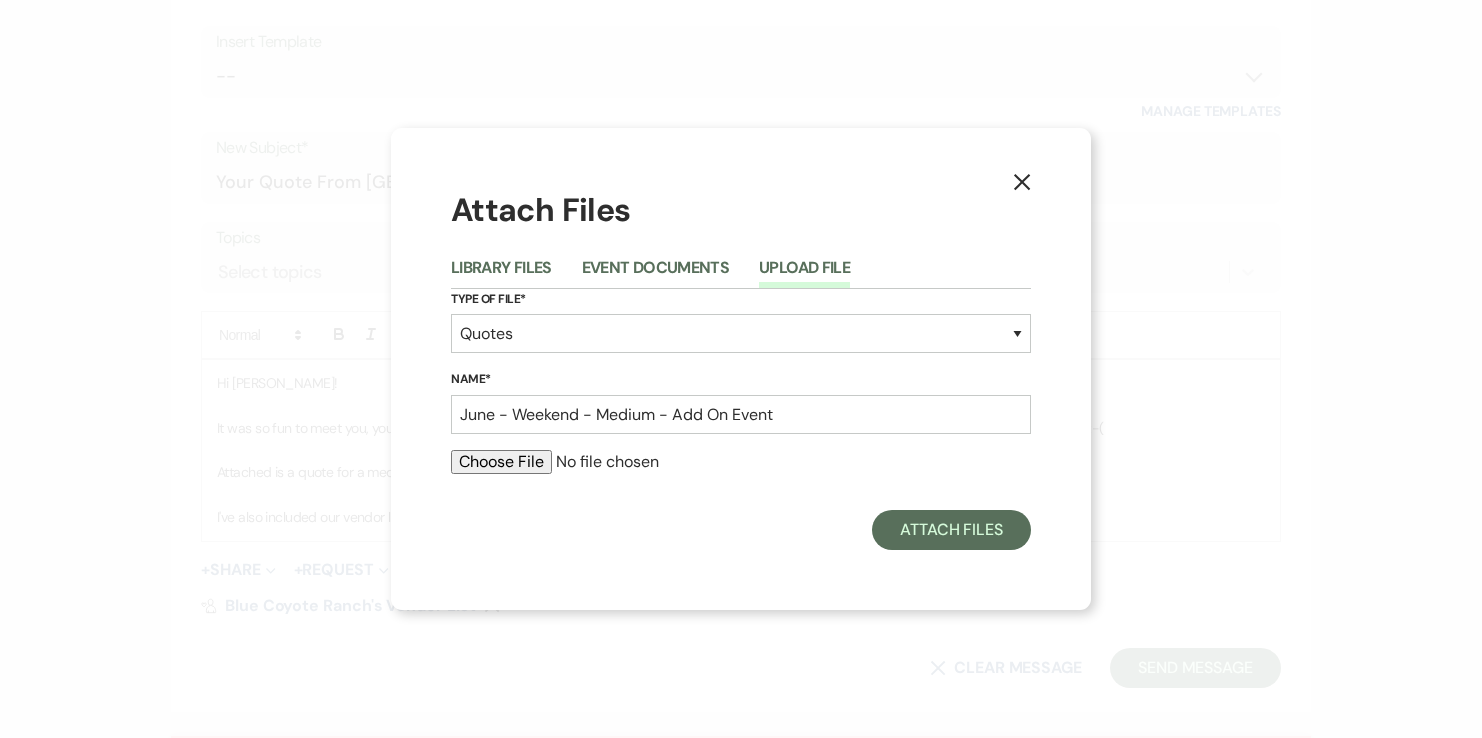 click at bounding box center [741, 462] 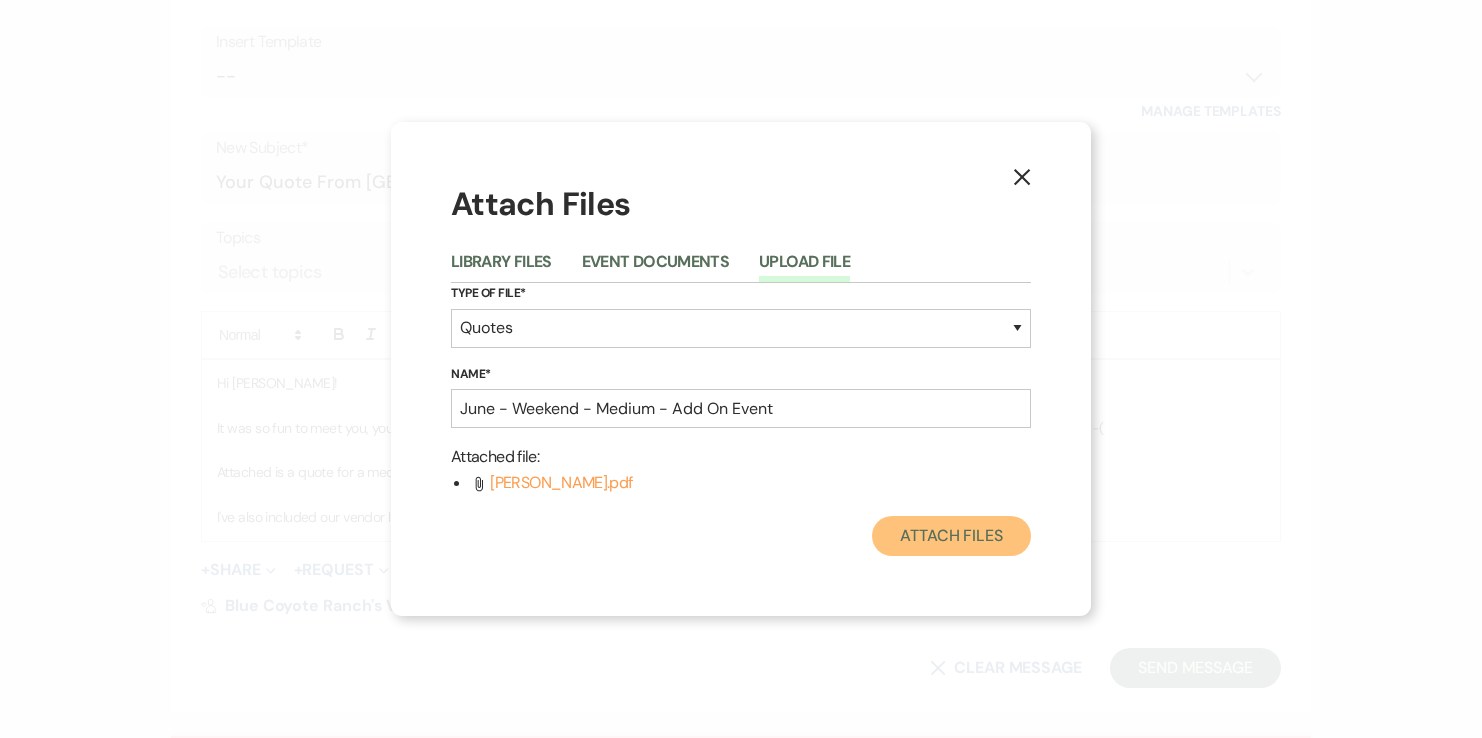 click on "Attach Files" at bounding box center (951, 536) 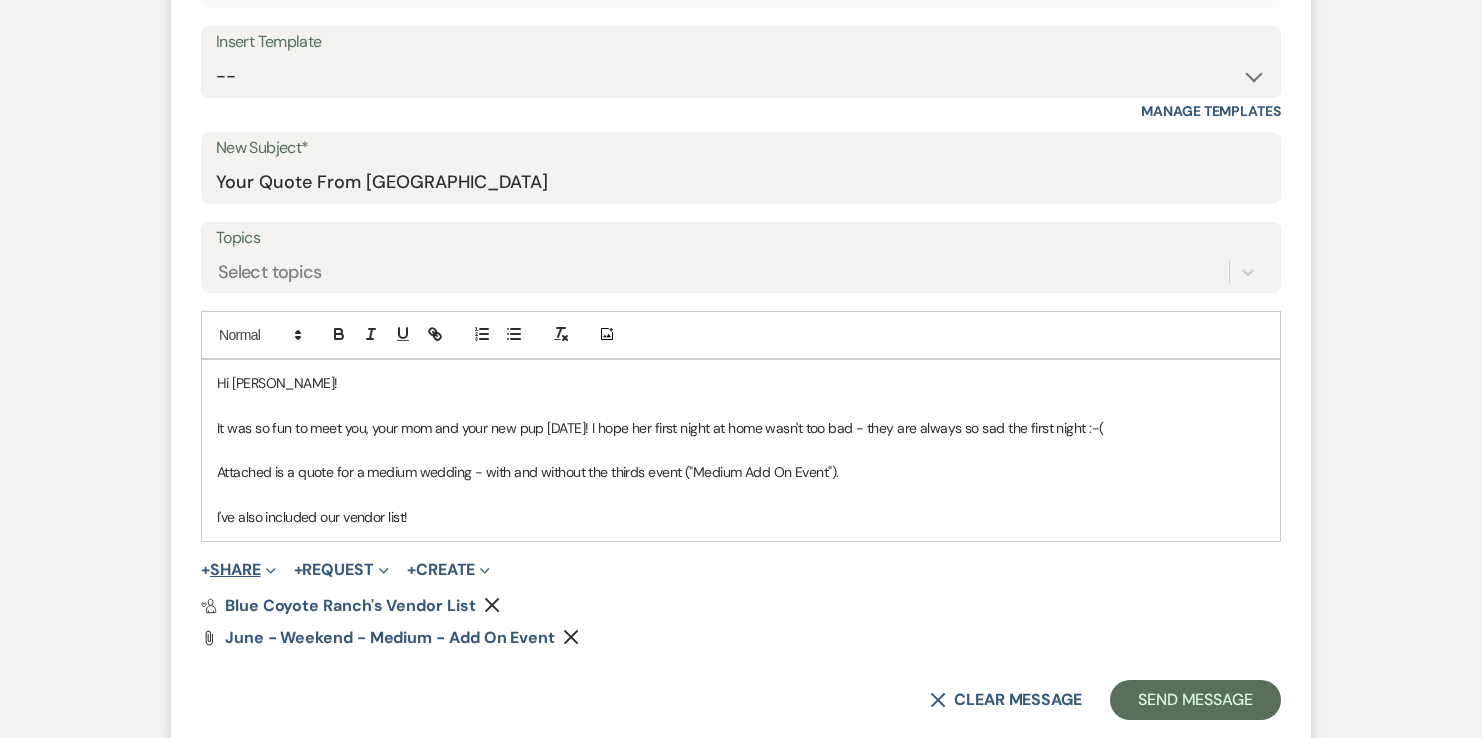 click on "+  Share Expand" at bounding box center [238, 570] 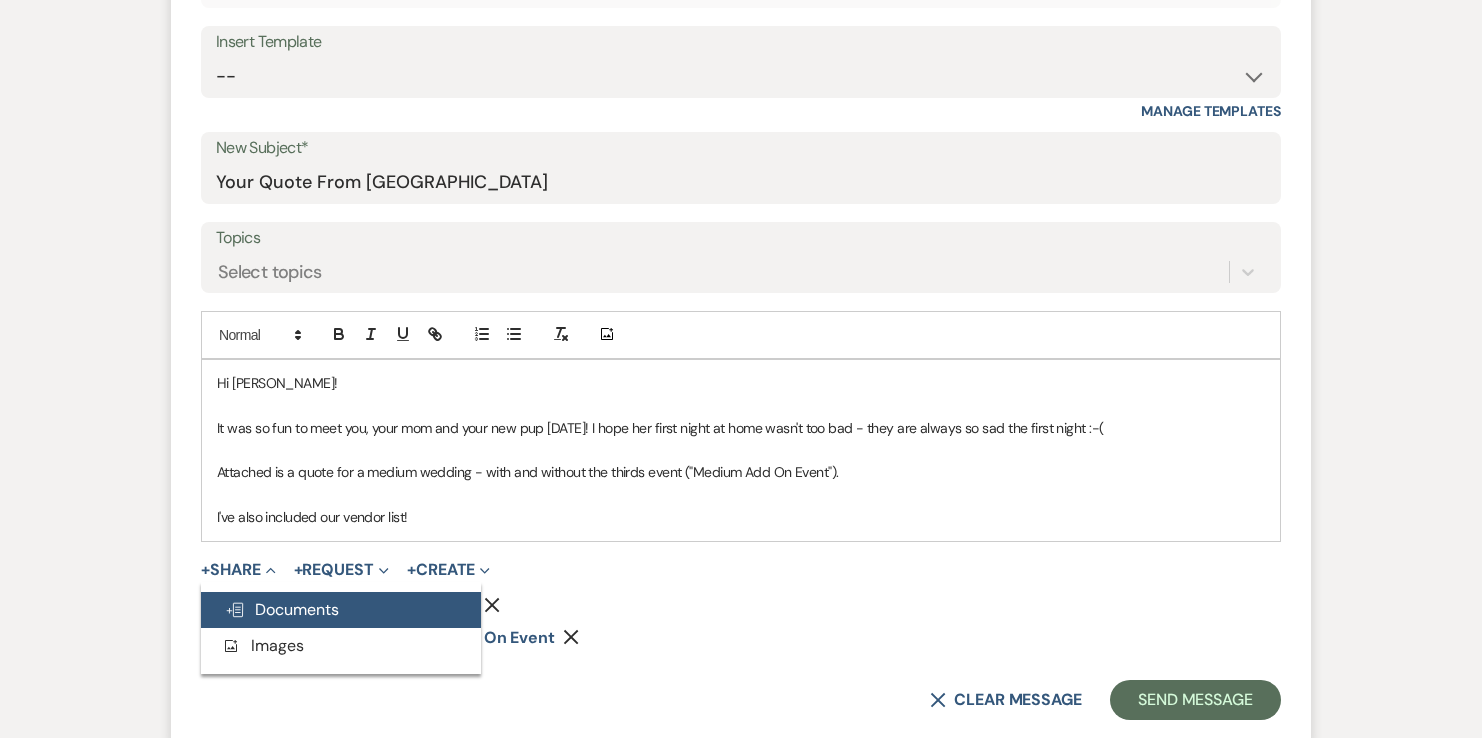 click on "Doc Upload Documents" at bounding box center [282, 609] 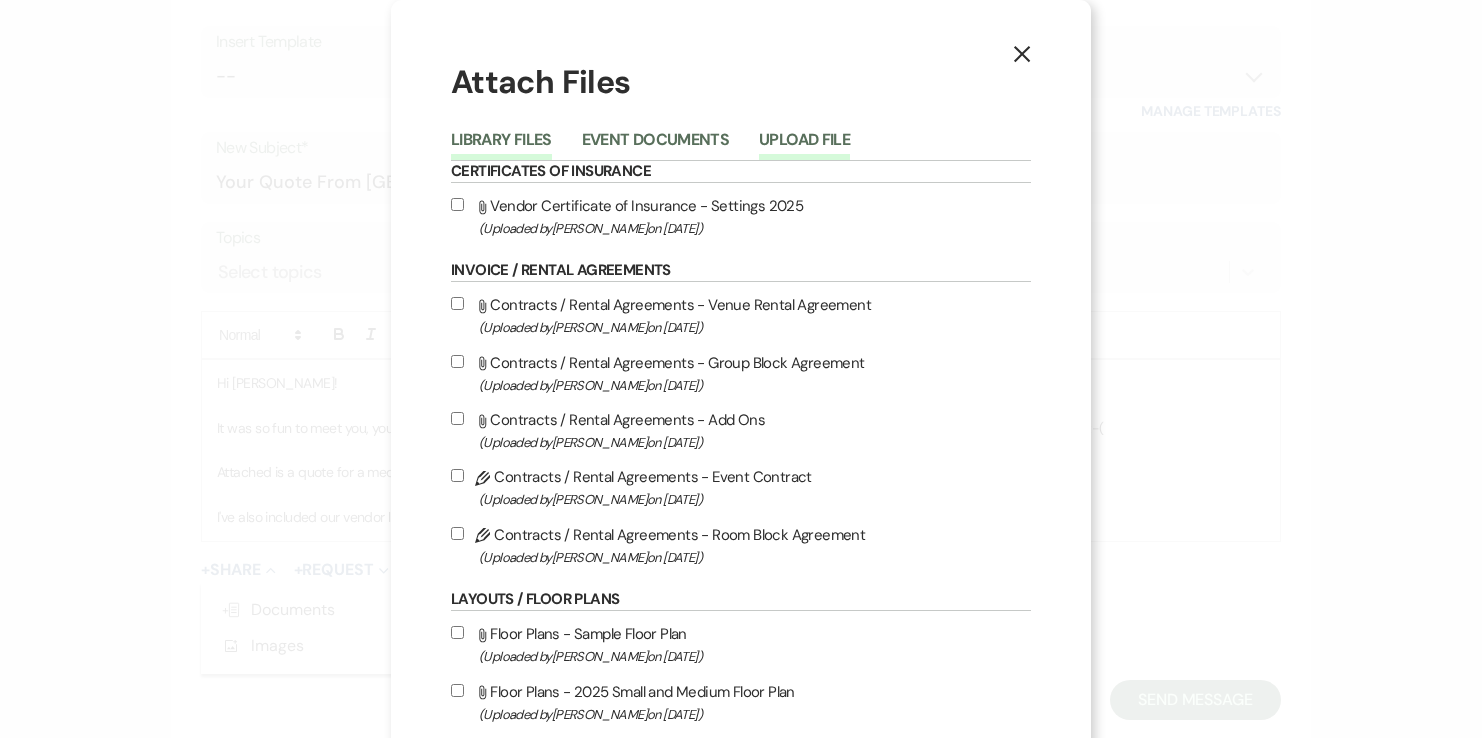 click on "Upload File" at bounding box center [804, 146] 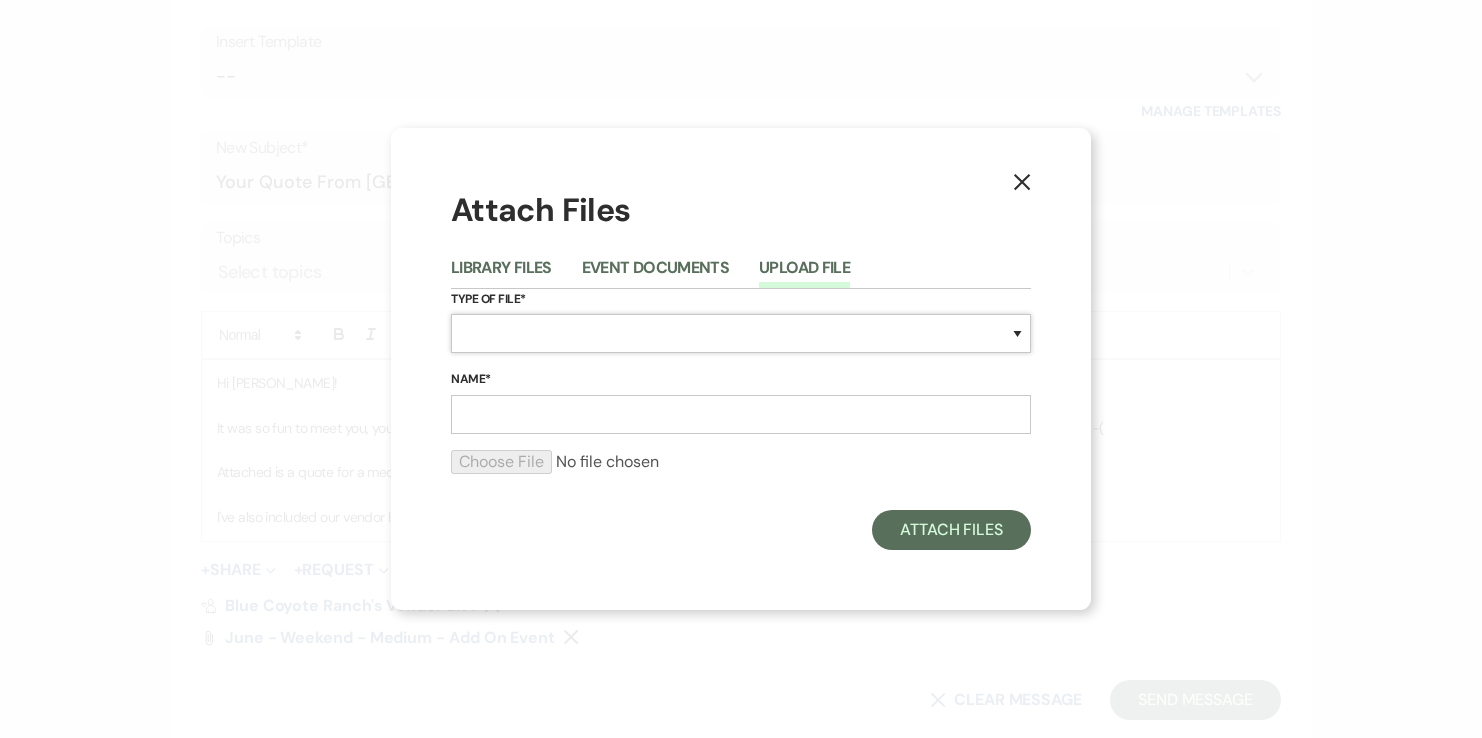 click on "Special Event Insurance Vendor Certificate of Insurance Contracts / Rental Agreements Invoices Receipts Event Maps Floor Plans Rain Plan Seating Charts Venue Layout Catering / Alcohol Permit Event Permit Fire Permit Fuel Permit Generator Permit Tent Permit Venue Permit Other Permit Inventory  Promotional Sample Venue Beverage Ceremony Event Finalize + Share Guests Lodging Menu Vendors Venue Beverage Brochure Menu Packages Product Specifications Quotes Beverage Event and Ceremony Details Finalize & Share Guests Lodging Menu Vendors Venue Event Timeline Family / Wedding Party Timeline Food and Beverage Timeline MC / DJ / Band Timeline Master Timeline Photography Timeline Set-Up / Clean-Up Vendor Timeline Bartender Safe Serve / TiPS Certification Vendor Certification Vendor License Other" at bounding box center [741, 333] 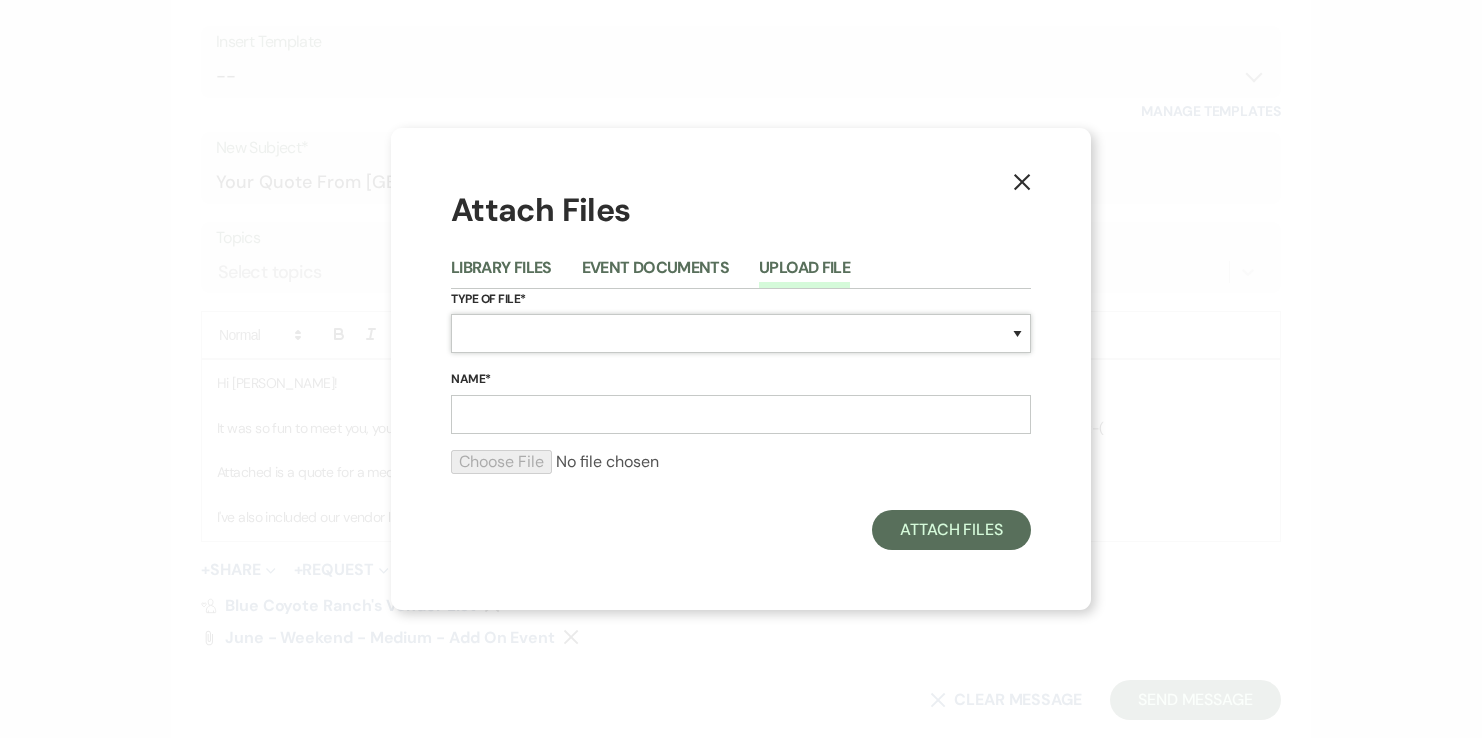 select on "8" 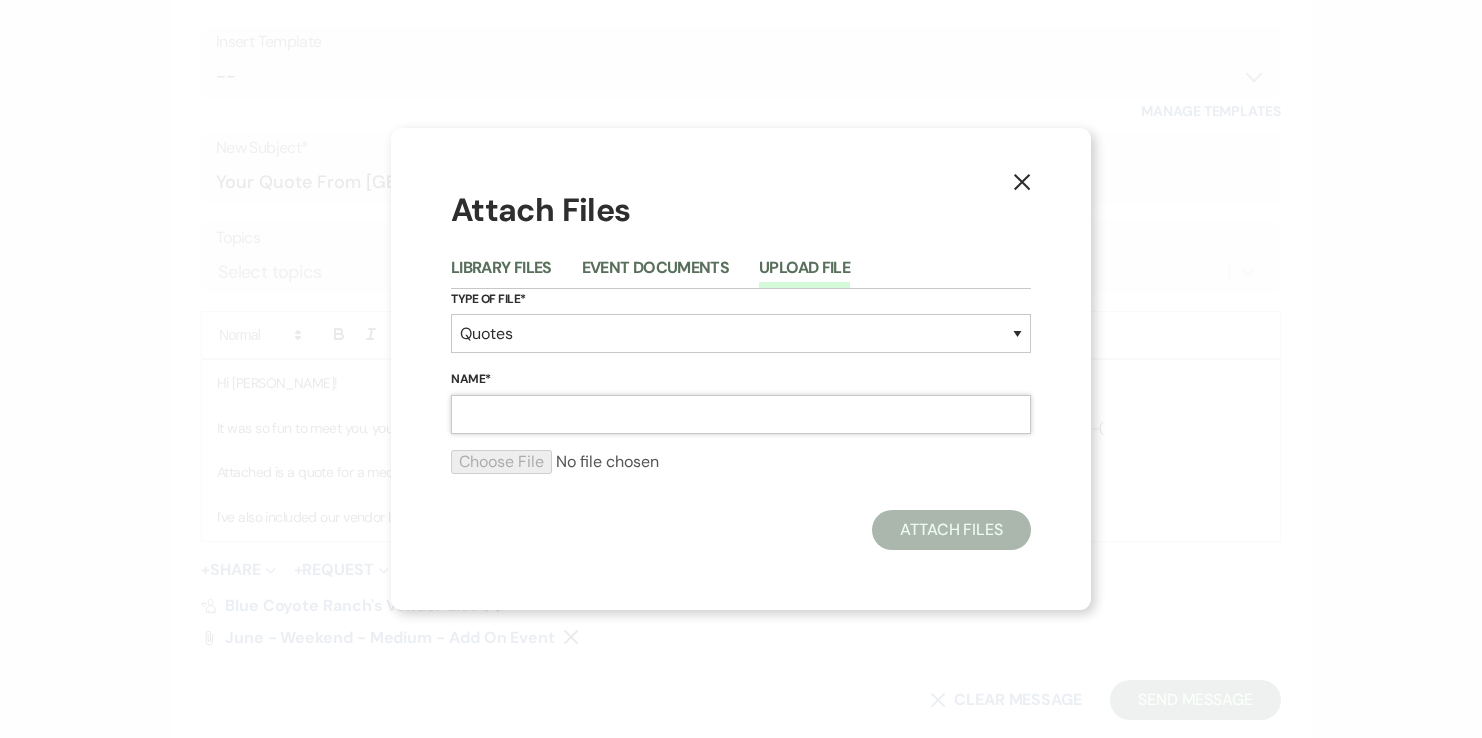 click on "Name*" at bounding box center (741, 414) 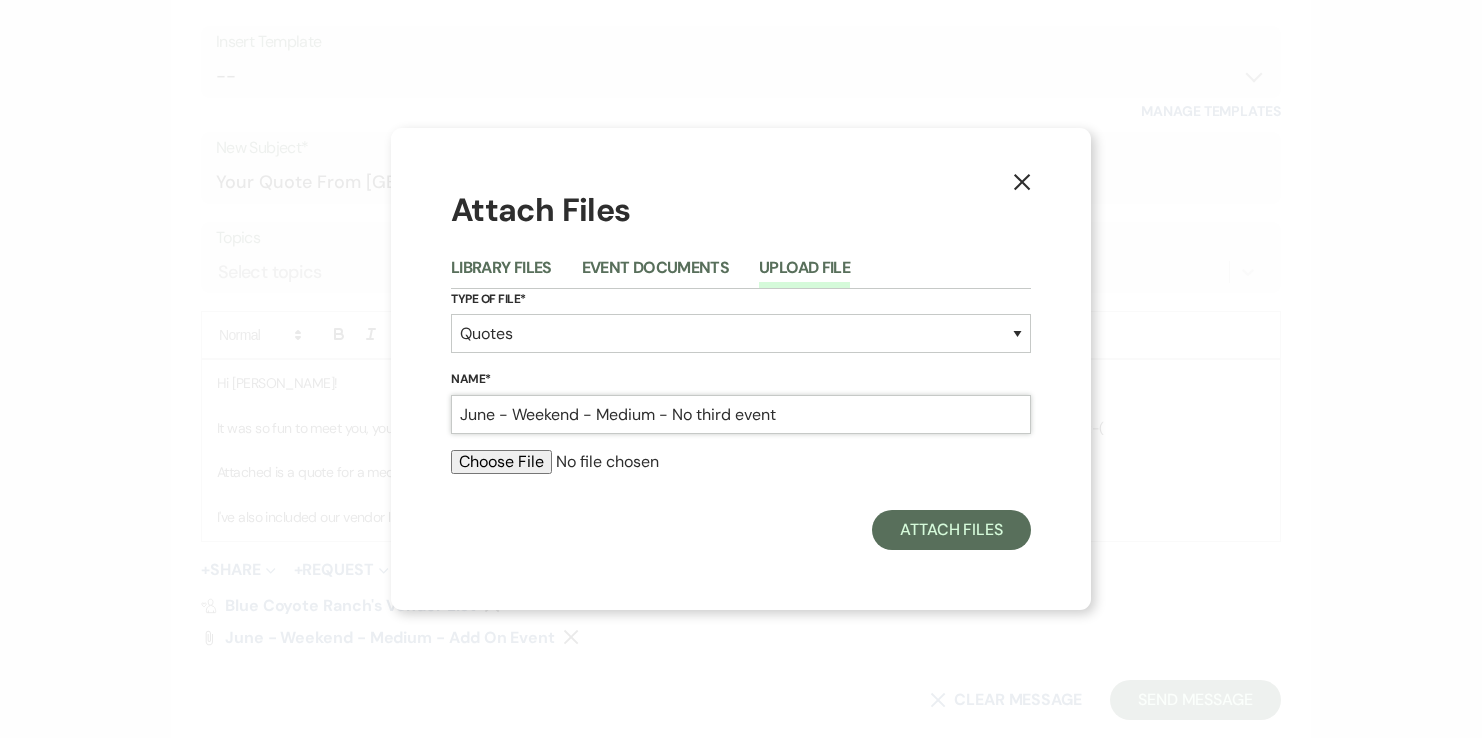 type on "June - Weekend - Medium - No third event" 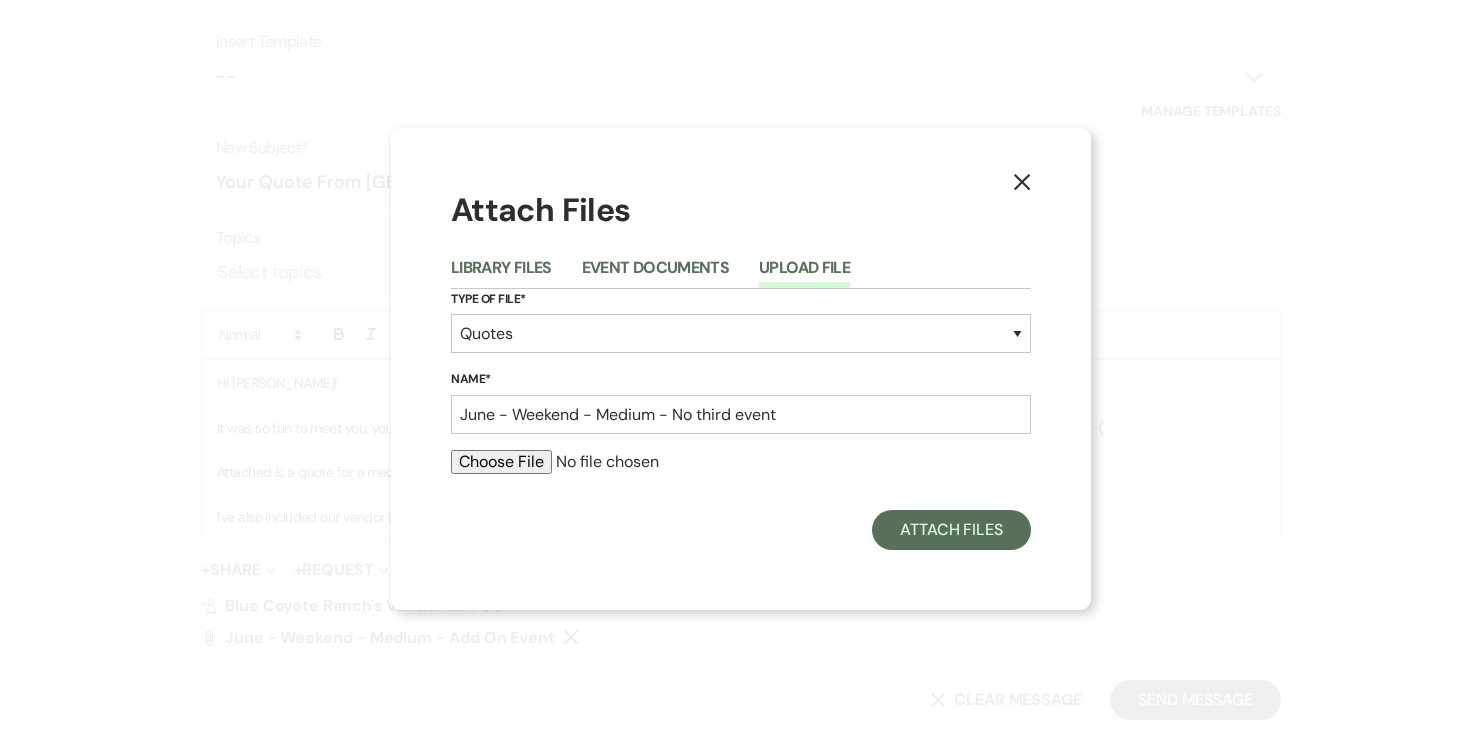 click at bounding box center [741, 462] 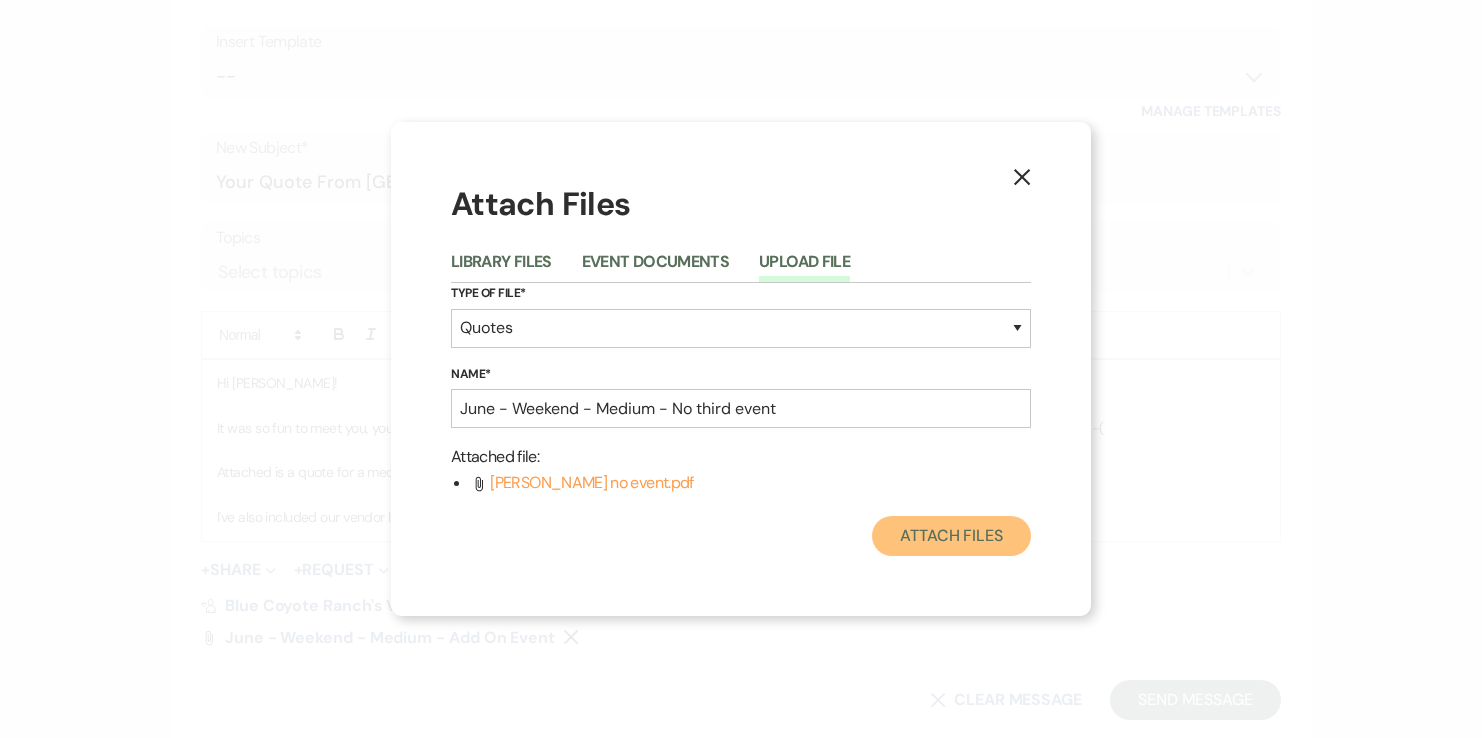 click on "Attach Files" at bounding box center (951, 536) 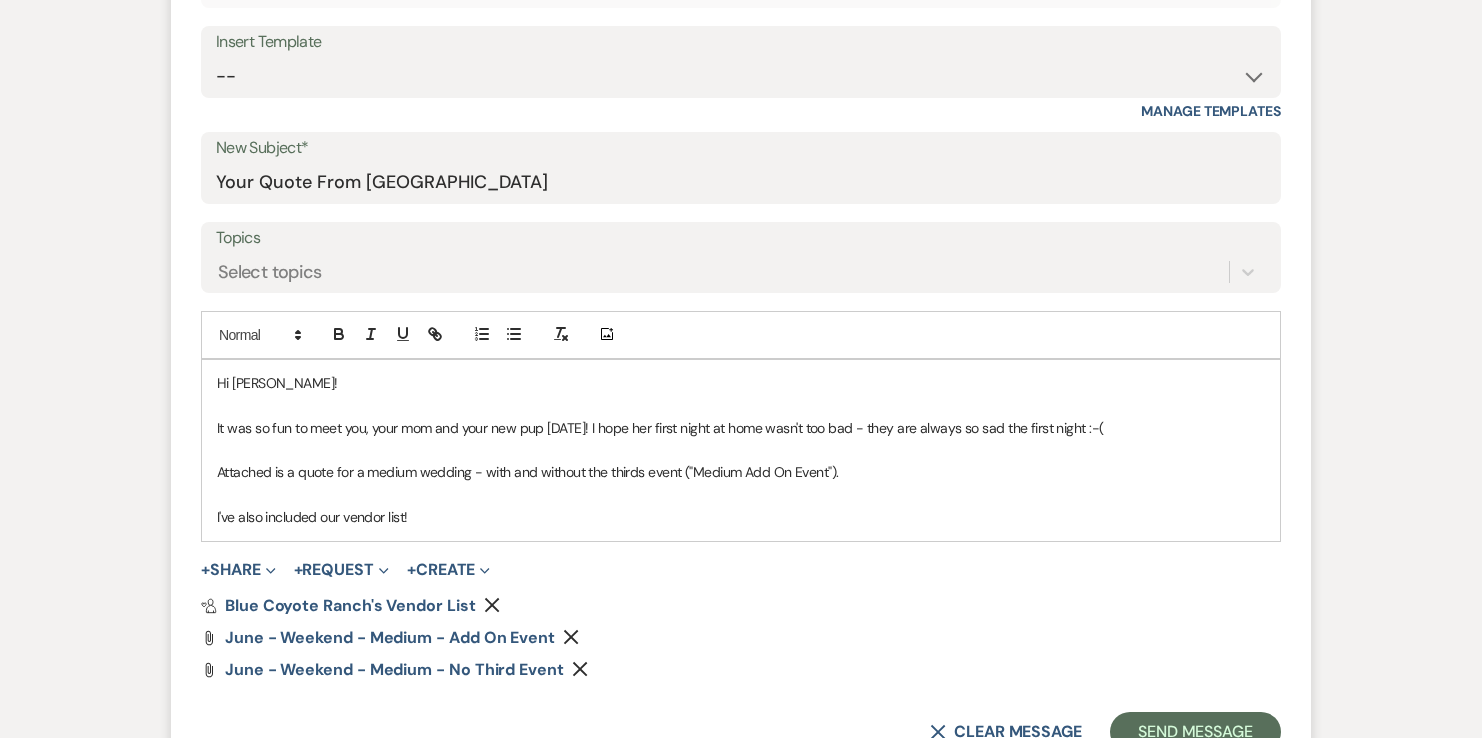click on "Attached is a quote for a medium wedding - with and without the thirds event ("Medium Add On Event")." at bounding box center [741, 472] 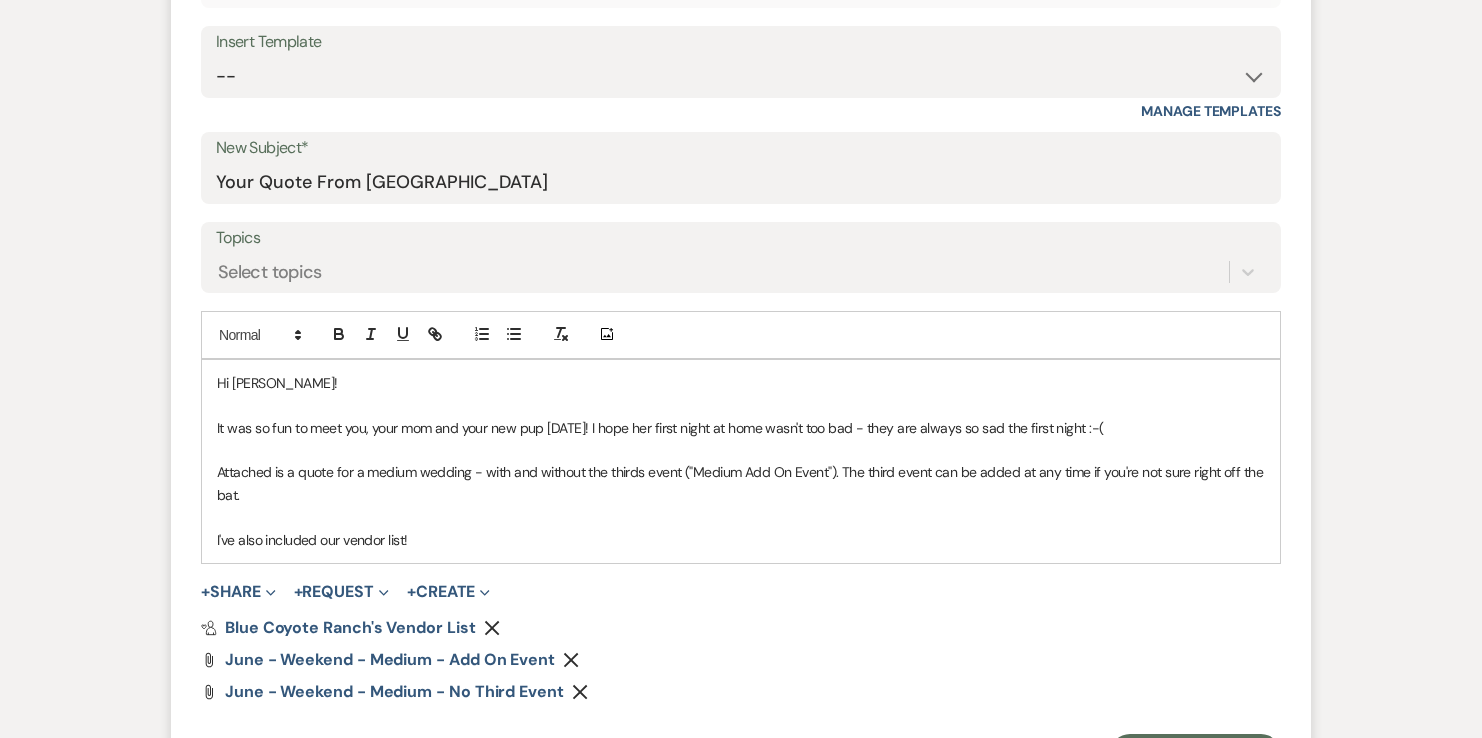 click on "Hi [PERSON_NAME]! It was so fun to meet you, your mom and your new pup [DATE]! I hope her first night at home wasn't too bad - they are always so sad the first night :-( Attached is a quote for a medium wedding - with and without the thirds event ("Medium Add On Event"). The third event can be added at any time if you're not sure right off the bat. I've also included our vendor list!" at bounding box center [741, 461] 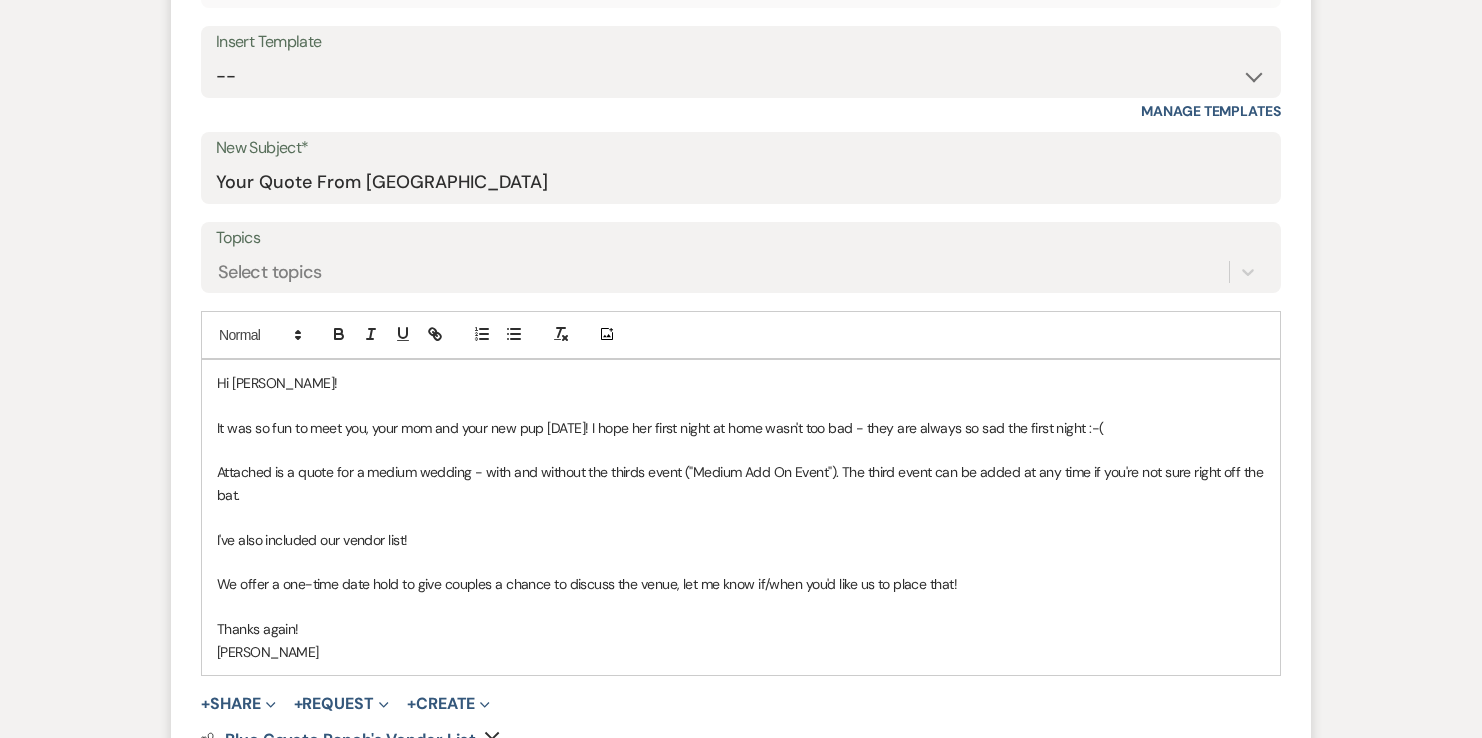 click on "Thanks again!" at bounding box center (741, 629) 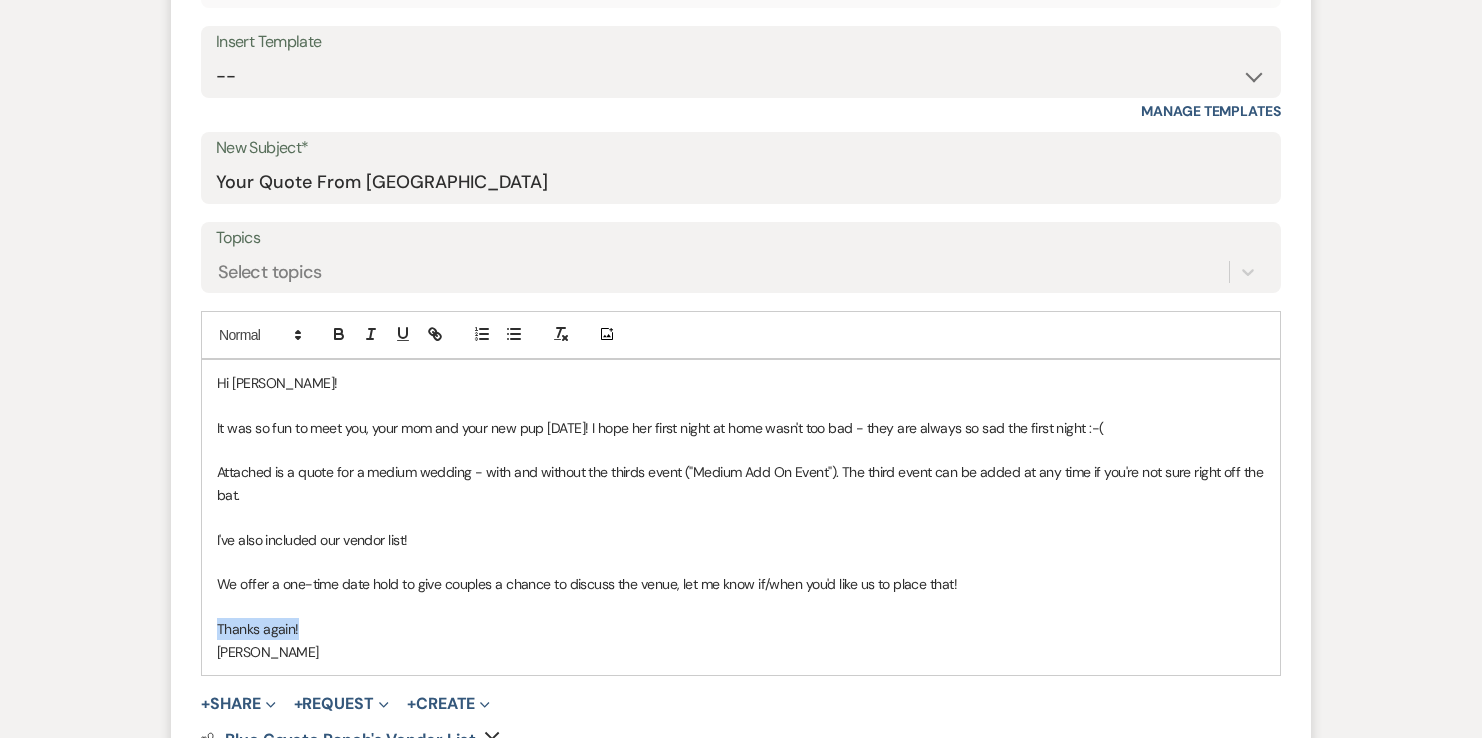 click on "Hi [PERSON_NAME]! It was so fun to meet you, your mom and your new pup [DATE]! I hope her first night at home wasn't too bad - they are always so sad the first night :-( Attached is a quote for a medium wedding - with and without the thirds event ("Medium Add On Event"). The third event can be added at any time if you're not sure right off the bat. I've also included our vendor list! We offer a one-time date hold to give couples a chance to discuss the venue, let me know if/when you'd like us to place that! Thanks again! [PERSON_NAME]" at bounding box center (741, 517) 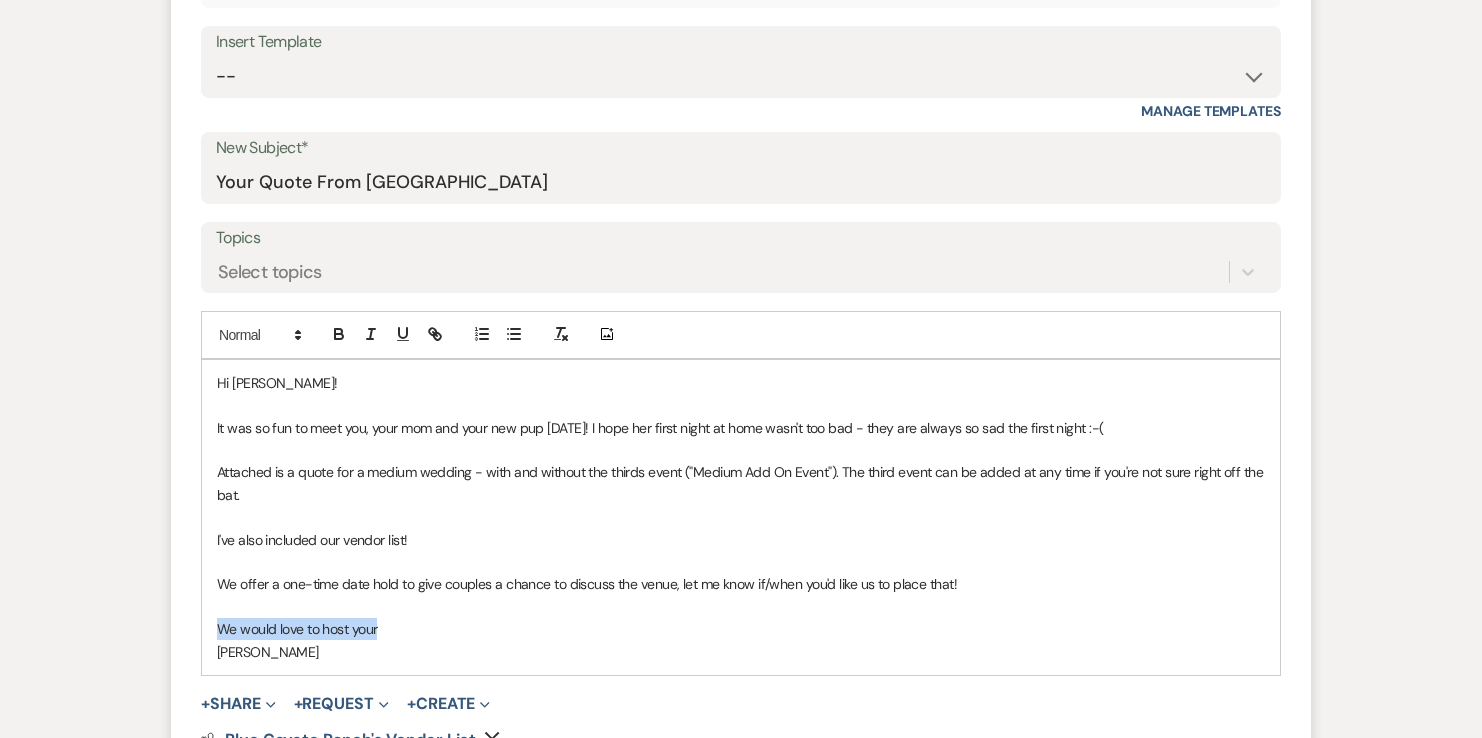 click on "We would love to host your" at bounding box center (741, 629) 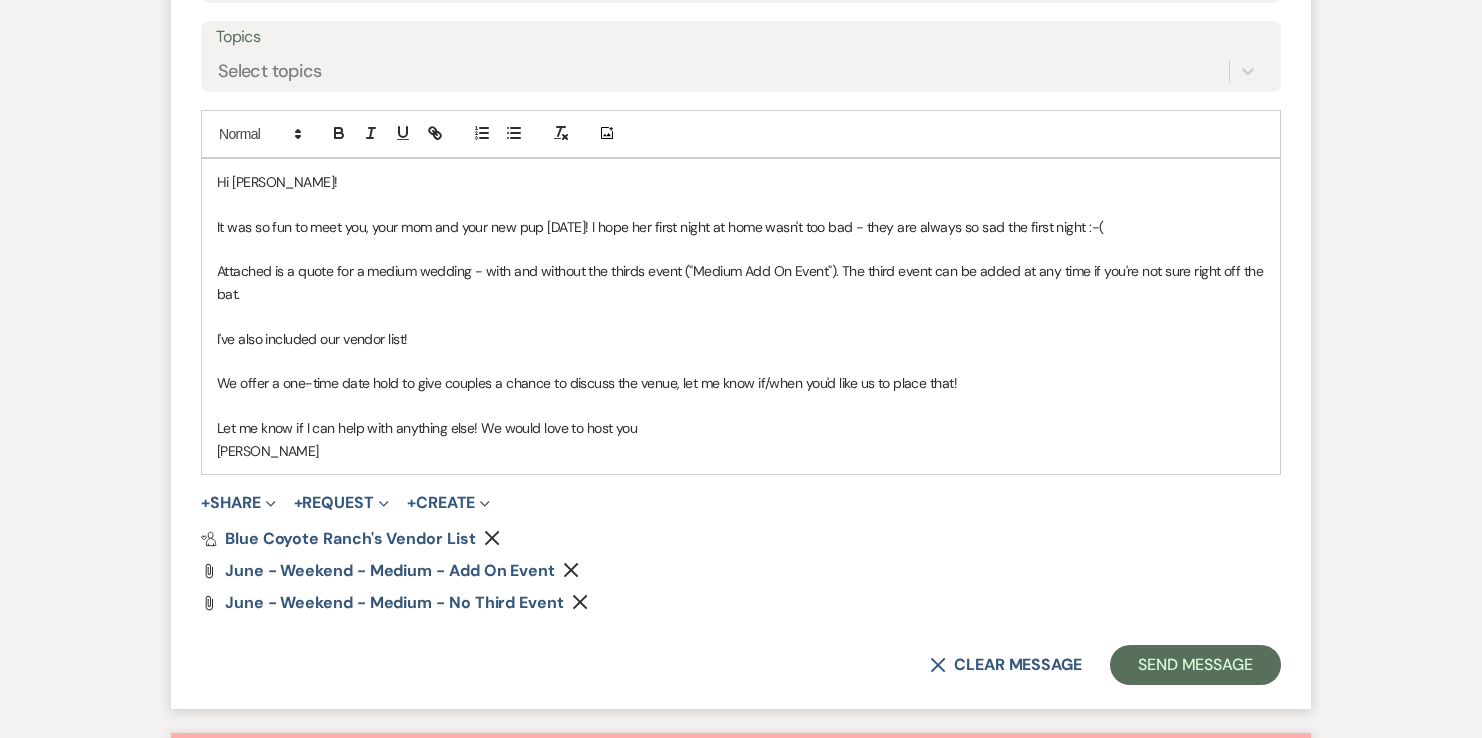 scroll, scrollTop: 1122, scrollLeft: 0, axis: vertical 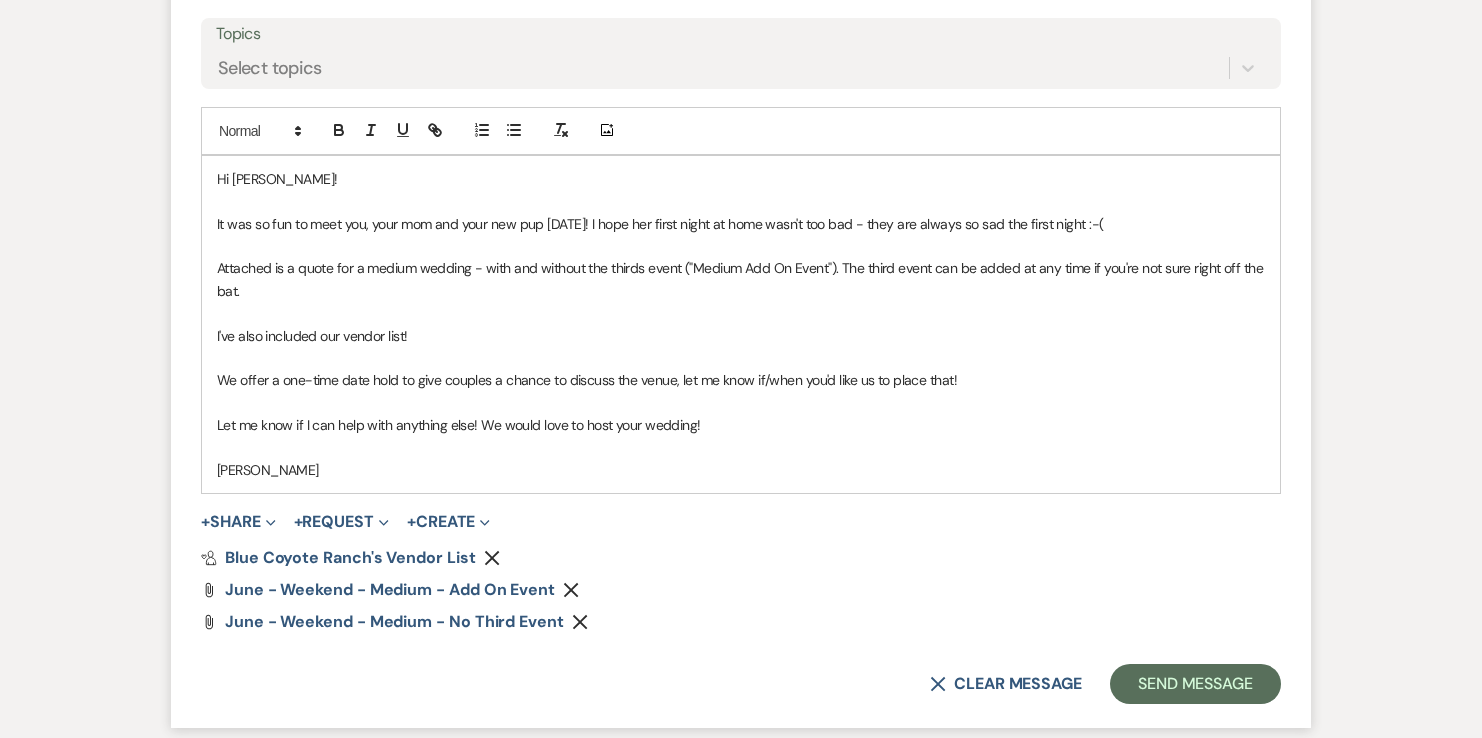 click on "It was so fun to meet you, your mom and your new pup [DATE]! I hope her first night at home wasn't too bad - they are always so sad the first night :-(" at bounding box center [741, 224] 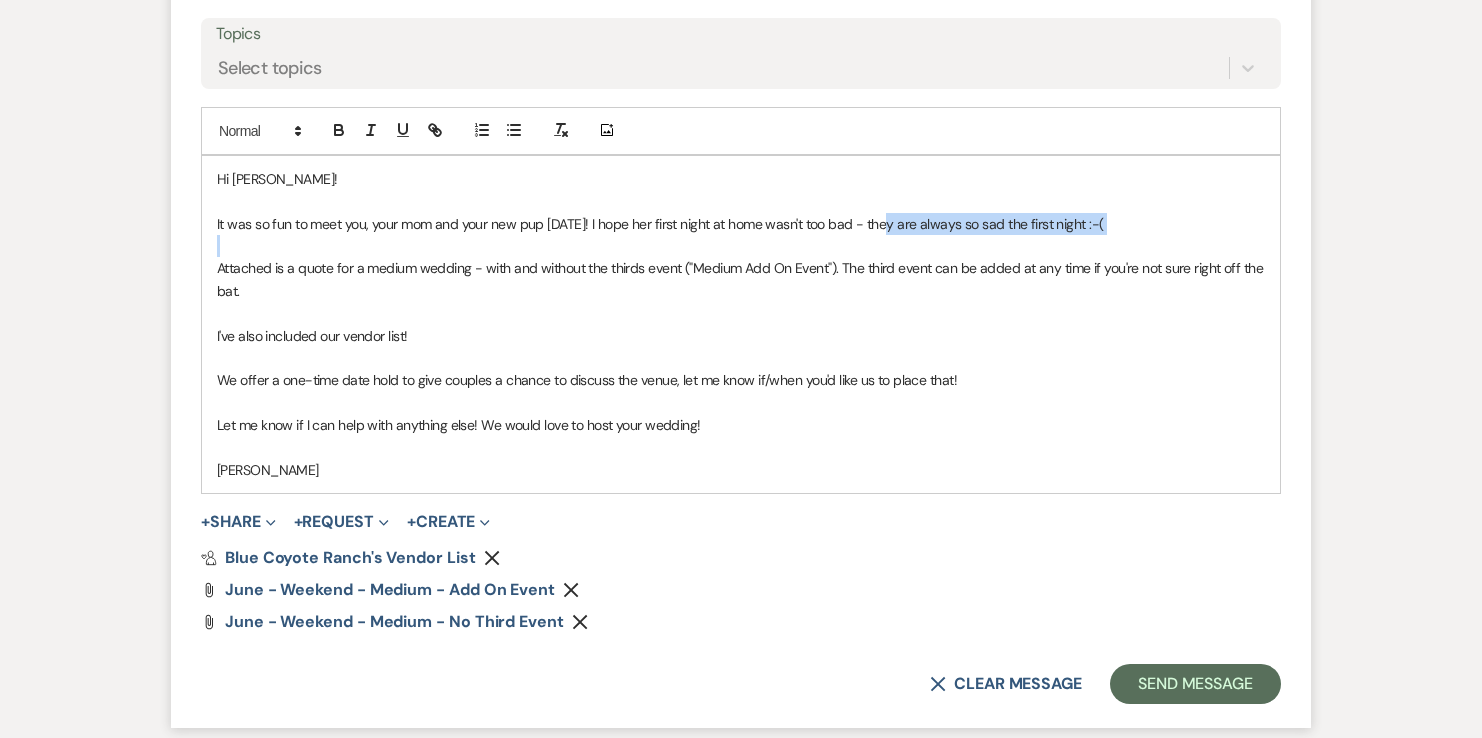 drag, startPoint x: 1138, startPoint y: 219, endPoint x: 894, endPoint y: 227, distance: 244.13112 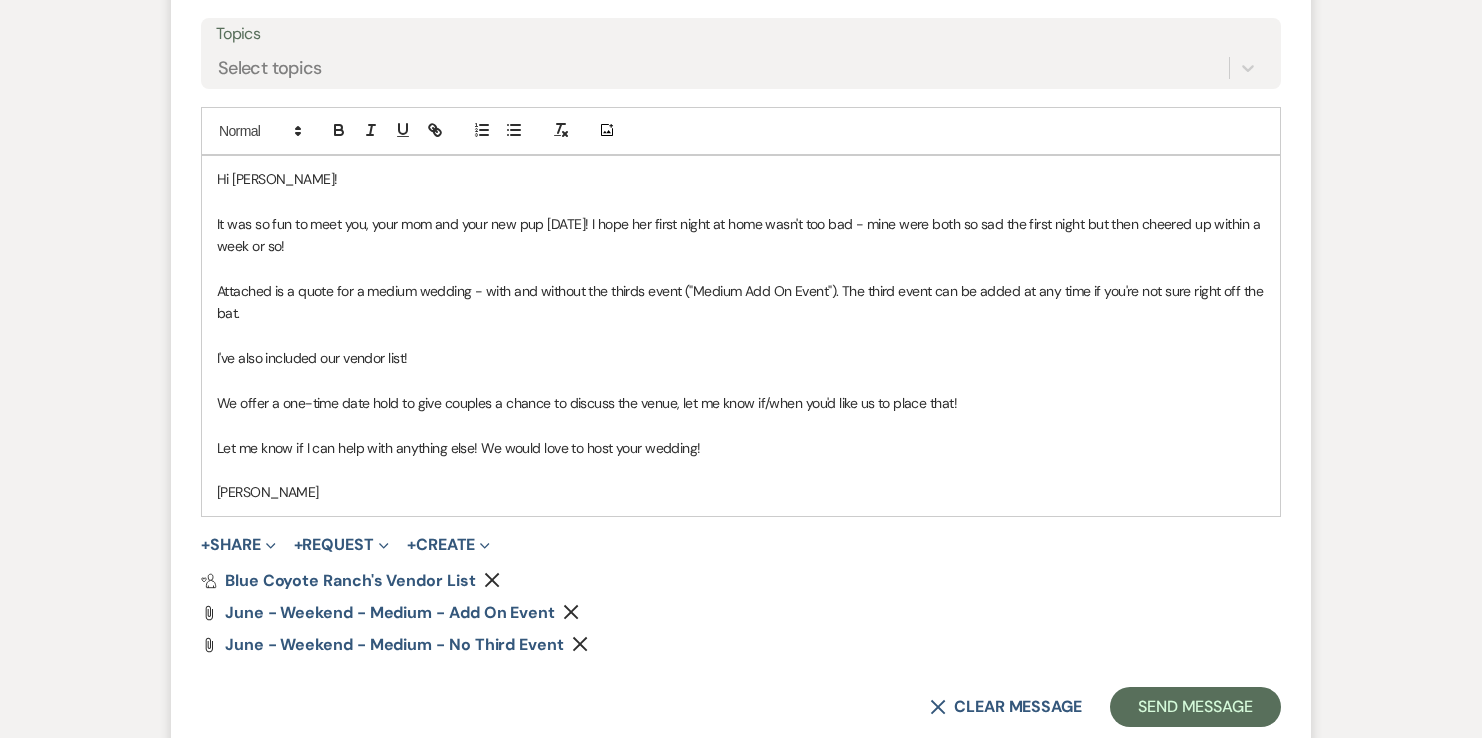 click on "Attached is a quote for a medium wedding - with and without the thirds event ("Medium Add On Event"). The third event can be added at any time if you're not sure right off the bat." at bounding box center (741, 302) 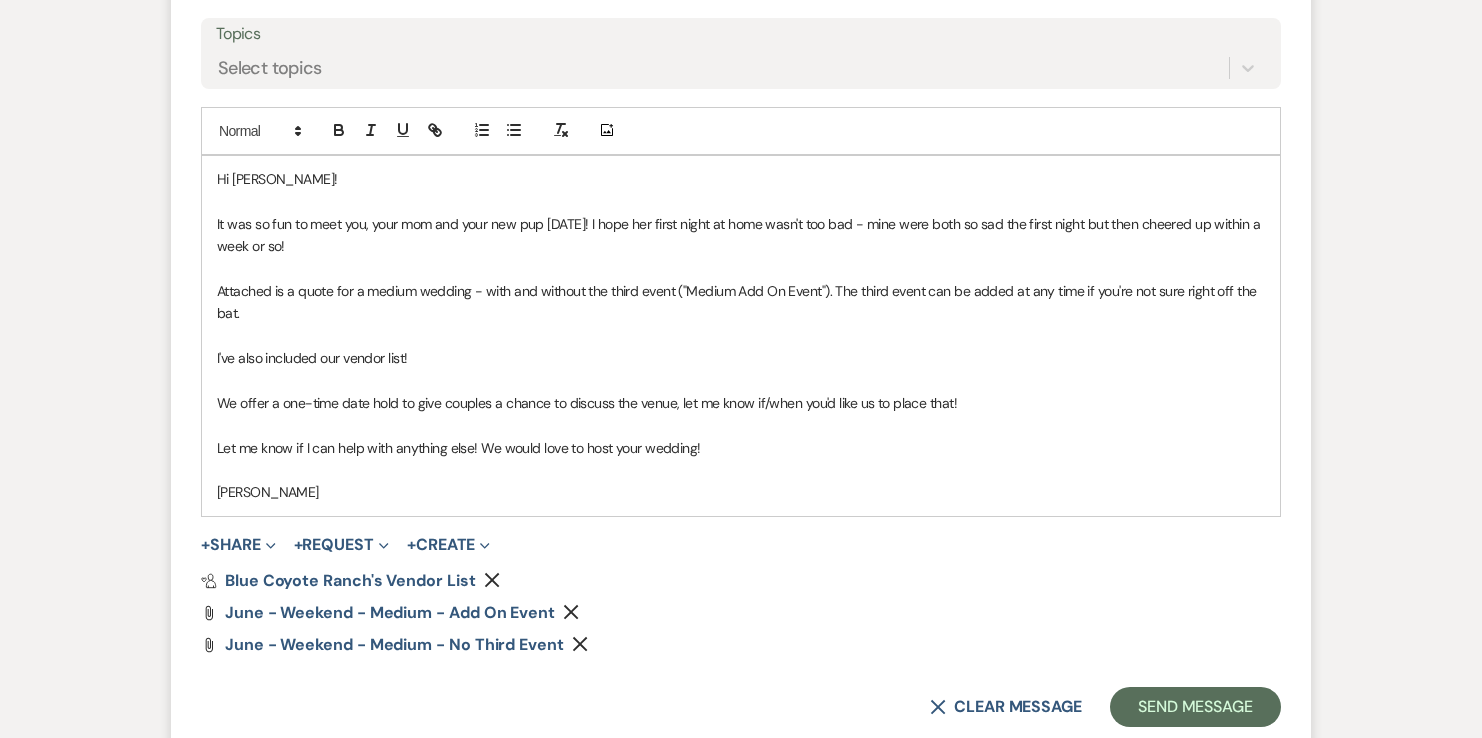 click on "Attached is a quote for a medium wedding - with and without the third event ("Medium Add On Event"). The third event can be added at any time if you're not sure right off the bat." at bounding box center (741, 302) 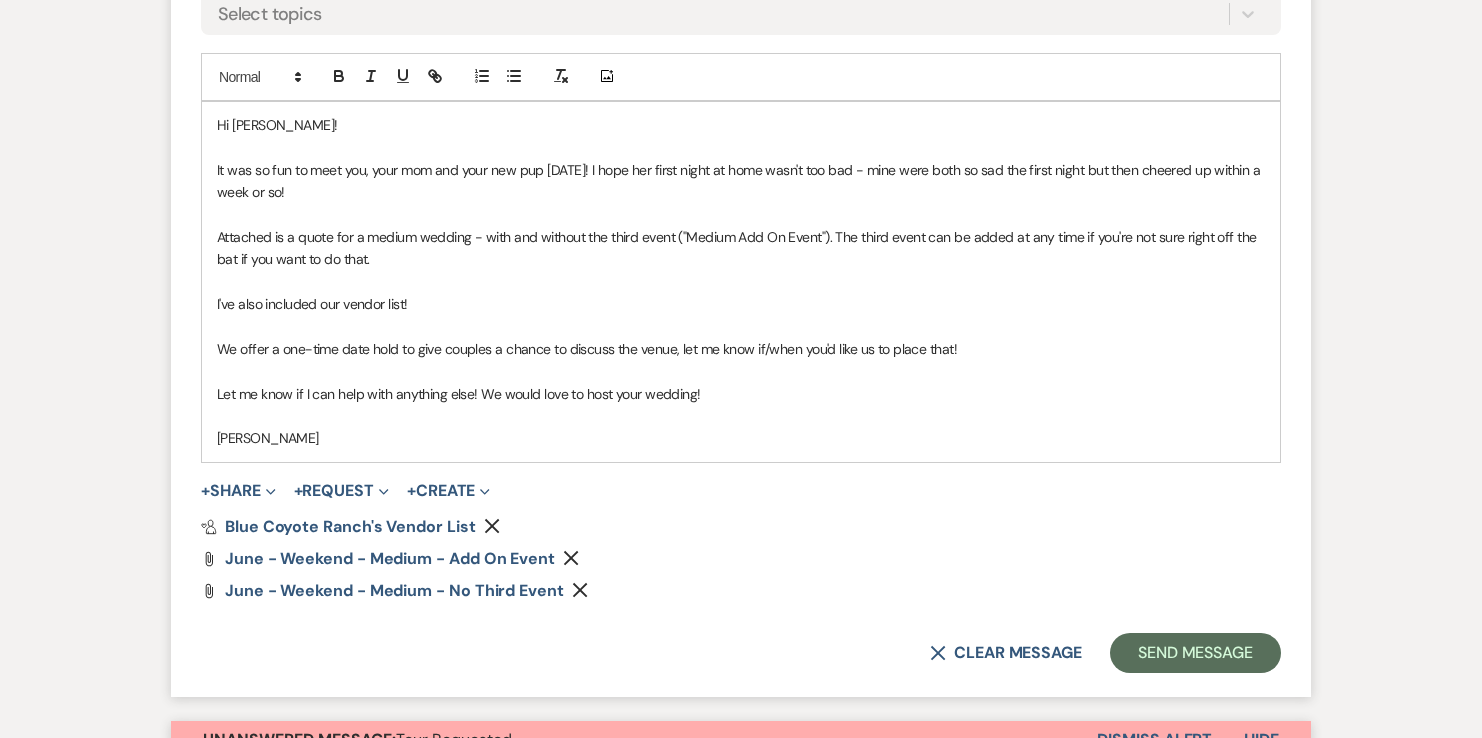 scroll, scrollTop: 1178, scrollLeft: 0, axis: vertical 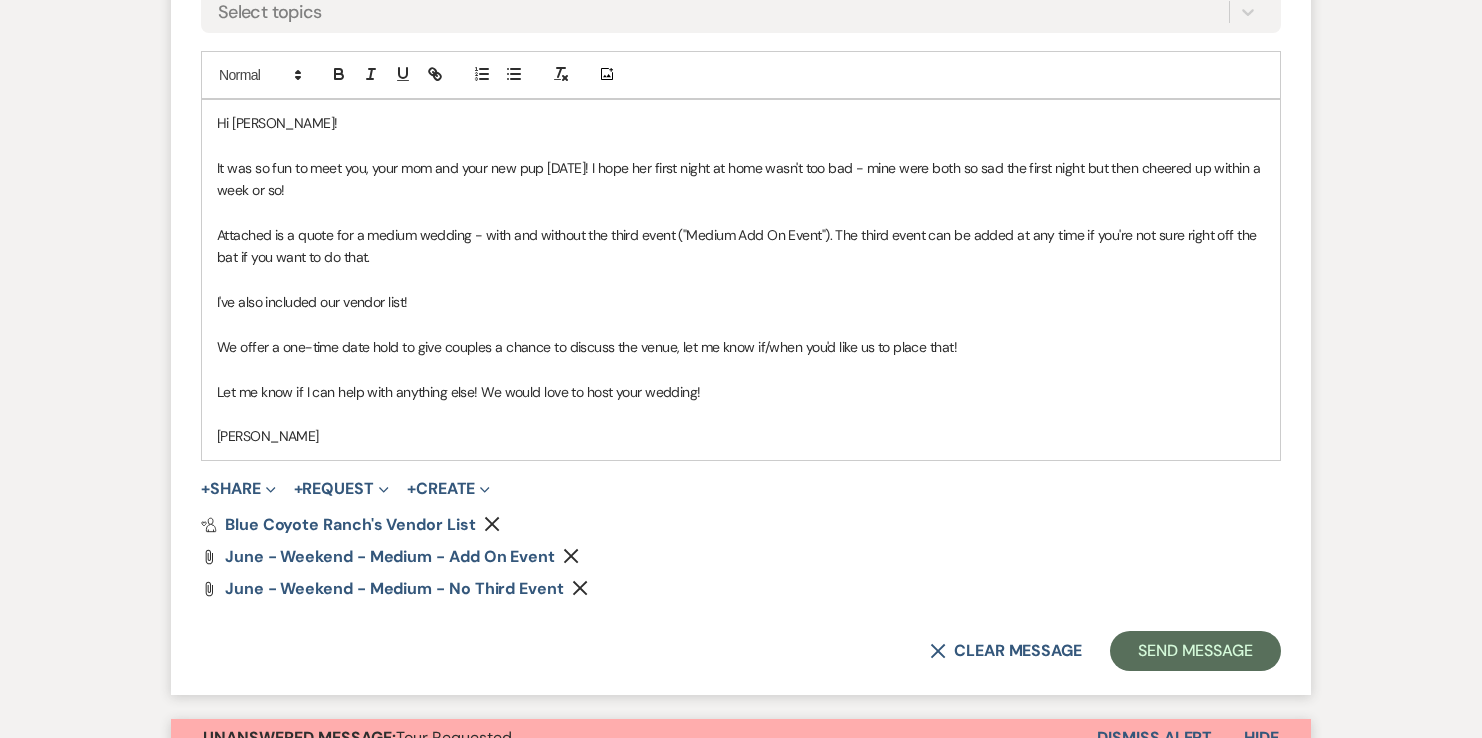 click on "We offer a one-time date hold to give couples a chance to discuss the venue, let me know if/when you'd like us to place that!" at bounding box center (741, 347) 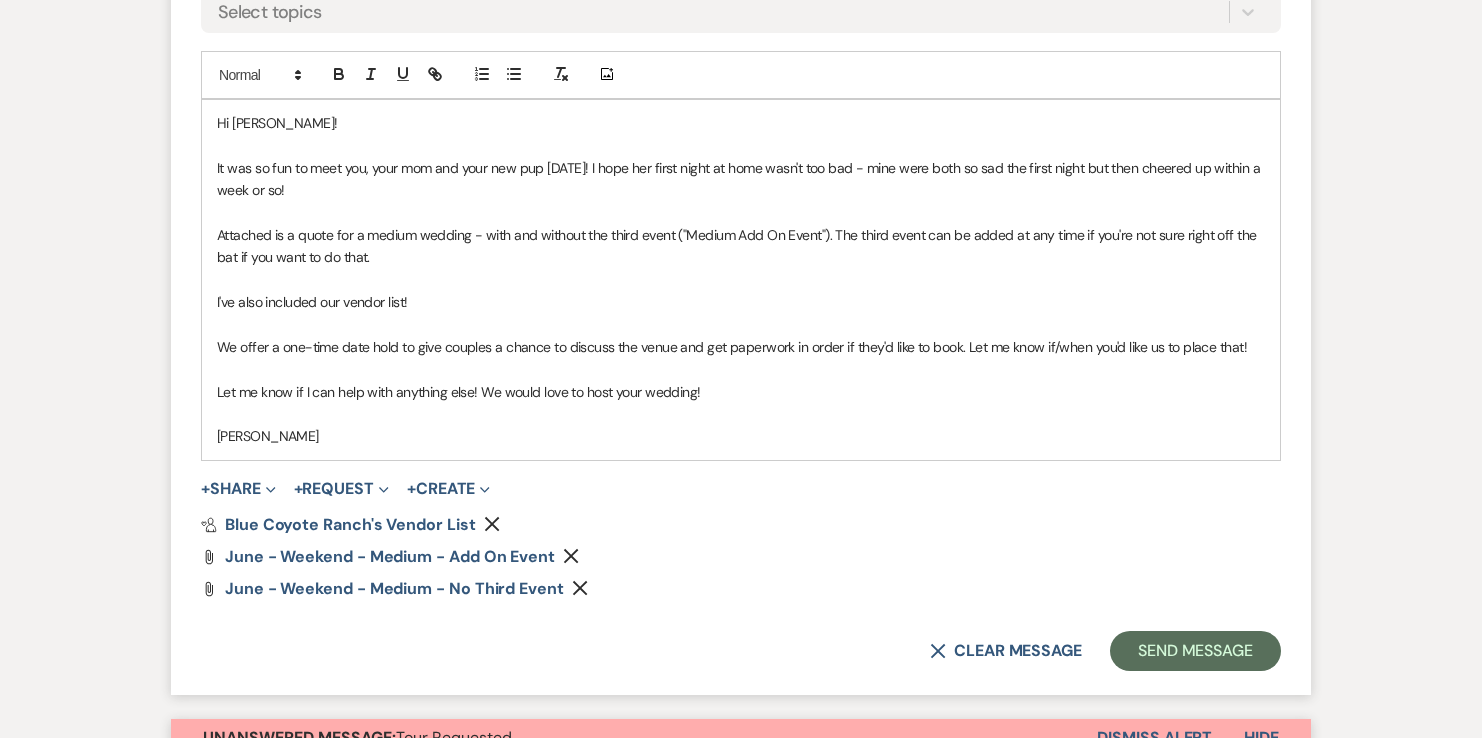 click on "We offer a one-time date hold to give couples a chance to discuss the venue and get paperwork in order if they'd like to book. Let me know if/when you'd like us to place that!" at bounding box center [741, 347] 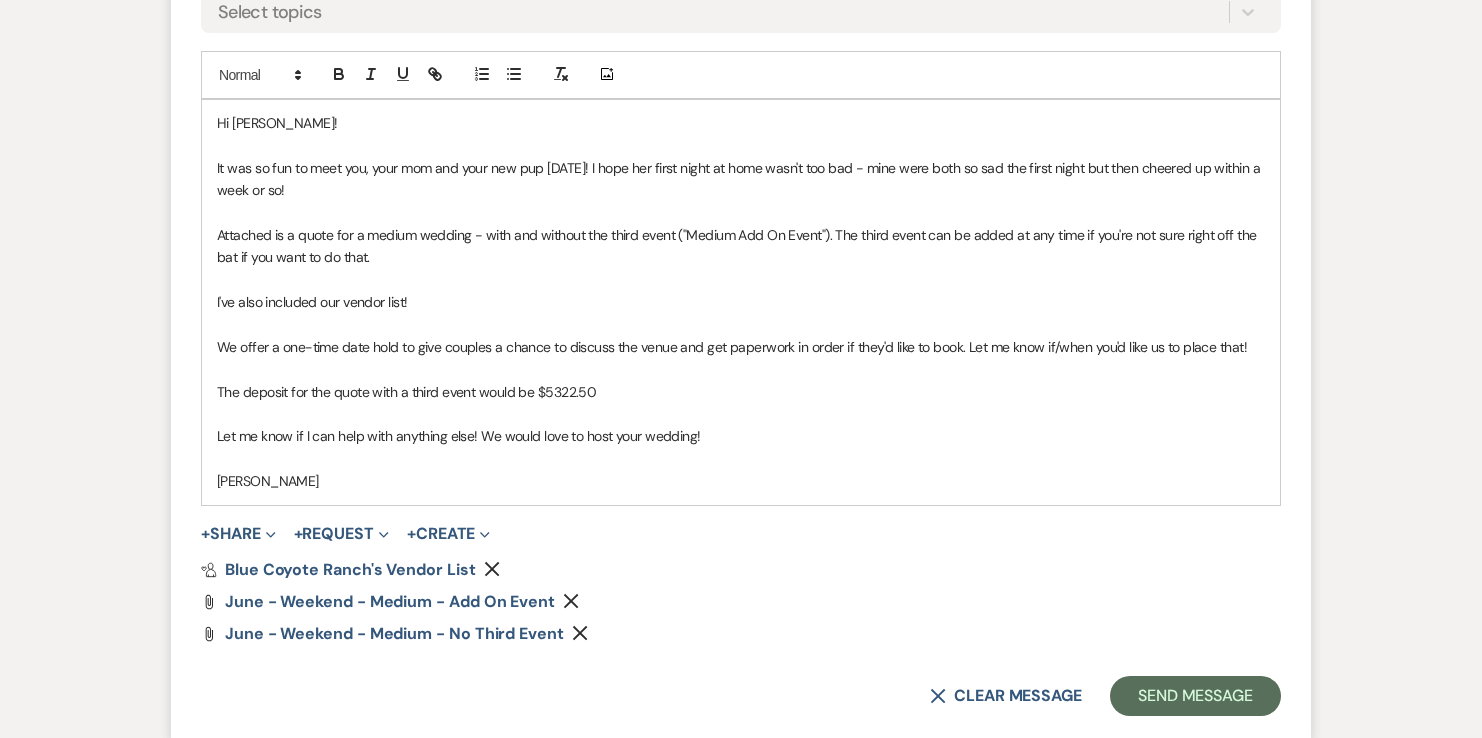 click on "The deposit for the quote with a third event would be $5322.50" at bounding box center [741, 392] 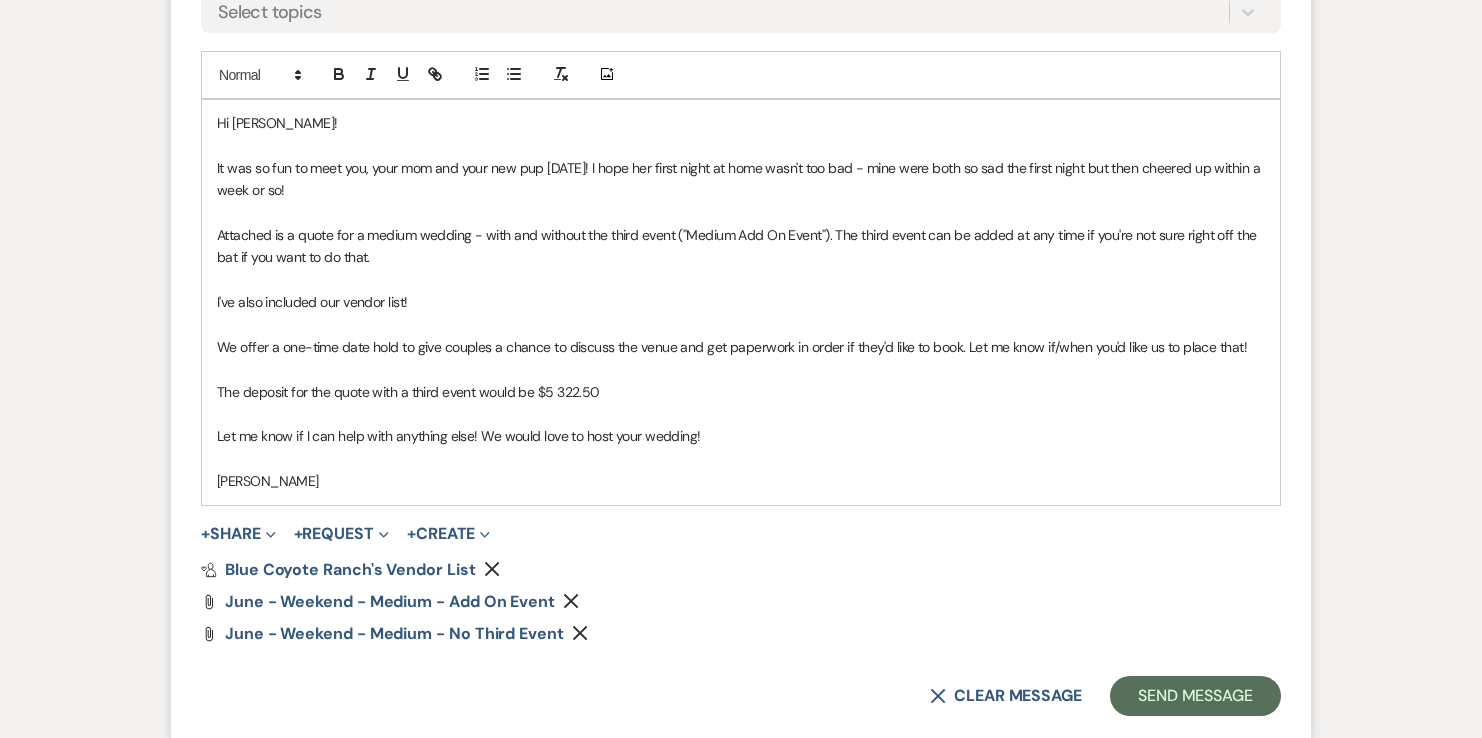 click on "The deposit for the quote with a third event would be $5 322.50" at bounding box center [741, 392] 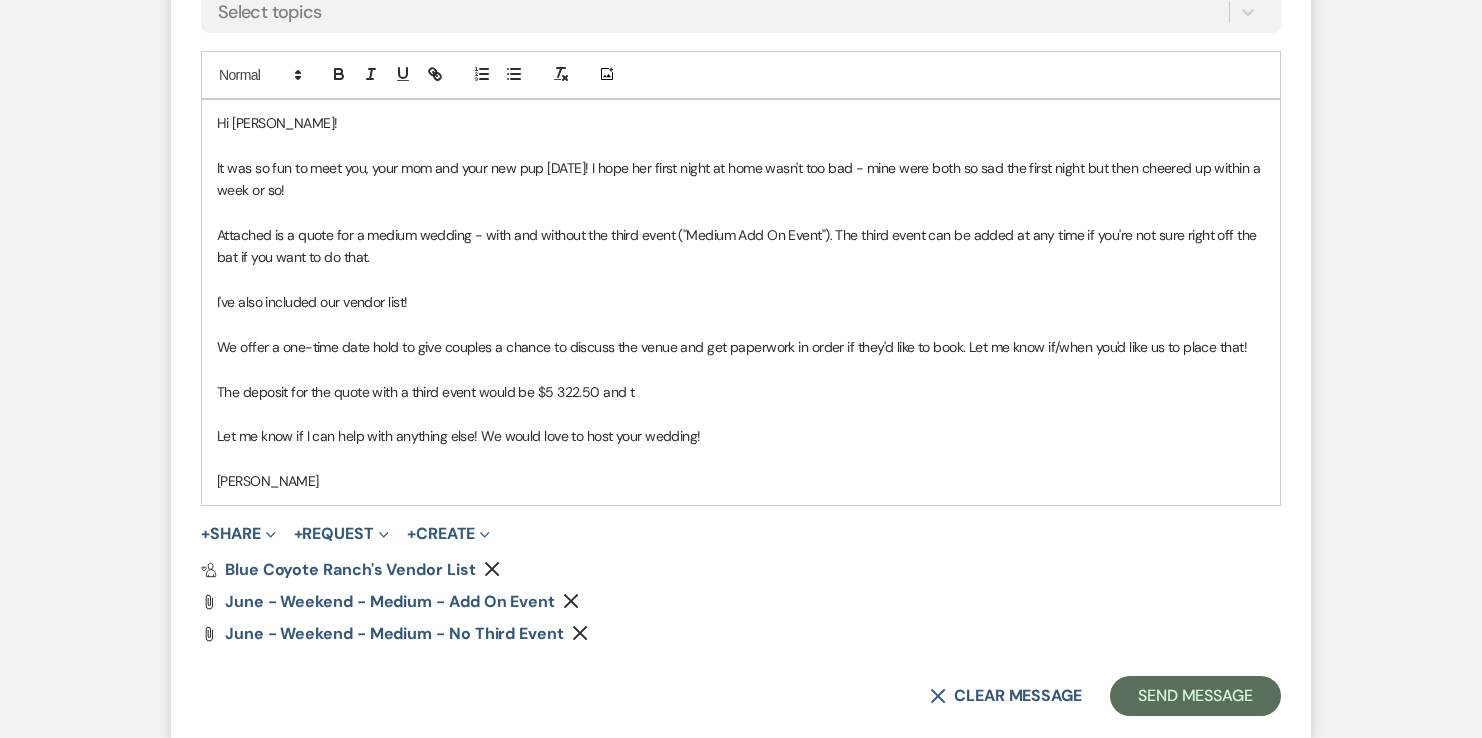 click on "The deposit for the quote with a third event would be $5 322.50 and t" at bounding box center (741, 392) 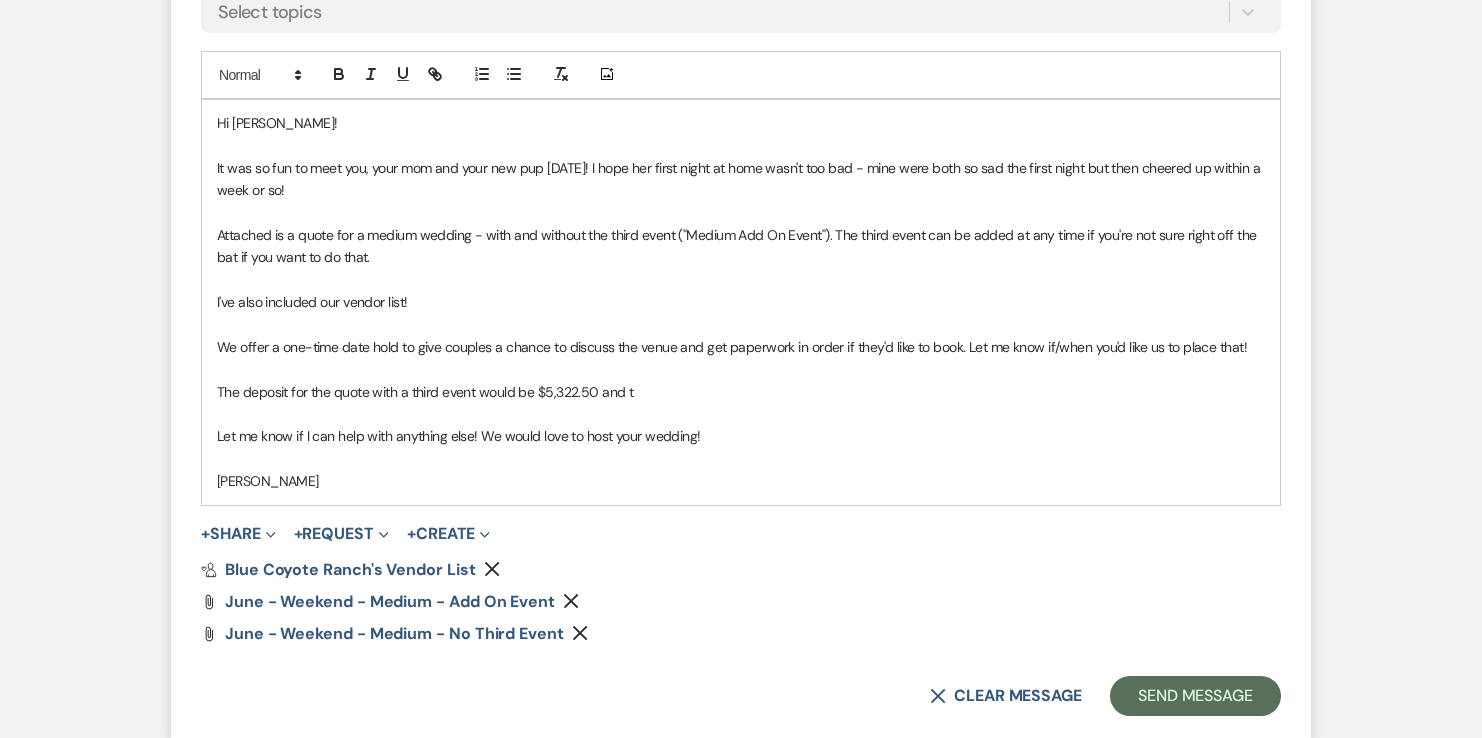 click on "The deposit for the quote with a third event would be $5,322.50 and t" at bounding box center [741, 392] 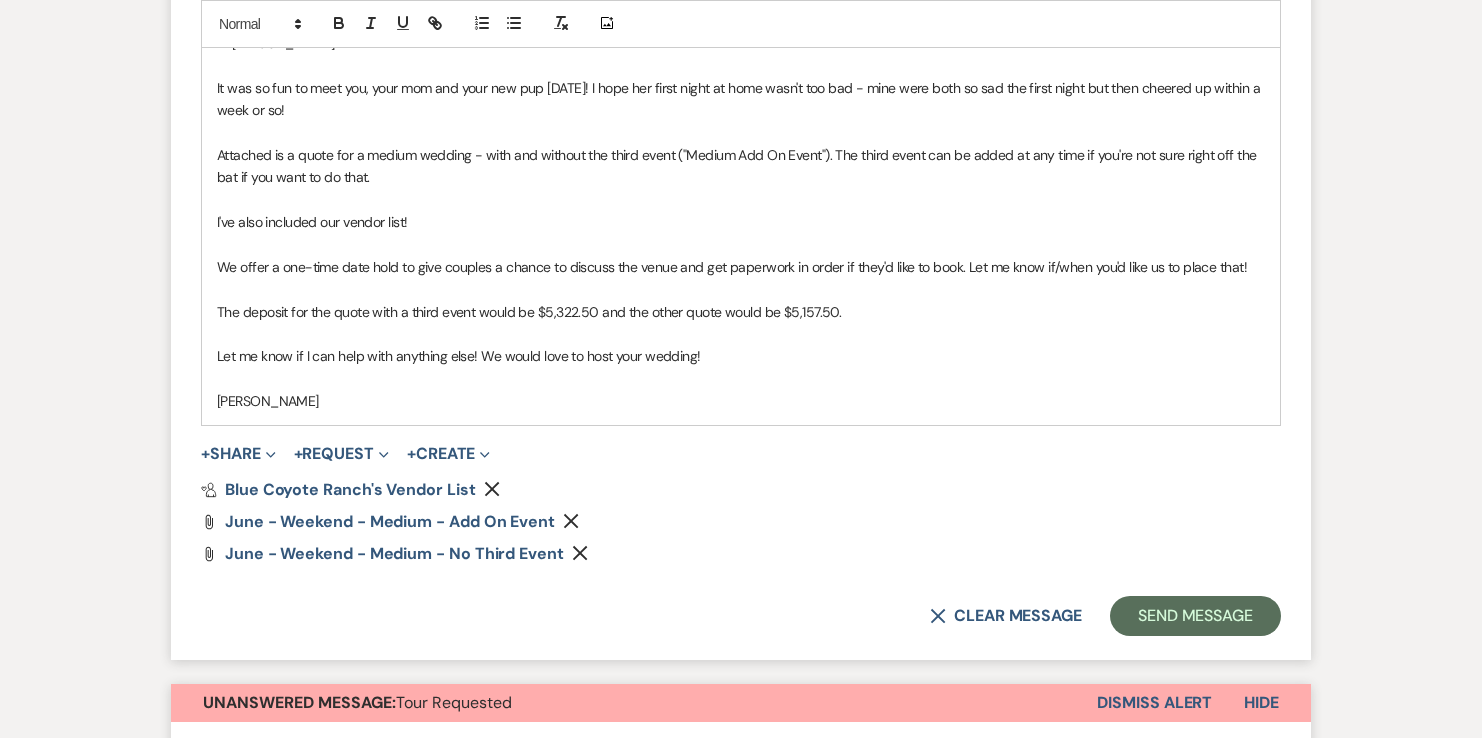 scroll, scrollTop: 1267, scrollLeft: 0, axis: vertical 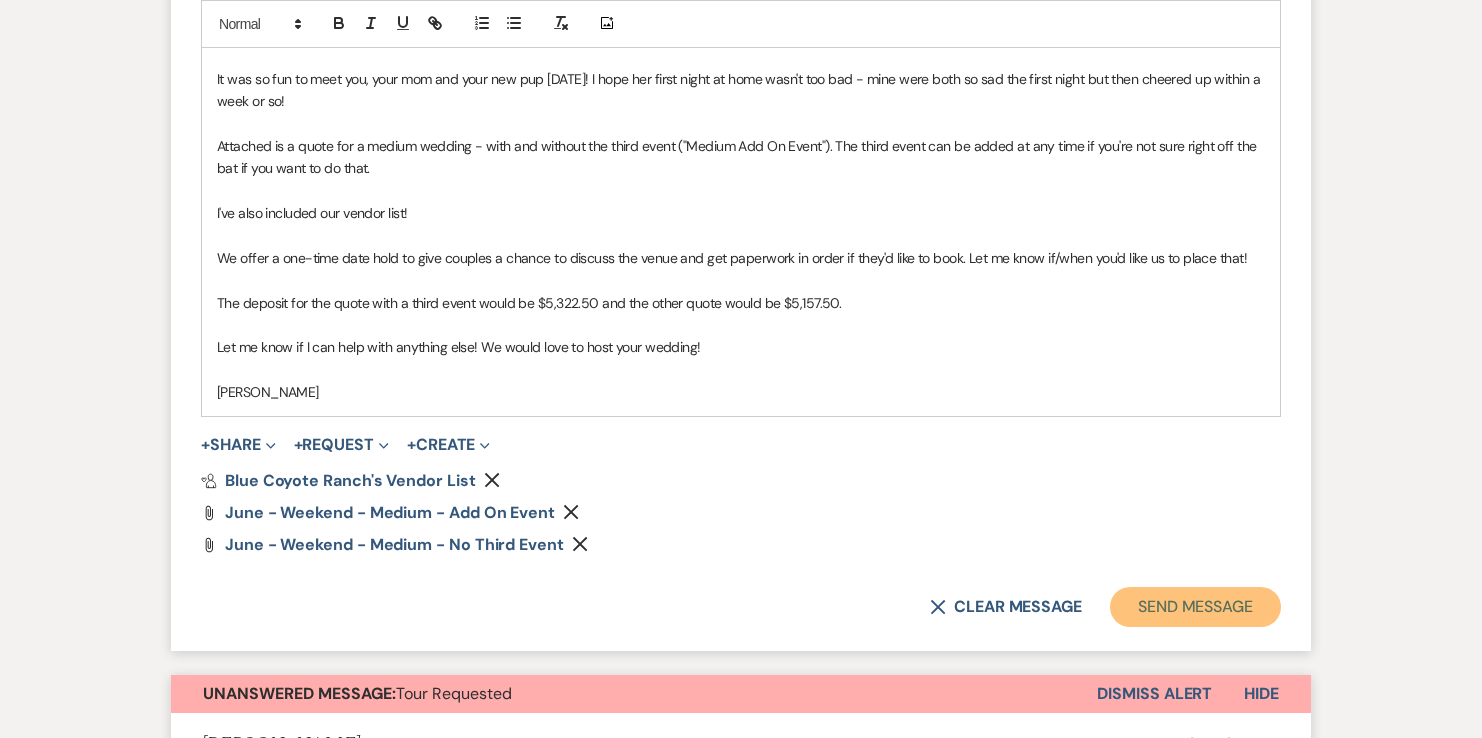 click on "Send Message" at bounding box center [1195, 607] 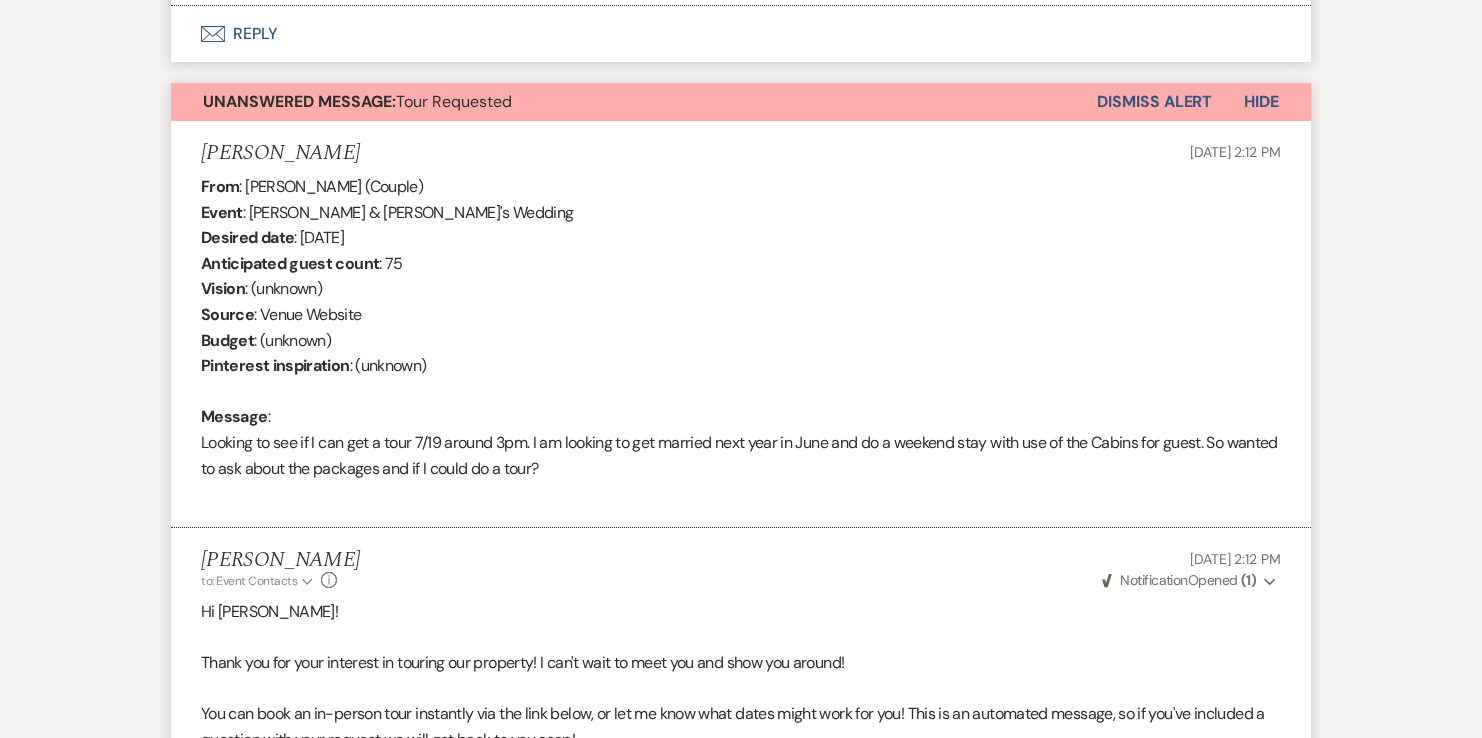 scroll, scrollTop: 1185, scrollLeft: 0, axis: vertical 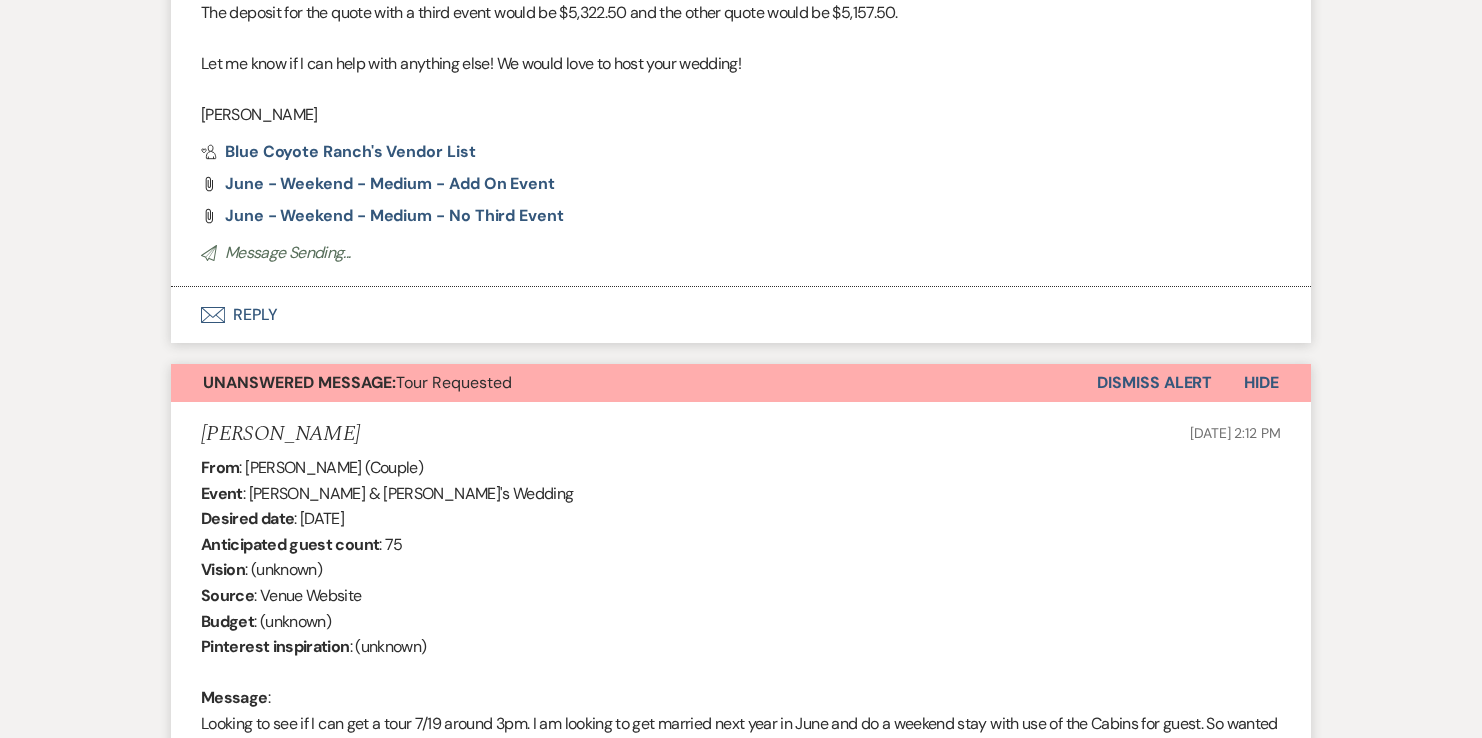 click on "Dismiss Alert" at bounding box center (1154, 383) 